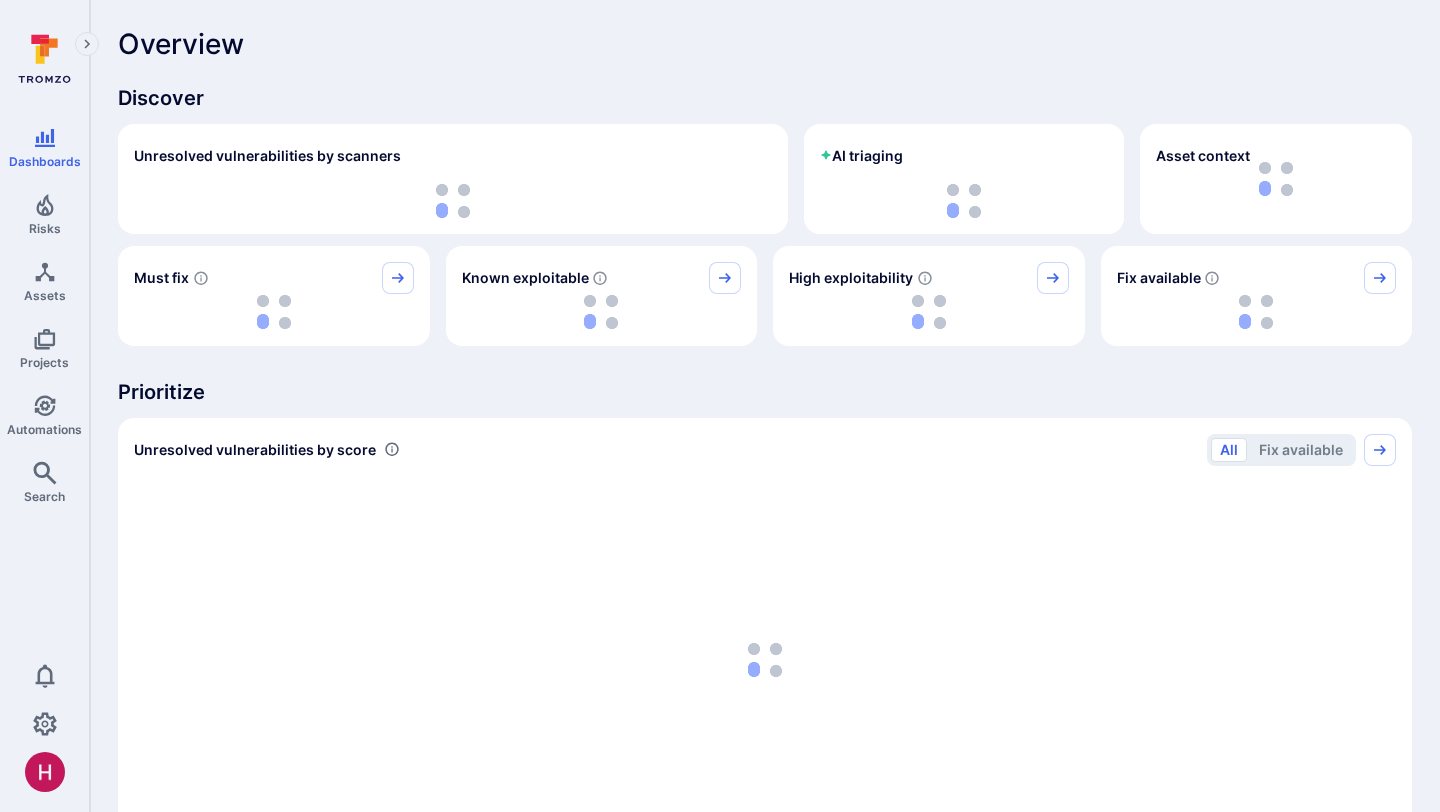 scroll, scrollTop: 0, scrollLeft: 0, axis: both 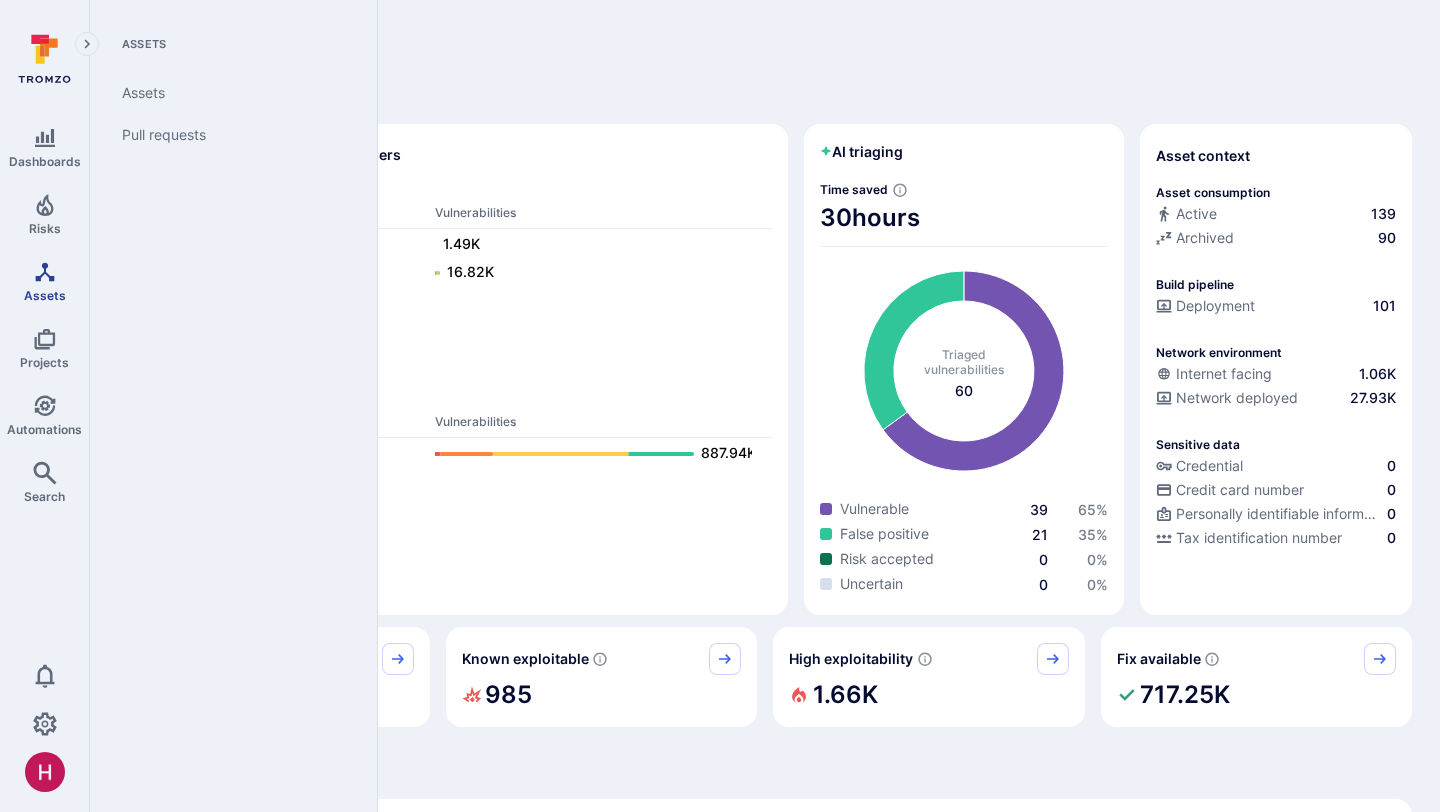 click 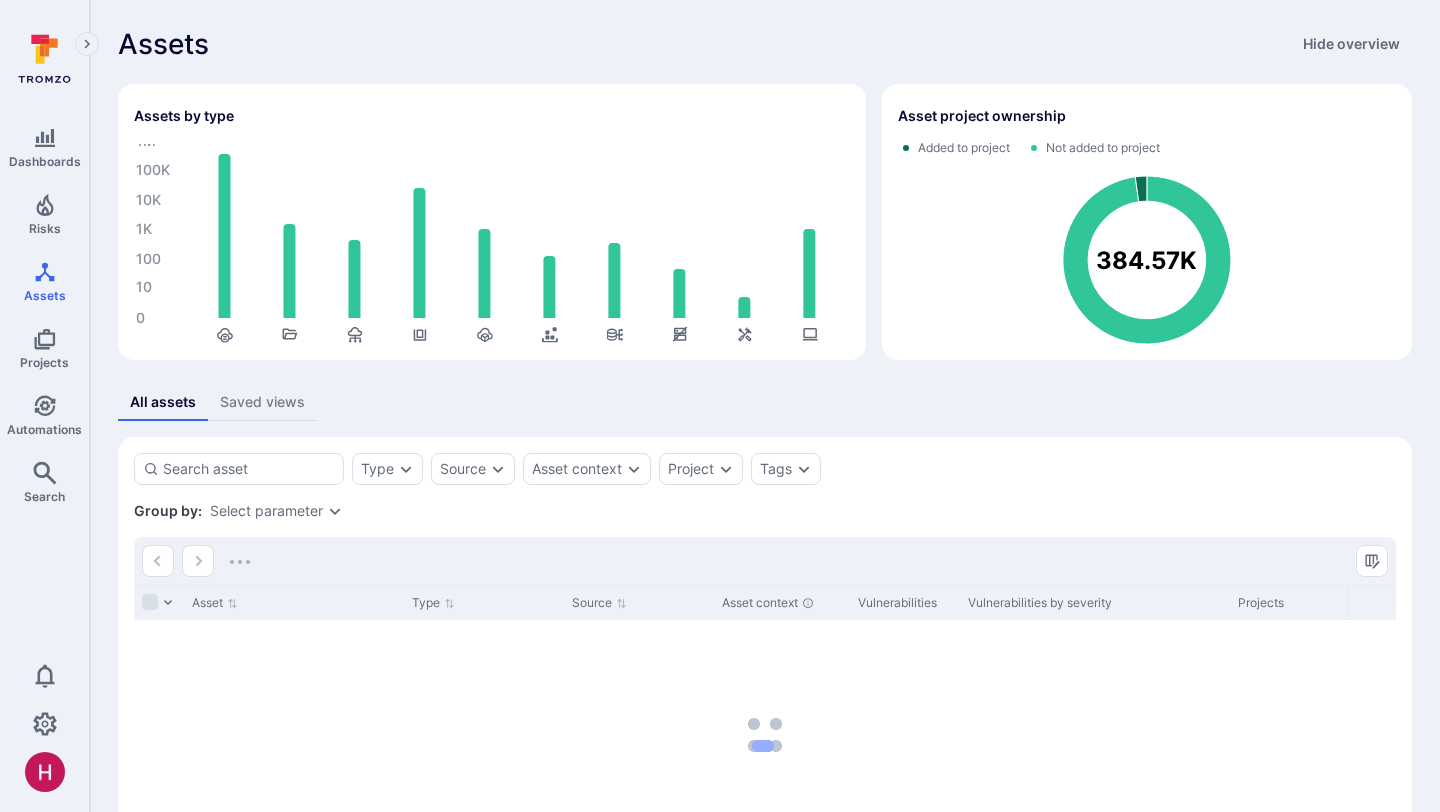 click on "Assets Hide overview" at bounding box center (765, 44) 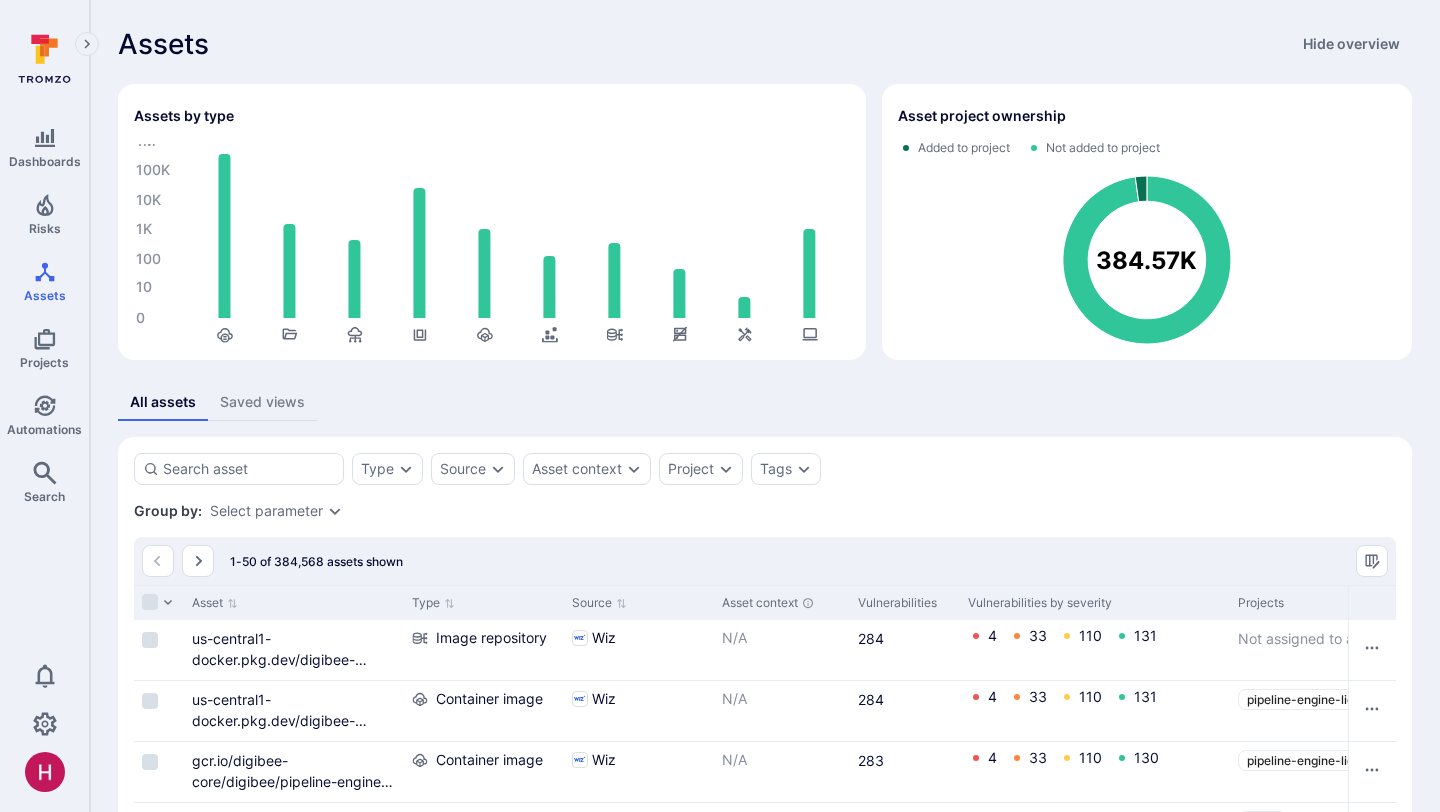 scroll, scrollTop: 289, scrollLeft: 0, axis: vertical 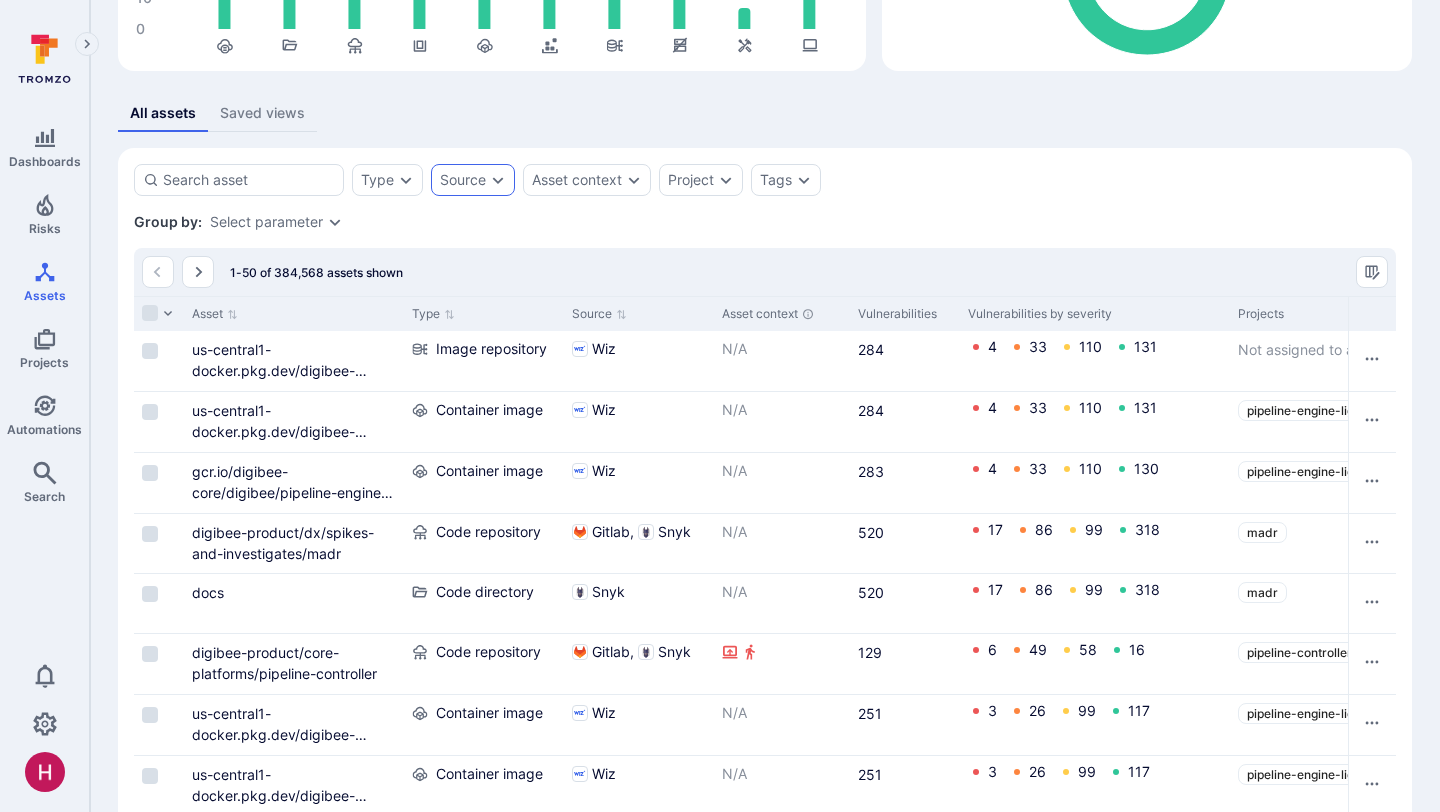 click on "Source" at bounding box center [463, 180] 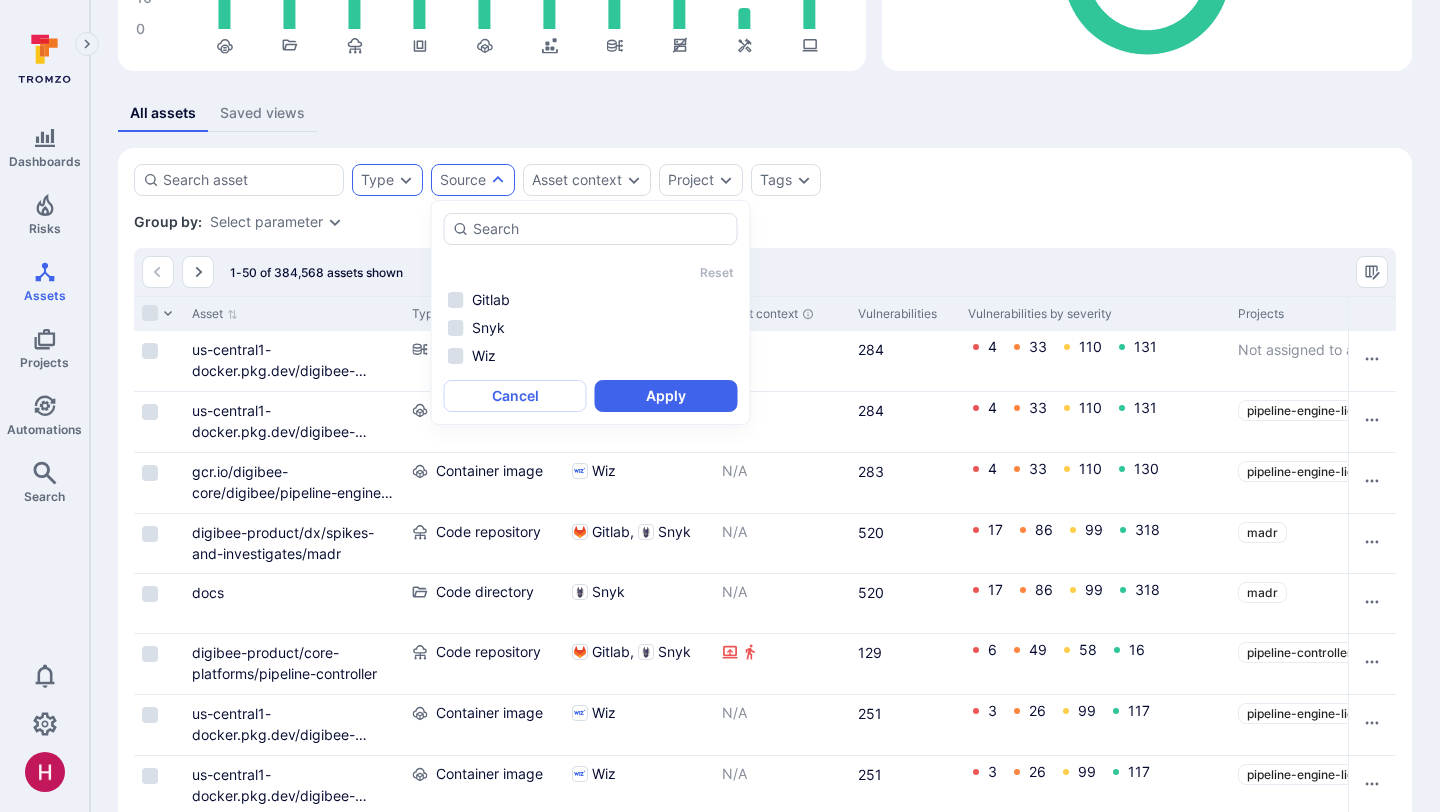 click 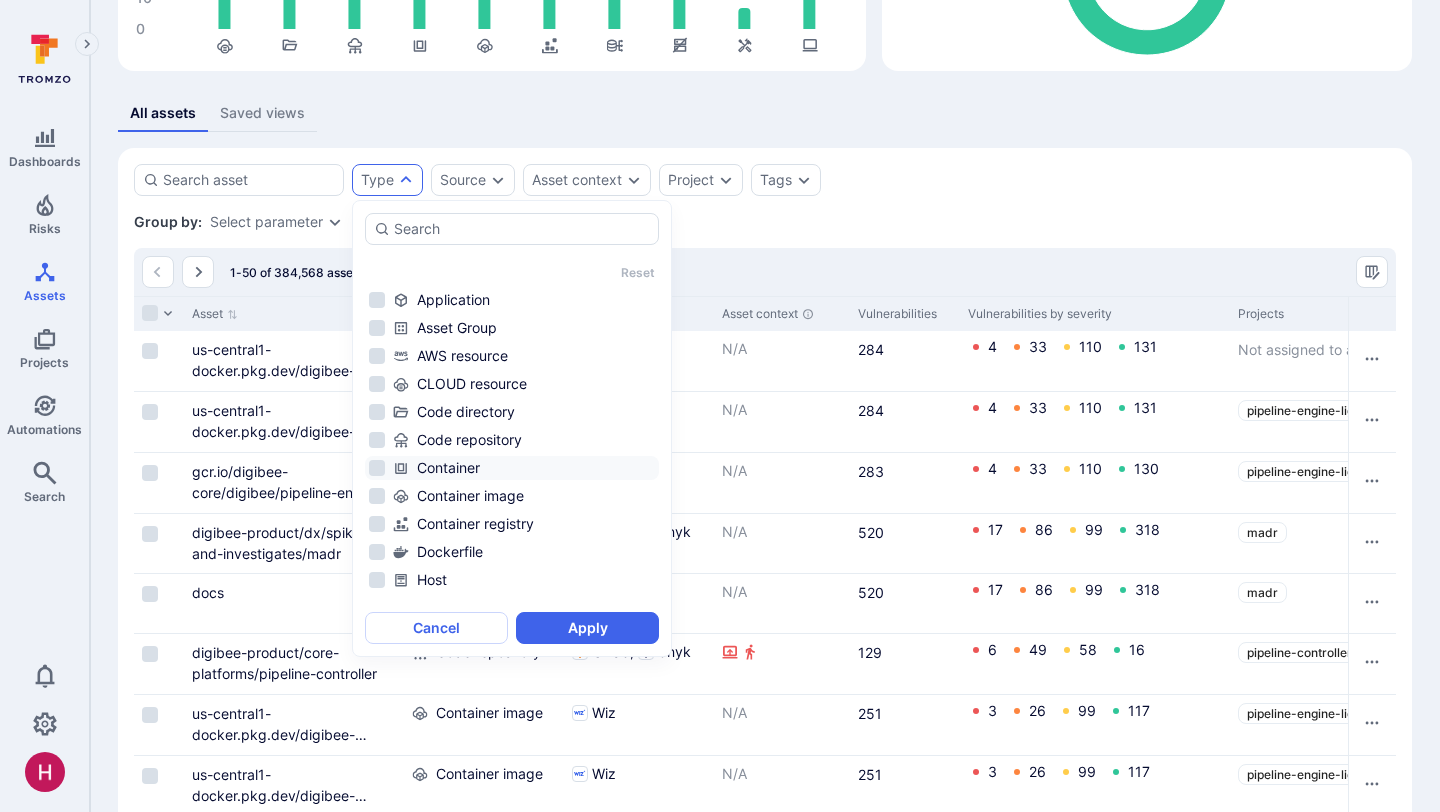 click on "Container" at bounding box center [524, 468] 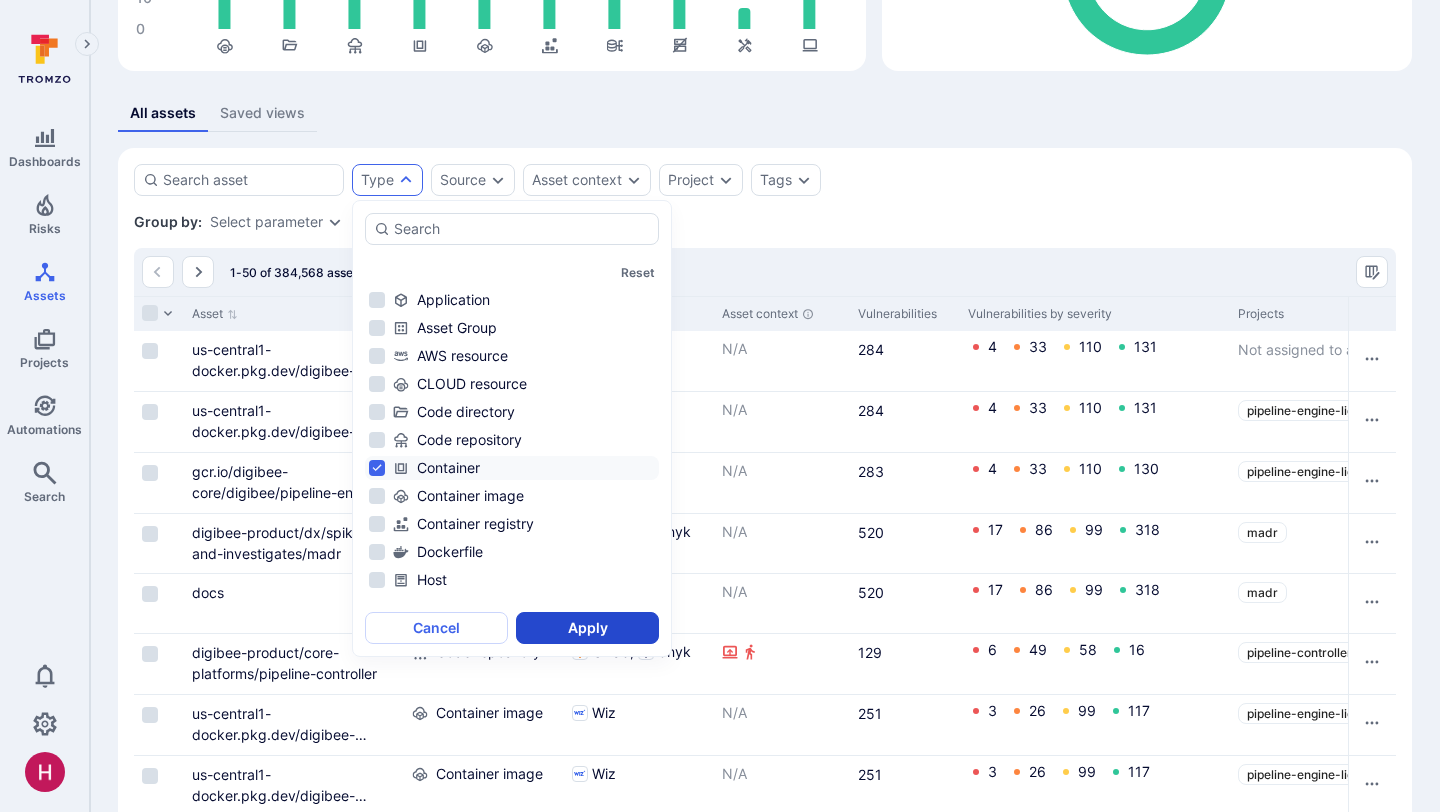 click on "Apply" at bounding box center [587, 628] 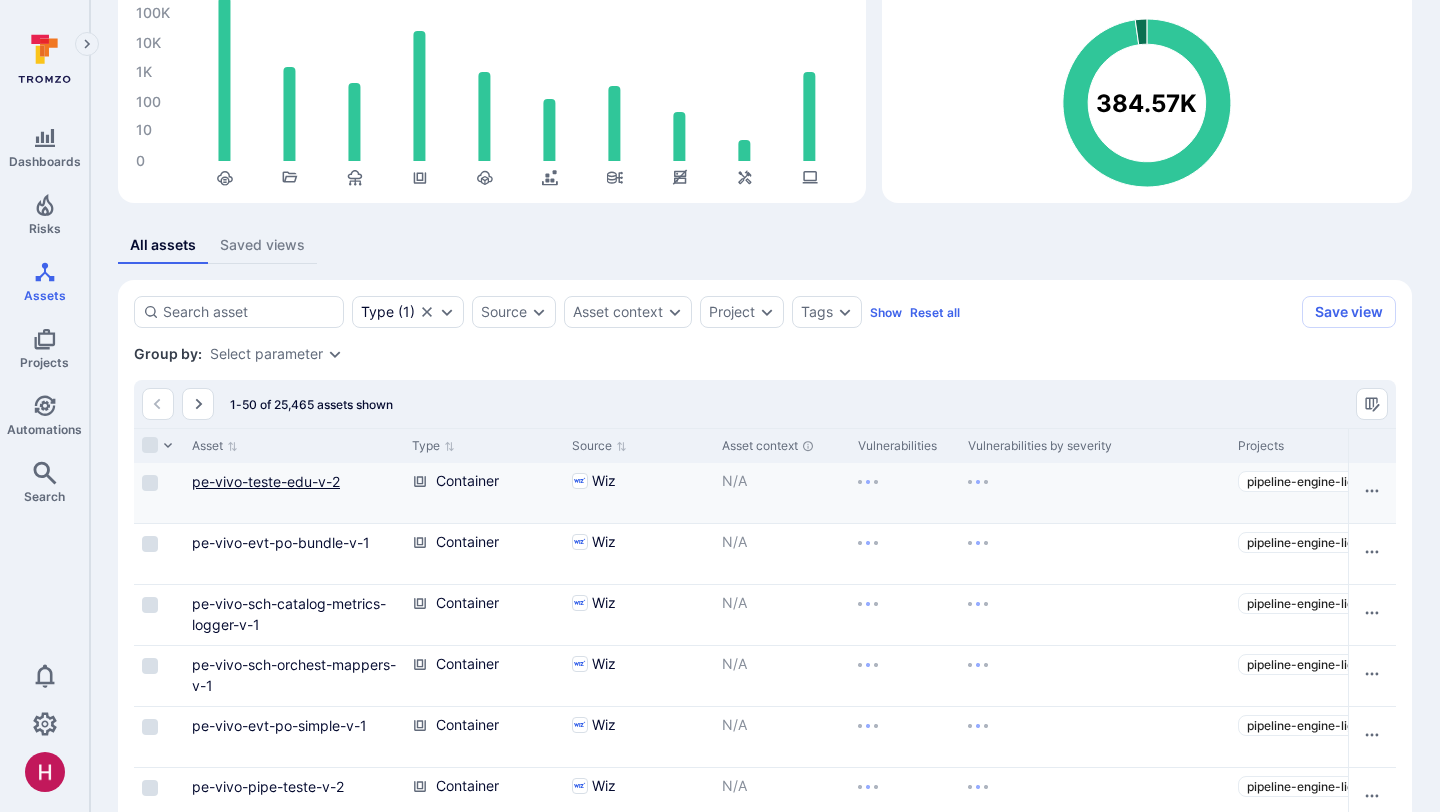 scroll, scrollTop: 355, scrollLeft: 0, axis: vertical 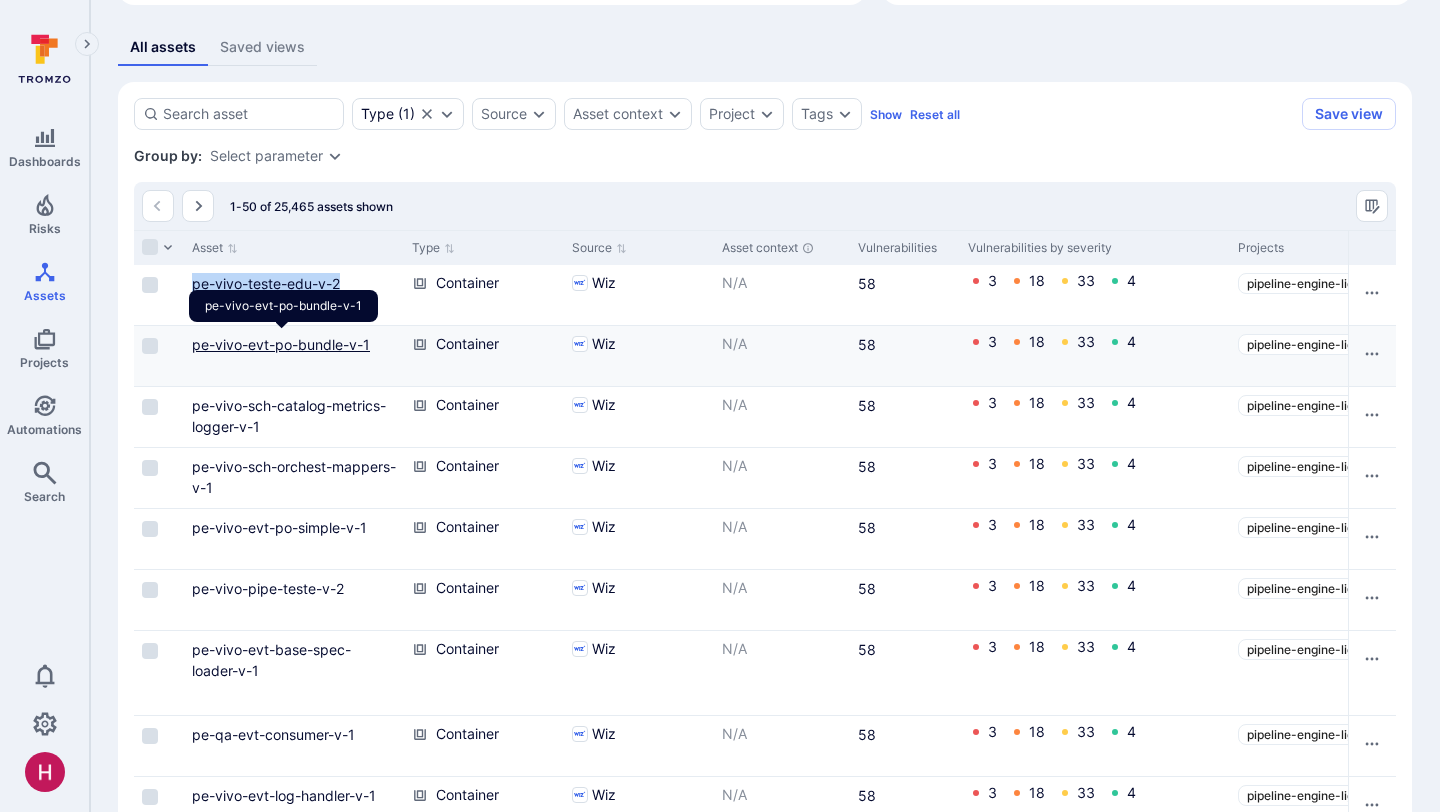 click on "pe-vivo-evt-po-bundle-v-1" at bounding box center (281, 344) 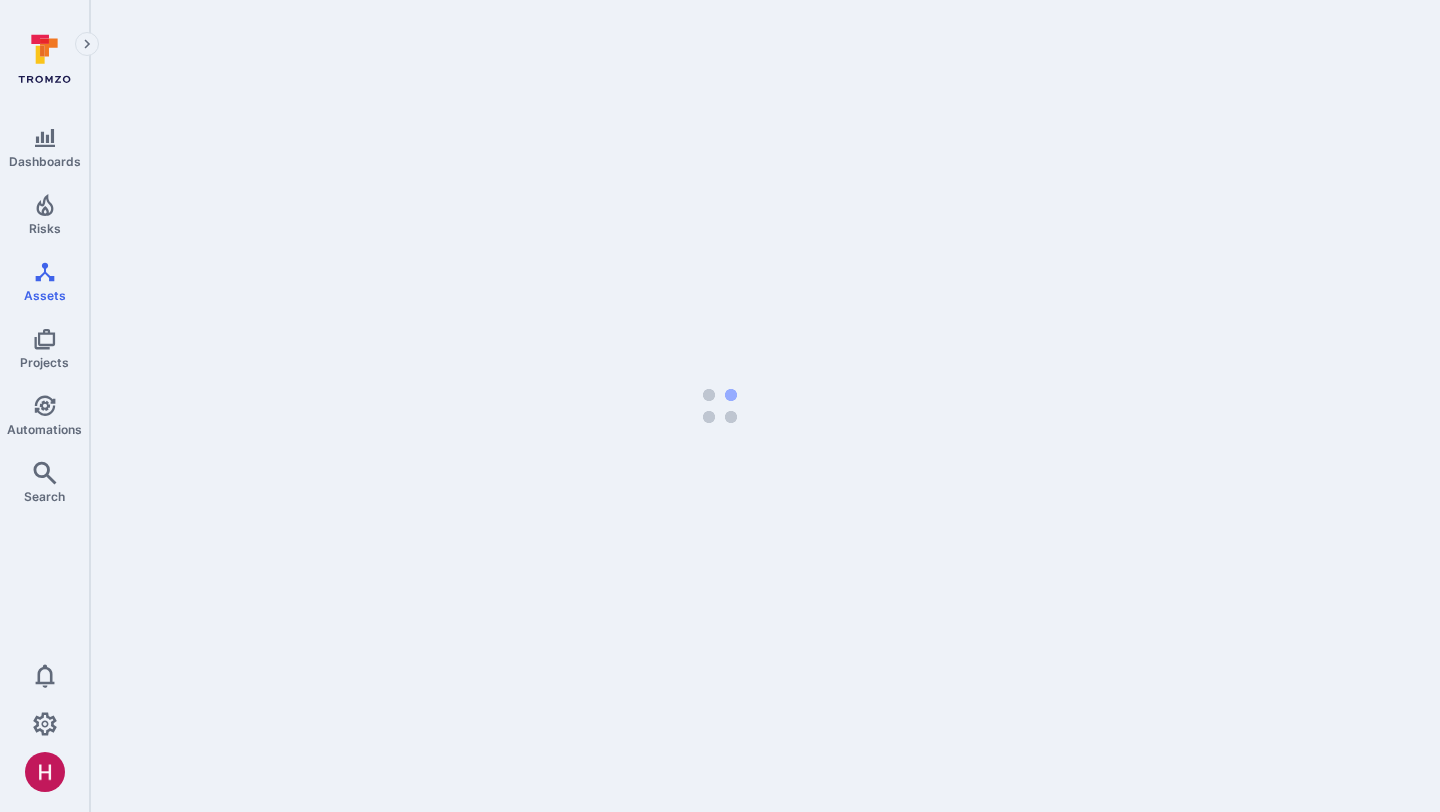 scroll, scrollTop: 0, scrollLeft: 0, axis: both 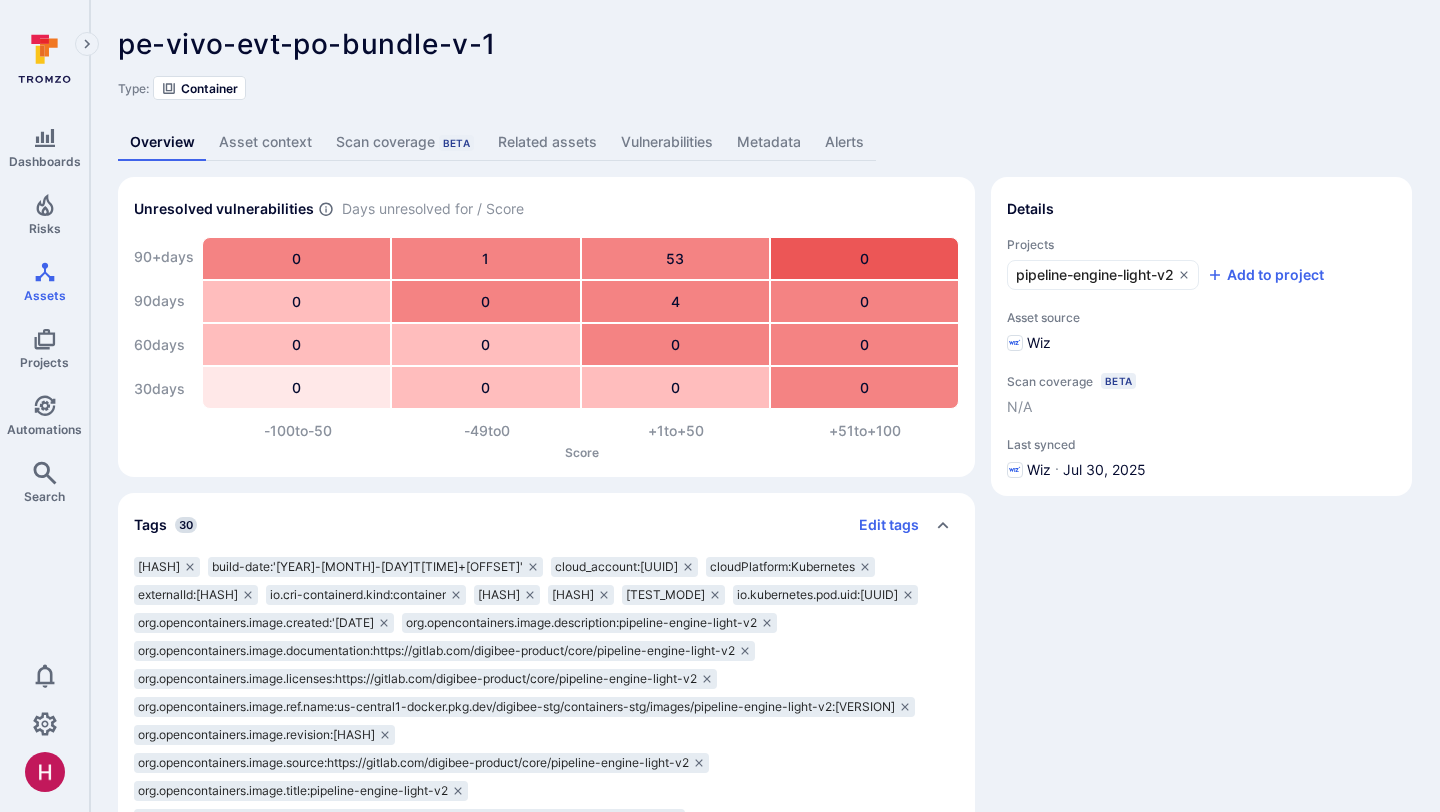 click on "Metadata" at bounding box center (769, 142) 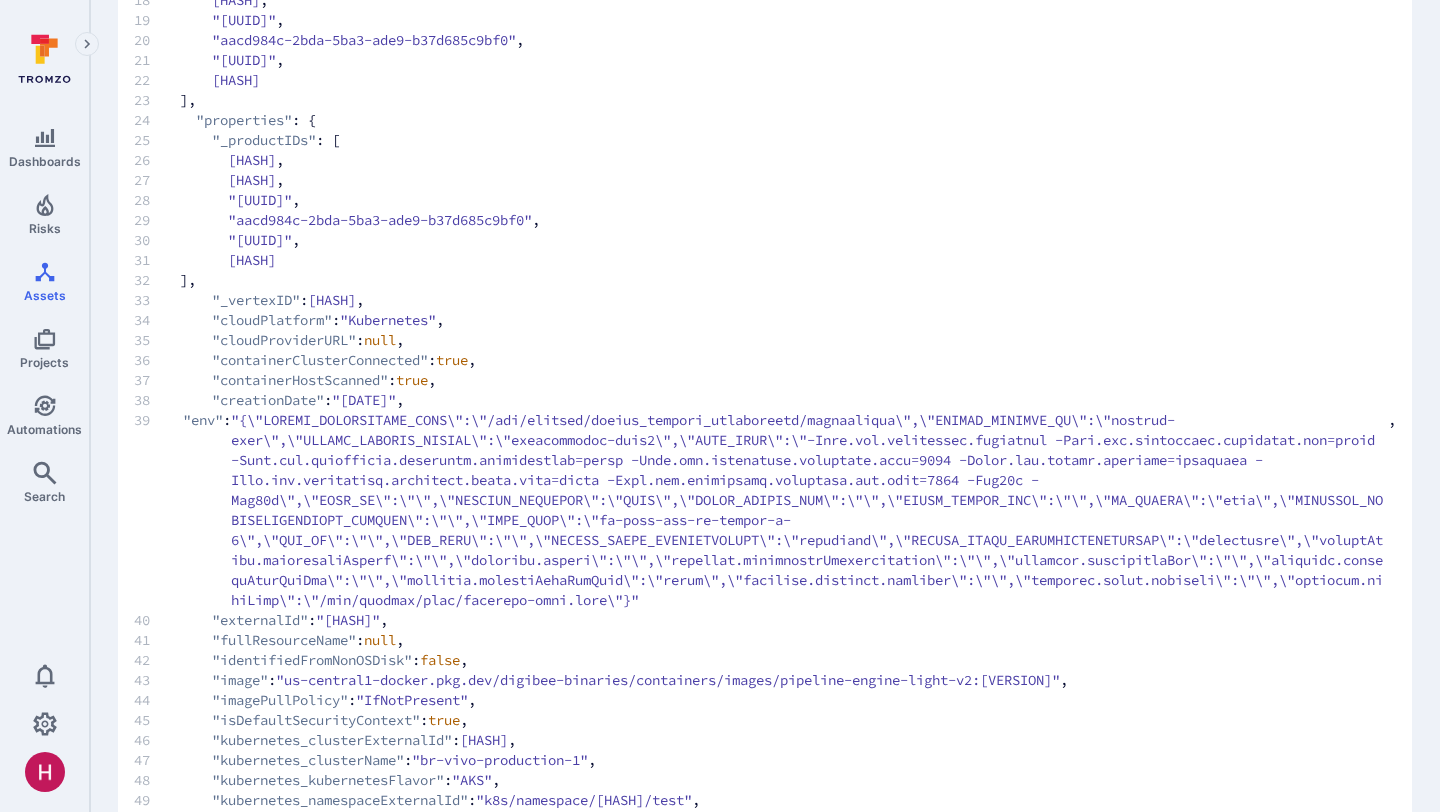scroll, scrollTop: 545, scrollLeft: 0, axis: vertical 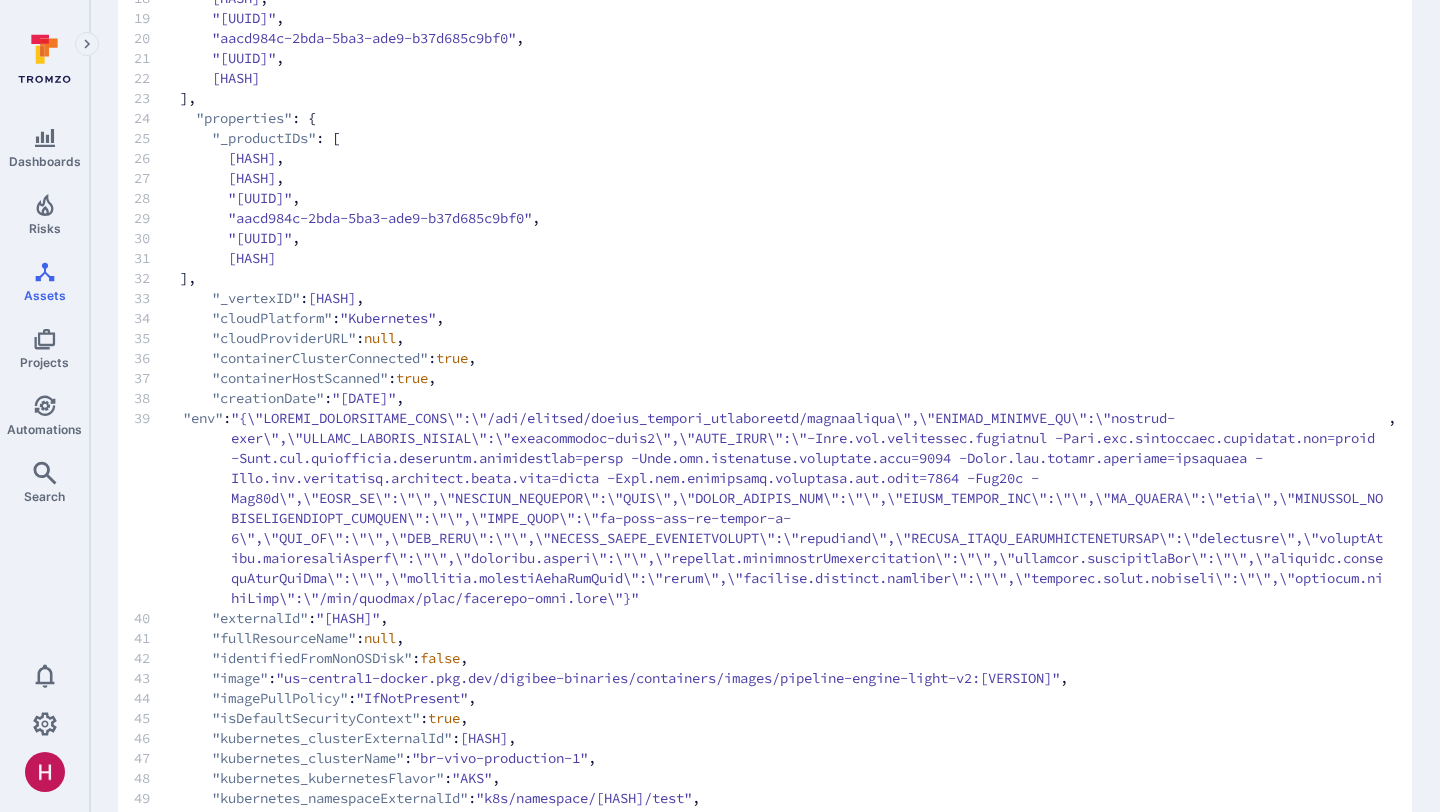 click on ""us-central1-docker.pkg.dev/digibee-binaries/containers/images/pipeline-engine-light-v2:2.10.1"" at bounding box center (668, 678) 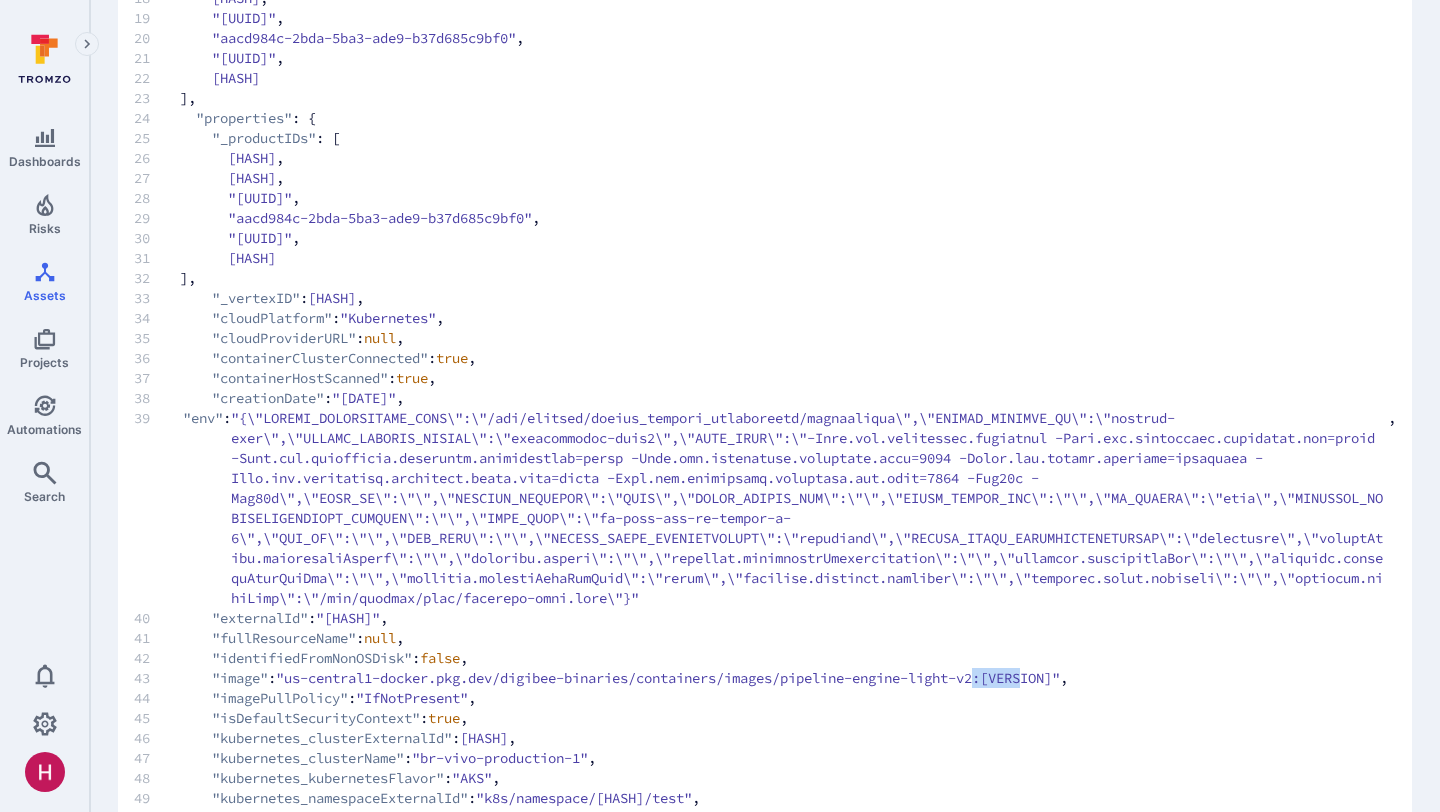 drag, startPoint x: 1023, startPoint y: 698, endPoint x: 1073, endPoint y: 698, distance: 50 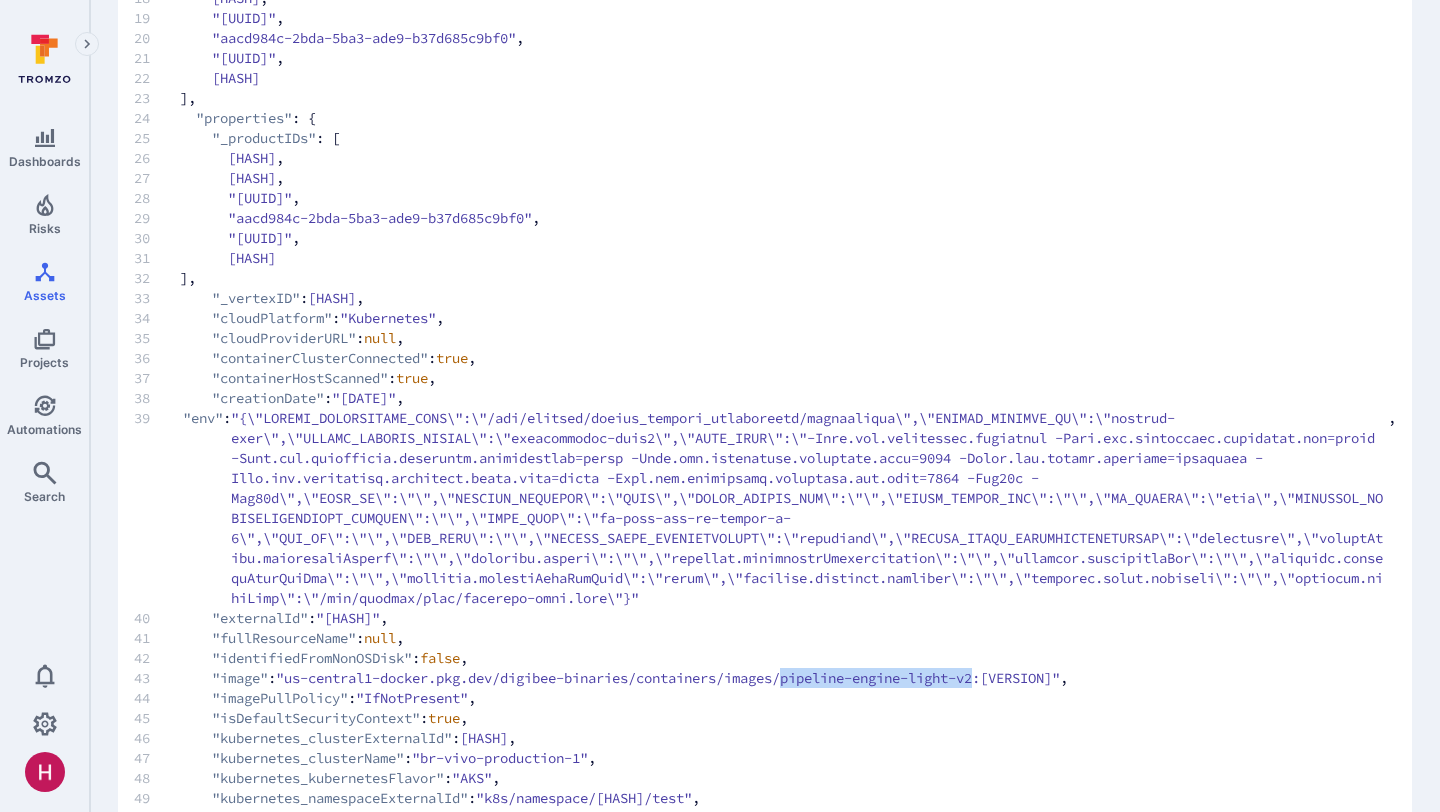 drag, startPoint x: 1017, startPoint y: 696, endPoint x: 819, endPoint y: 696, distance: 198 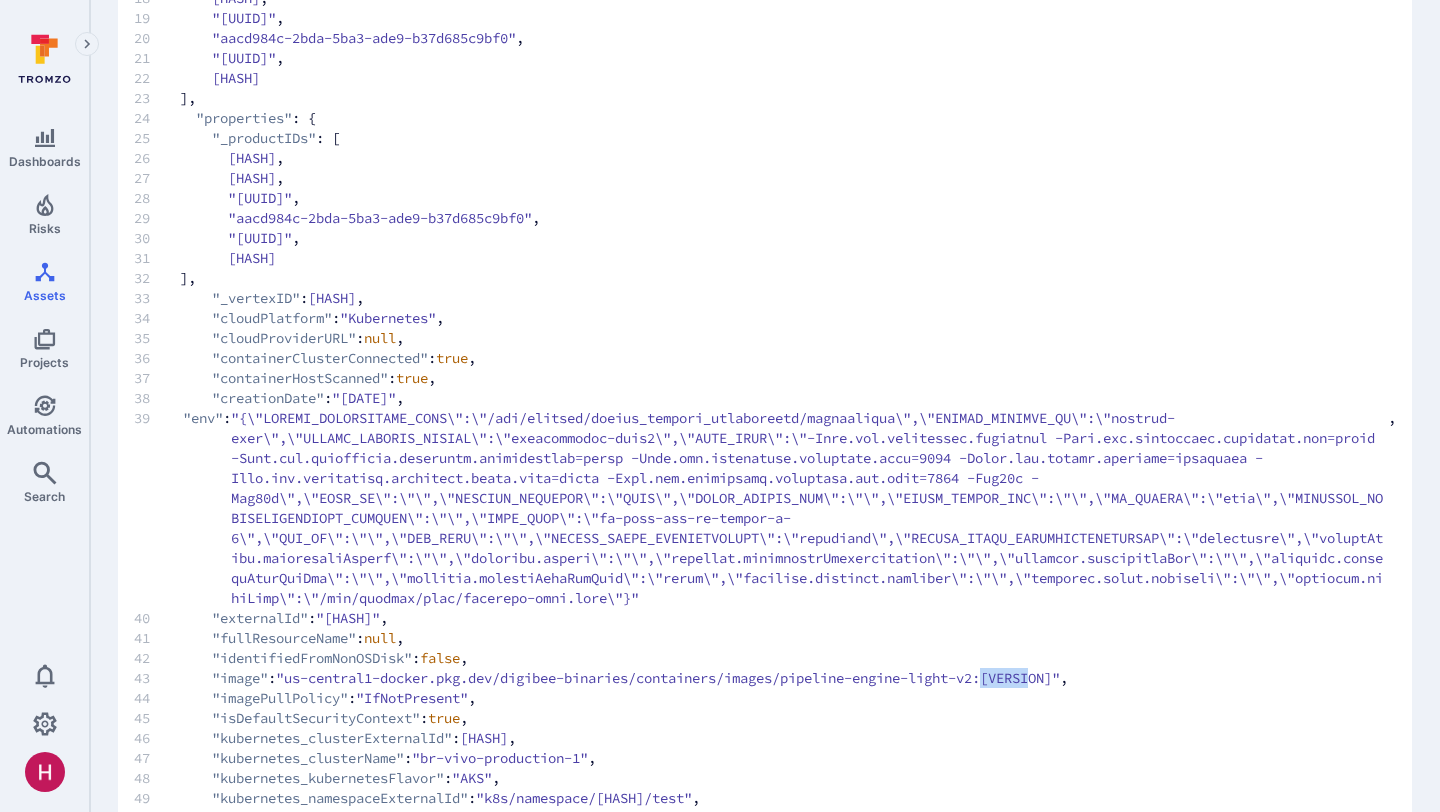 drag, startPoint x: 1028, startPoint y: 694, endPoint x: 1077, endPoint y: 697, distance: 49.09175 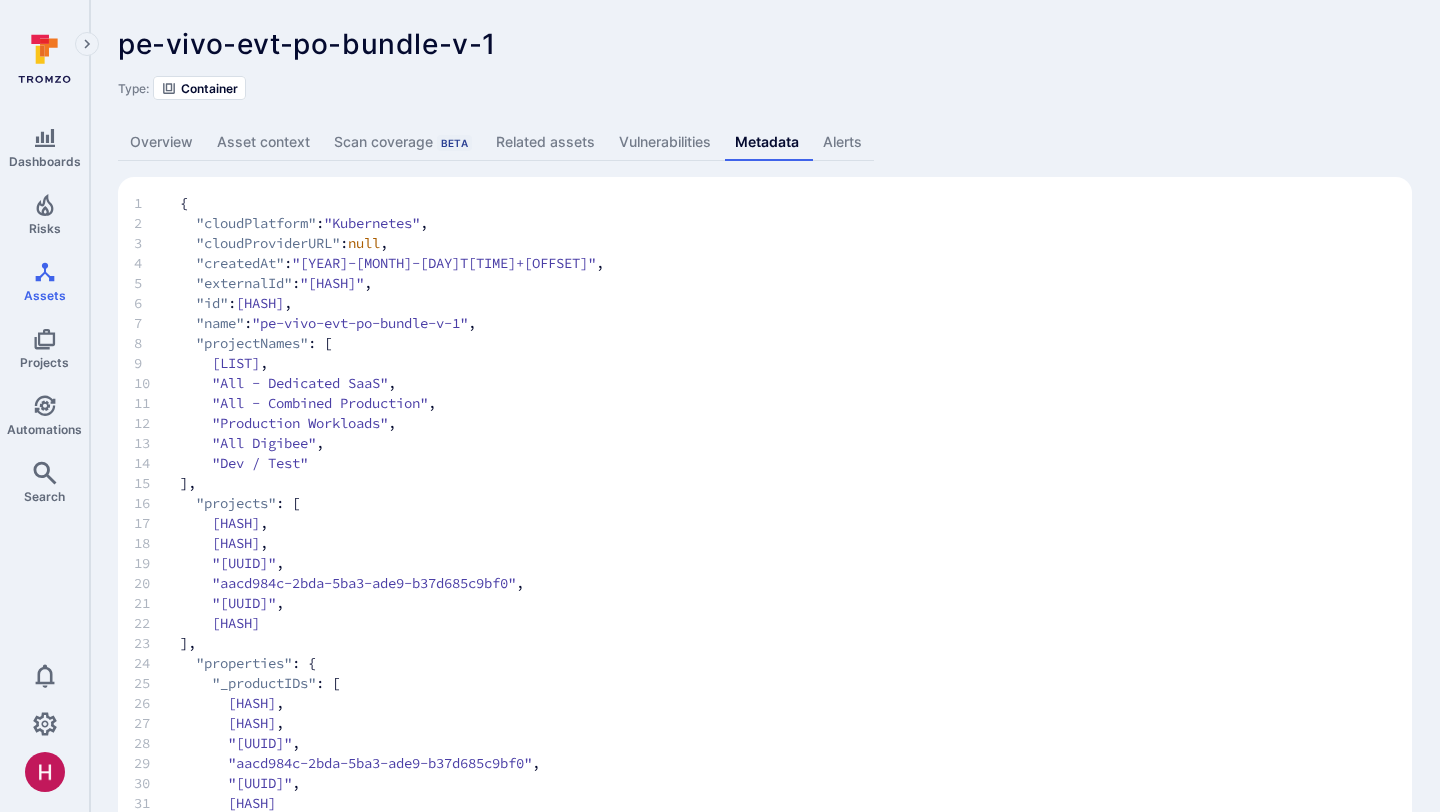 click on ""25c149c77f3882148fea7a4556ec09eae02b0af83192aba6da798e2eacfe06e2"" at bounding box center (332, 283) 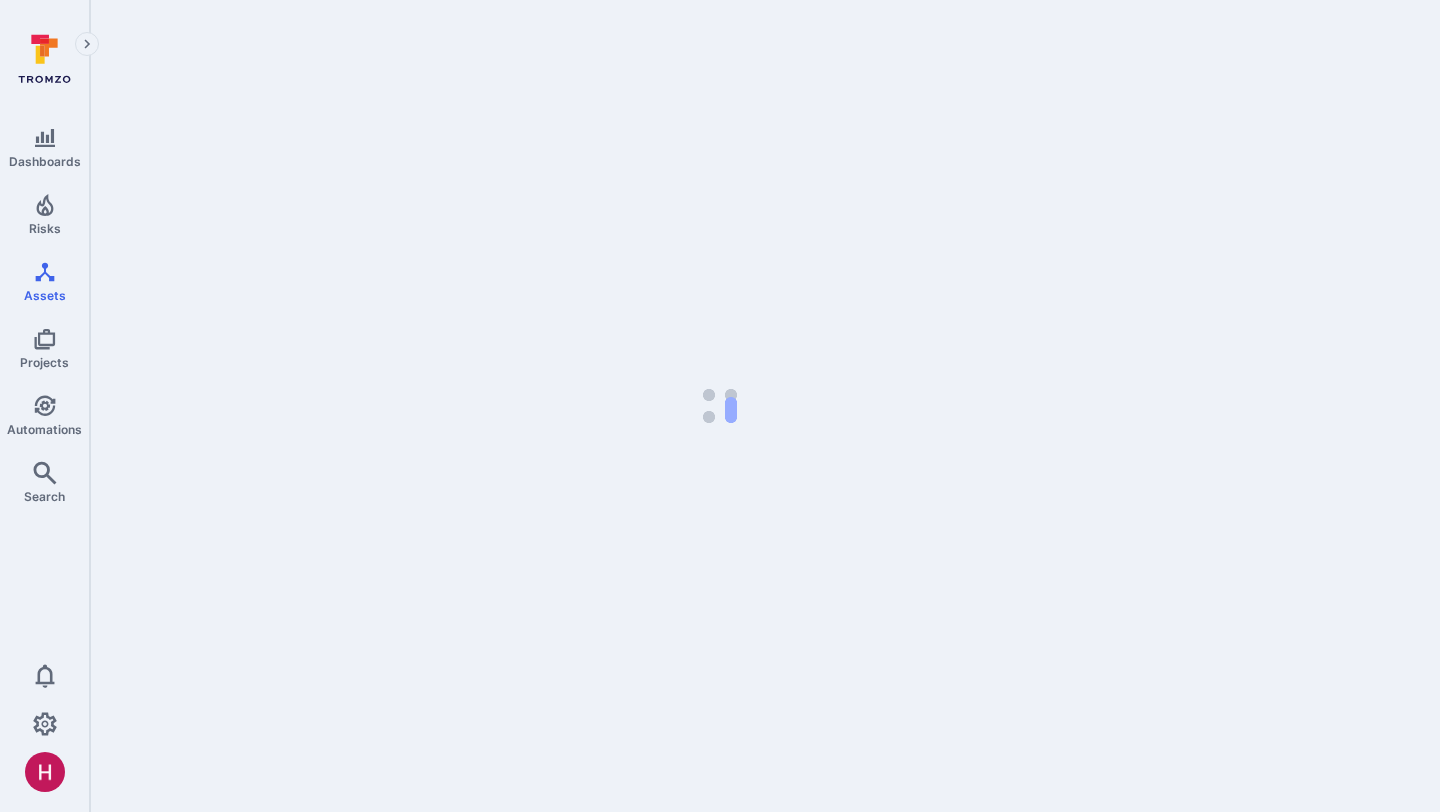 scroll, scrollTop: 0, scrollLeft: 0, axis: both 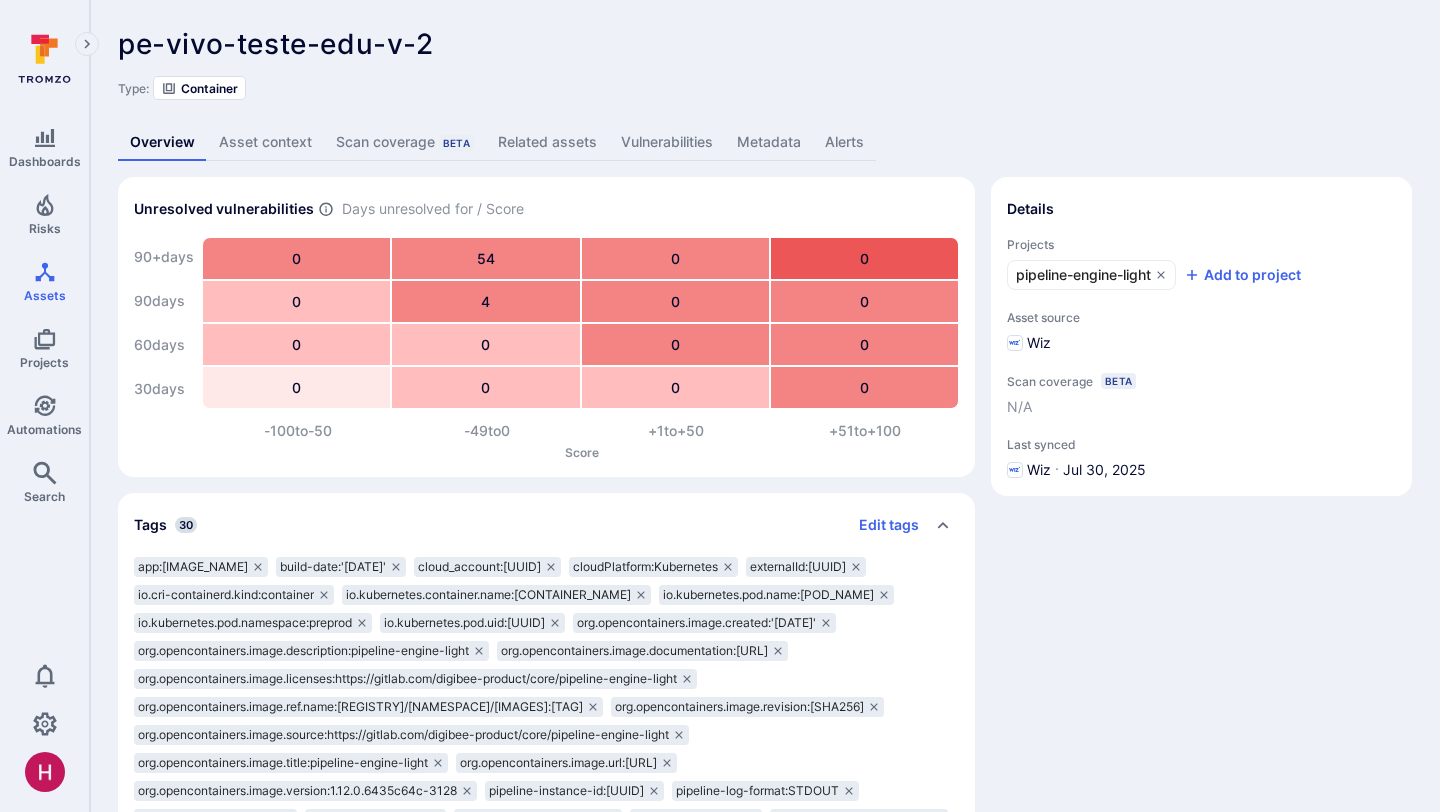 click on "Scan coverage   Beta" at bounding box center (405, 142) 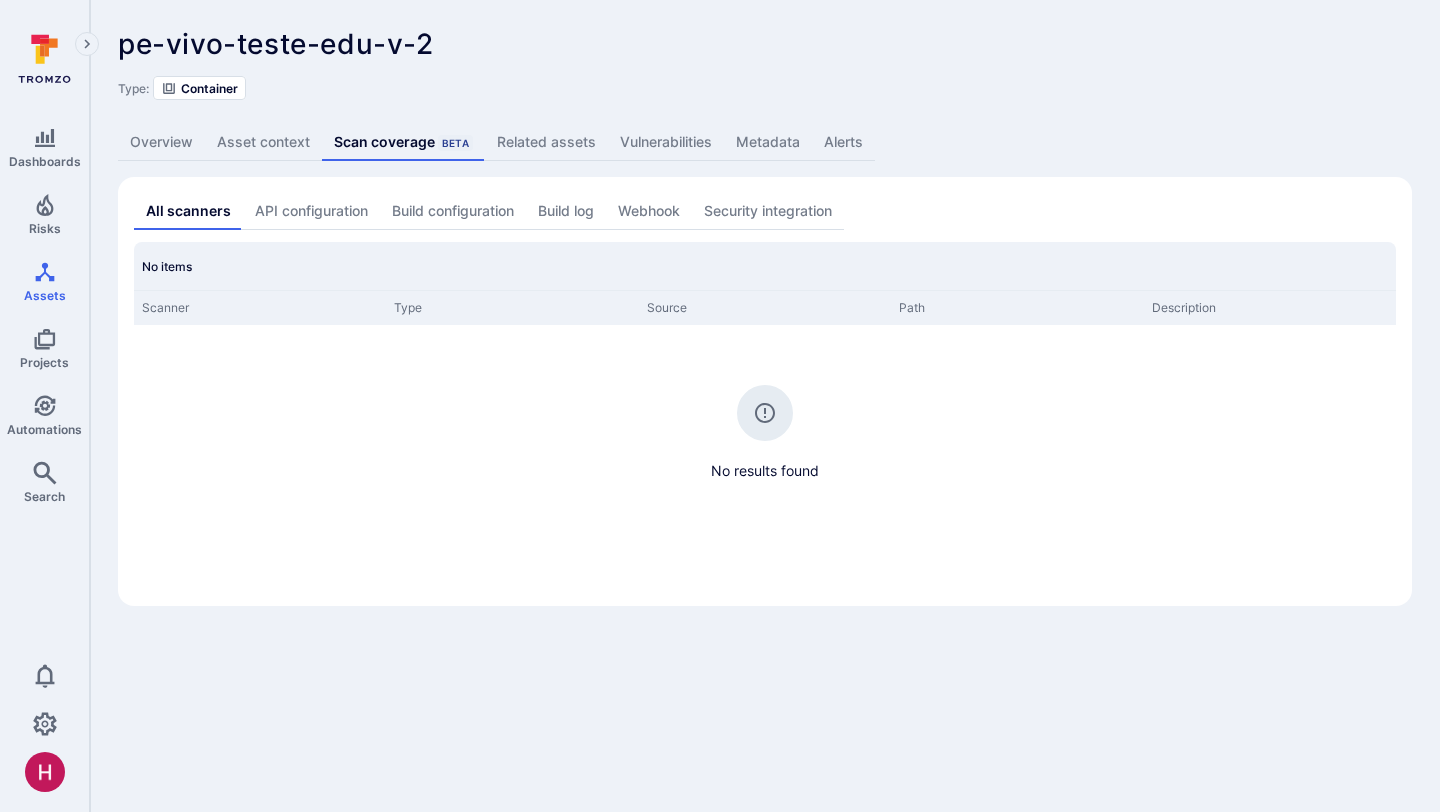 click on "Metadata" at bounding box center [768, 142] 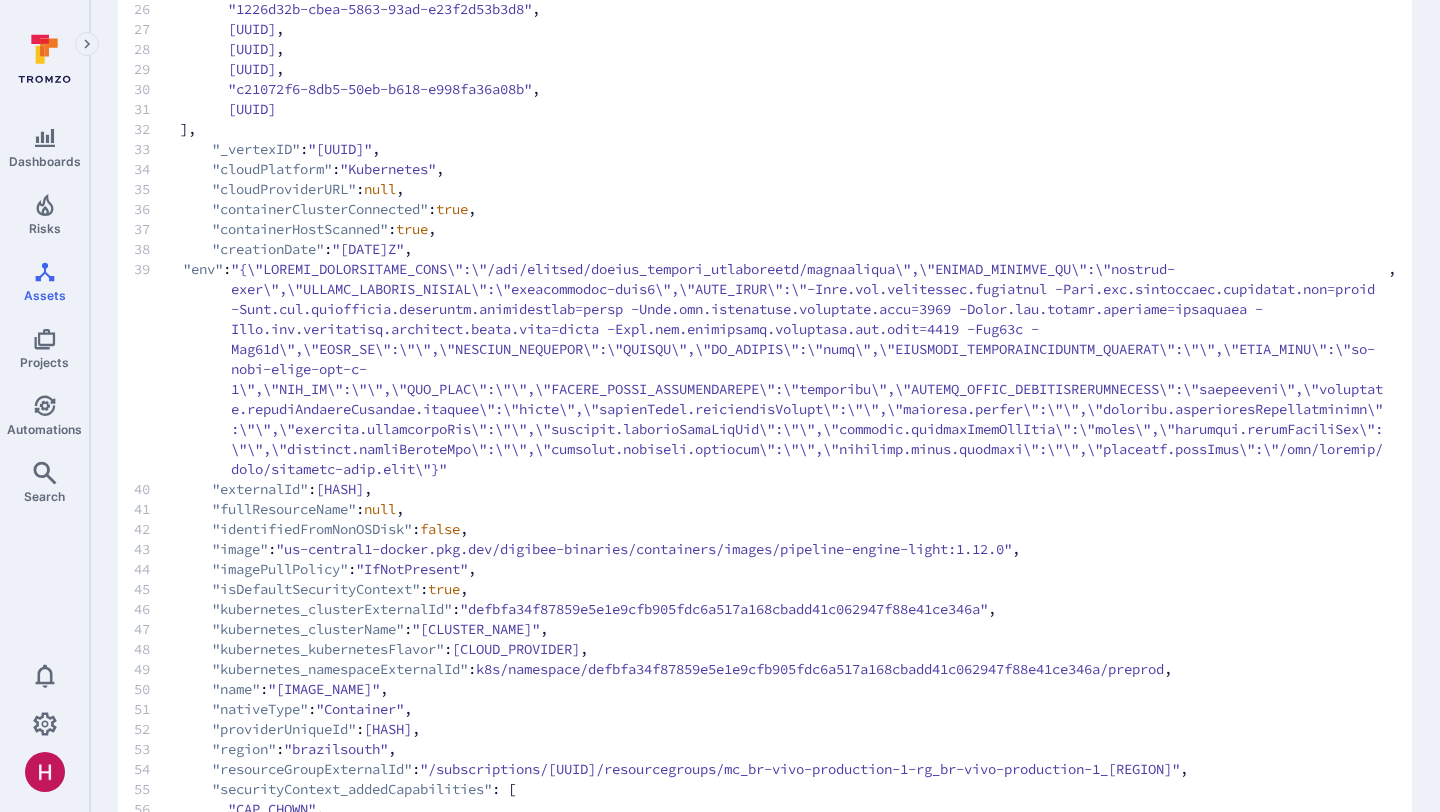 scroll, scrollTop: 713, scrollLeft: 0, axis: vertical 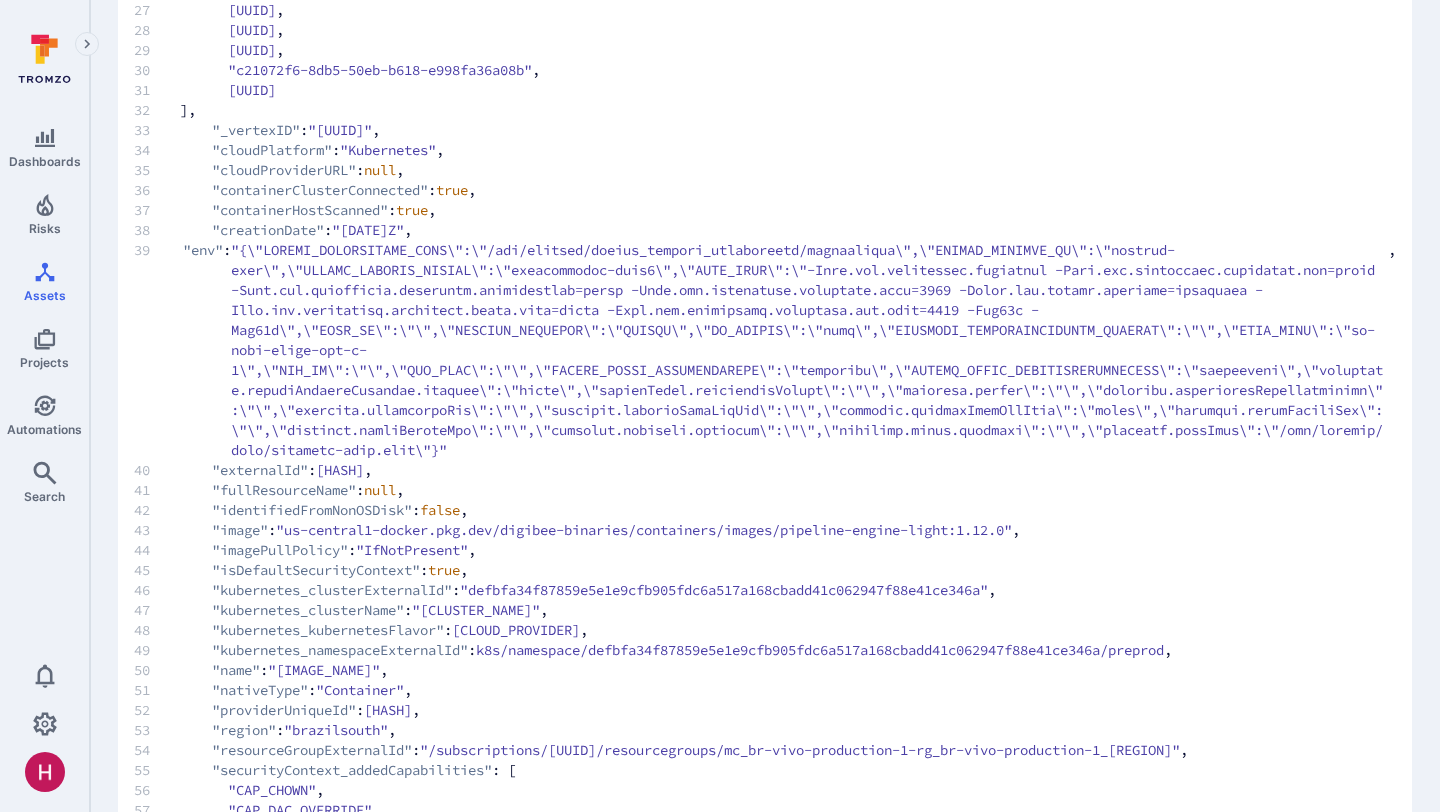 click on "44      "imagePullPolicy" :  "IfNotPresent" ," at bounding box center [765, 550] 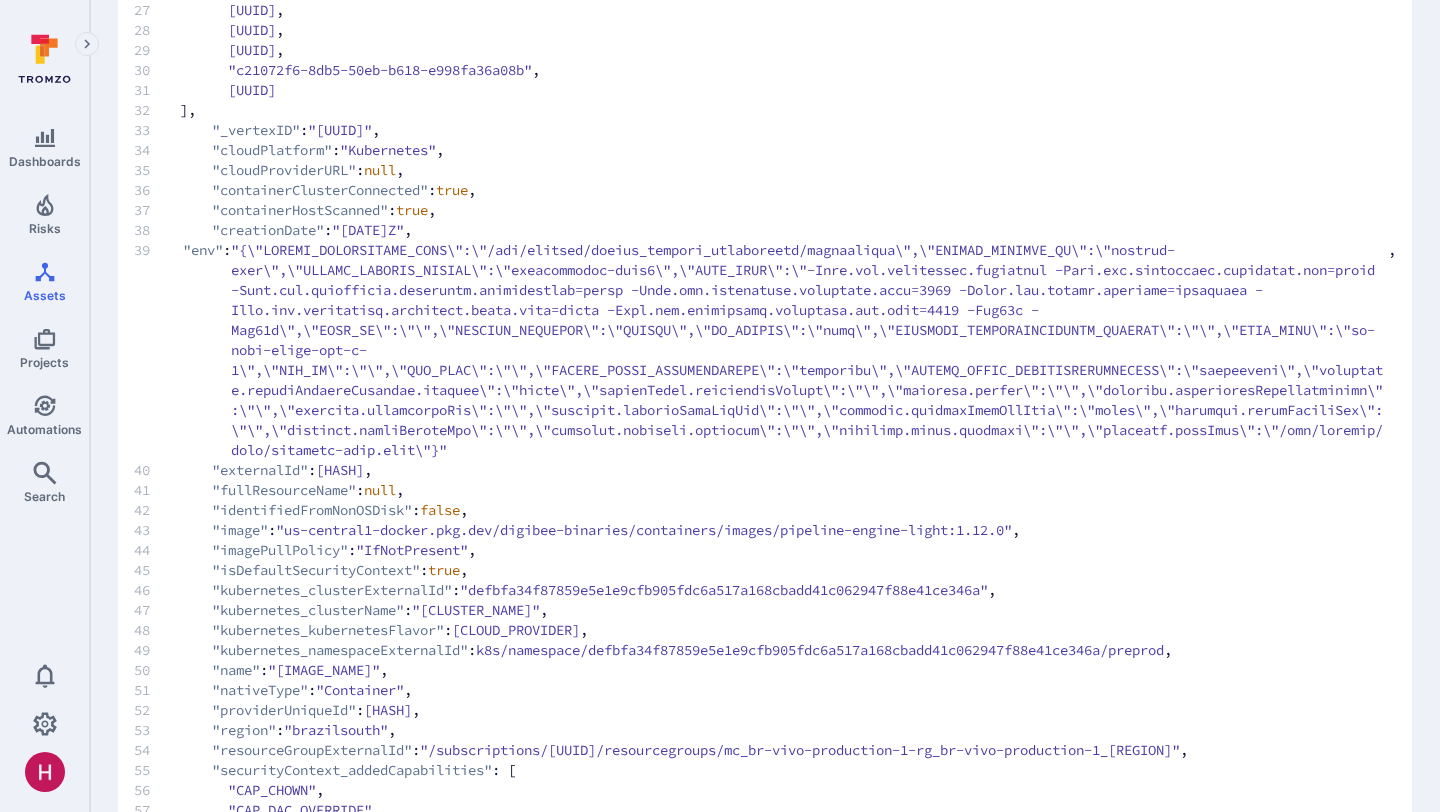 click on ""us-central1-docker.pkg.dev/digibee-binaries/containers/images/pipeline-engine-light:1.12.0"" at bounding box center [644, 530] 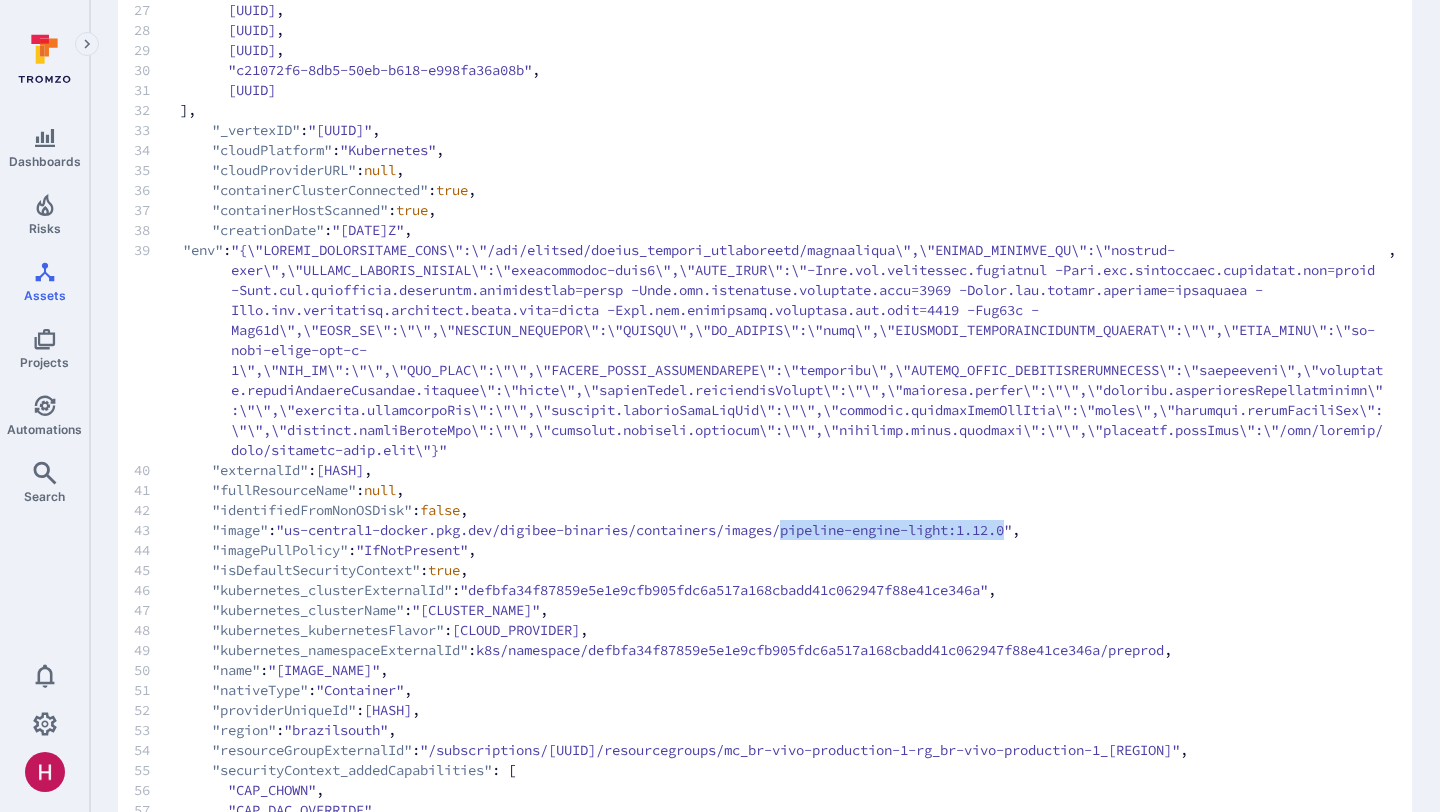 drag, startPoint x: 1053, startPoint y: 552, endPoint x: 819, endPoint y: 557, distance: 234.0534 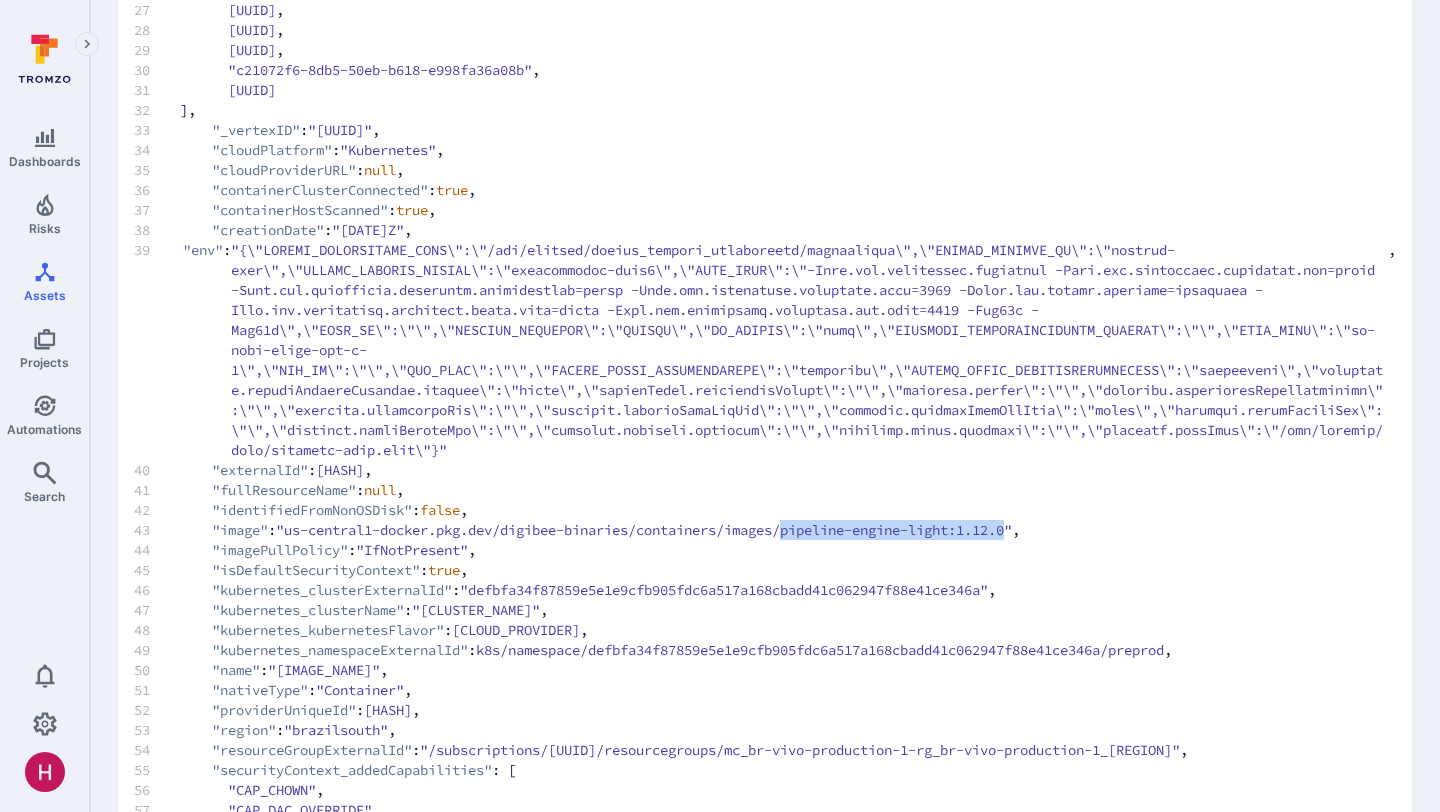 copy on "pipeline-engine-light:1.12.0" 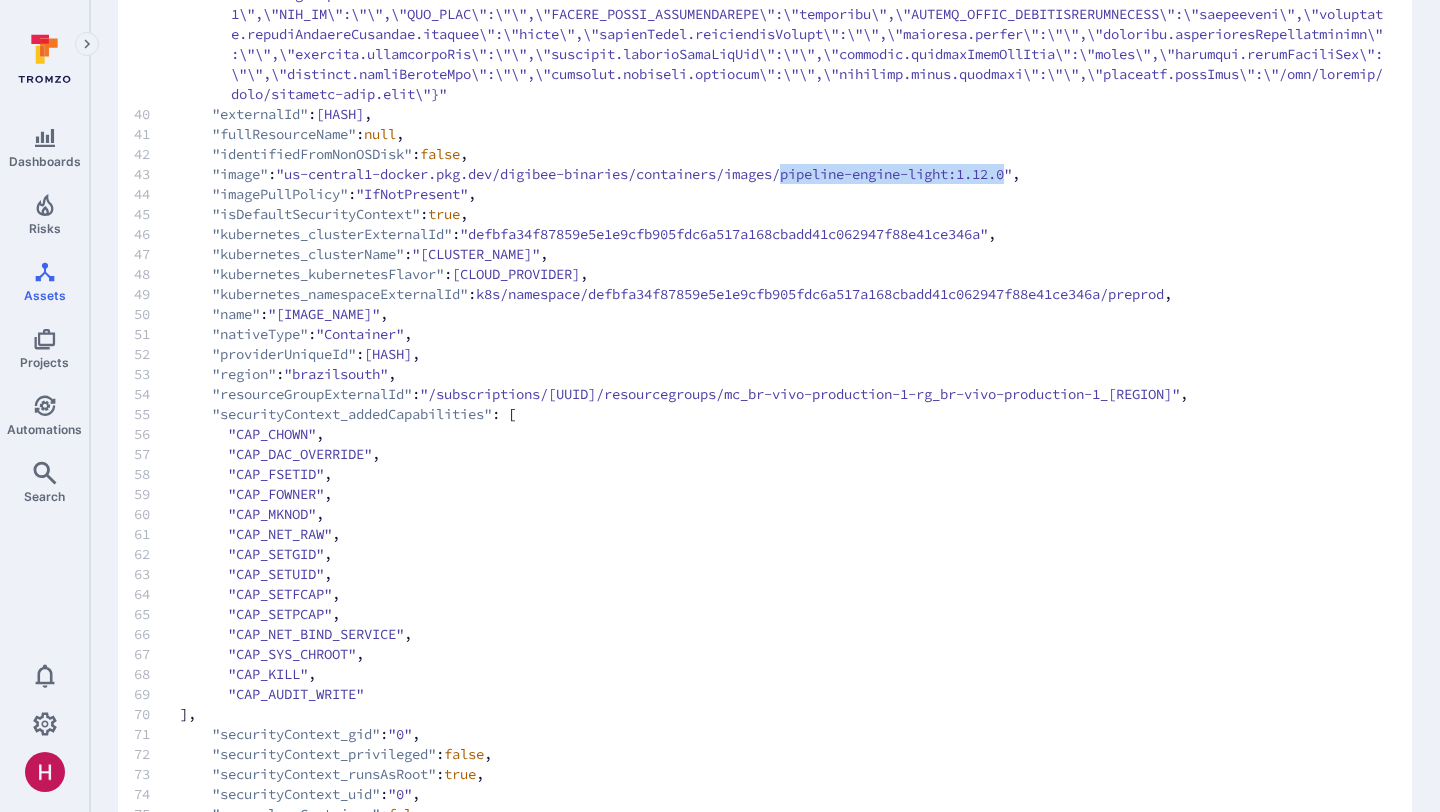 scroll, scrollTop: 1070, scrollLeft: 0, axis: vertical 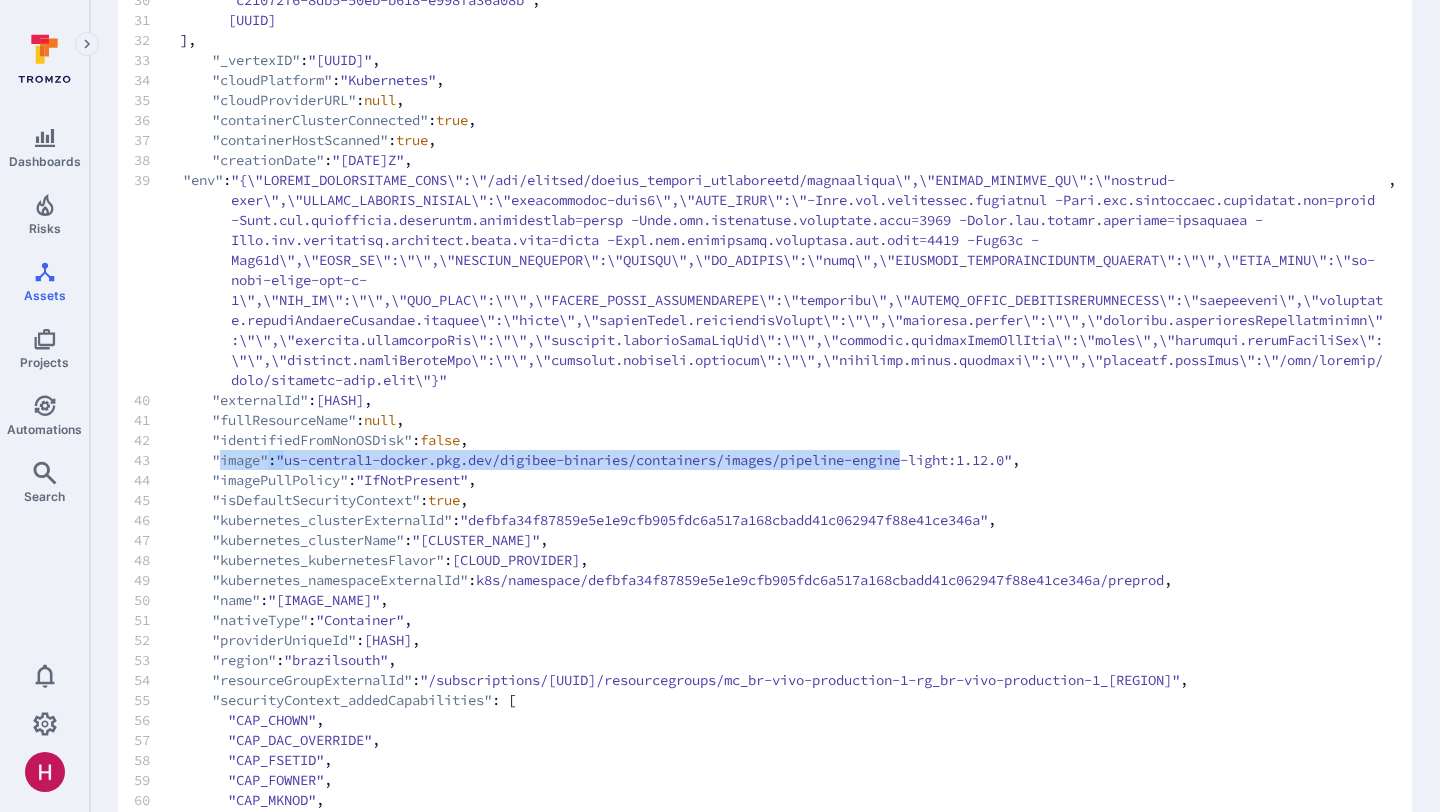 drag, startPoint x: 224, startPoint y: 478, endPoint x: 942, endPoint y: 486, distance: 718.04456 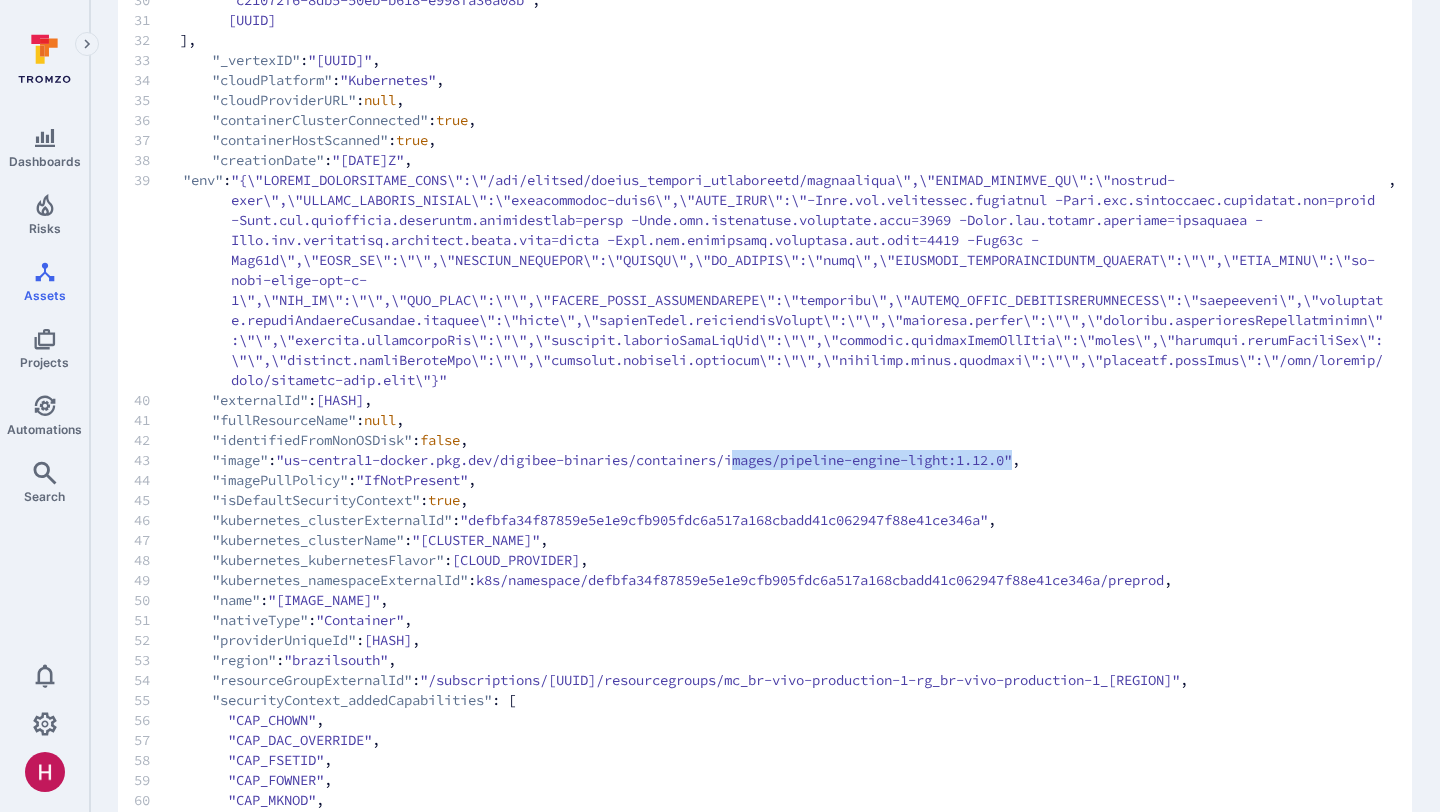 drag, startPoint x: 1059, startPoint y: 479, endPoint x: 765, endPoint y: 487, distance: 294.10883 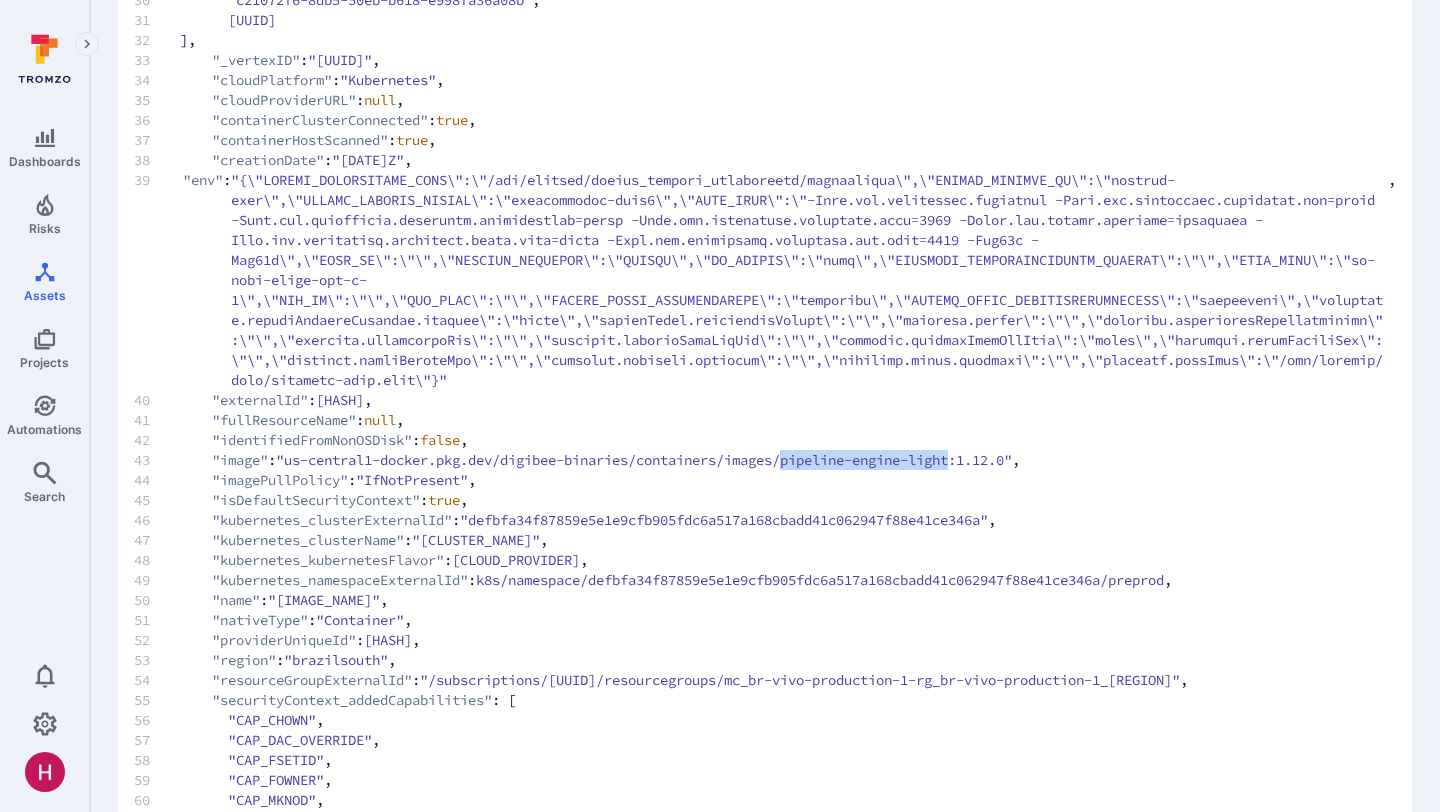 drag, startPoint x: 993, startPoint y: 482, endPoint x: 817, endPoint y: 480, distance: 176.01137 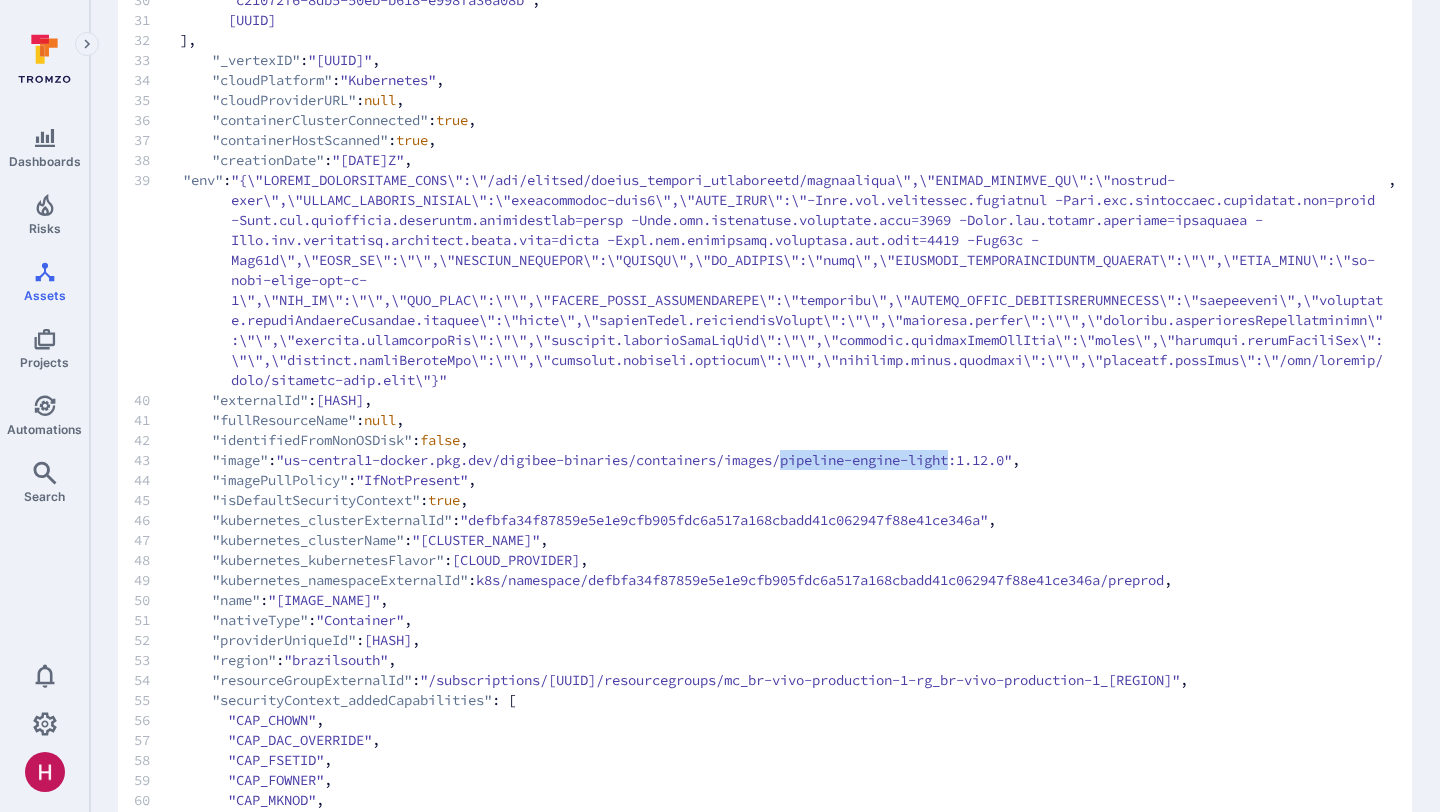 click on ""us-central1-docker.pkg.dev/digibee-binaries/containers/images/pipeline-engine-light:1.12.0"" at bounding box center (644, 460) 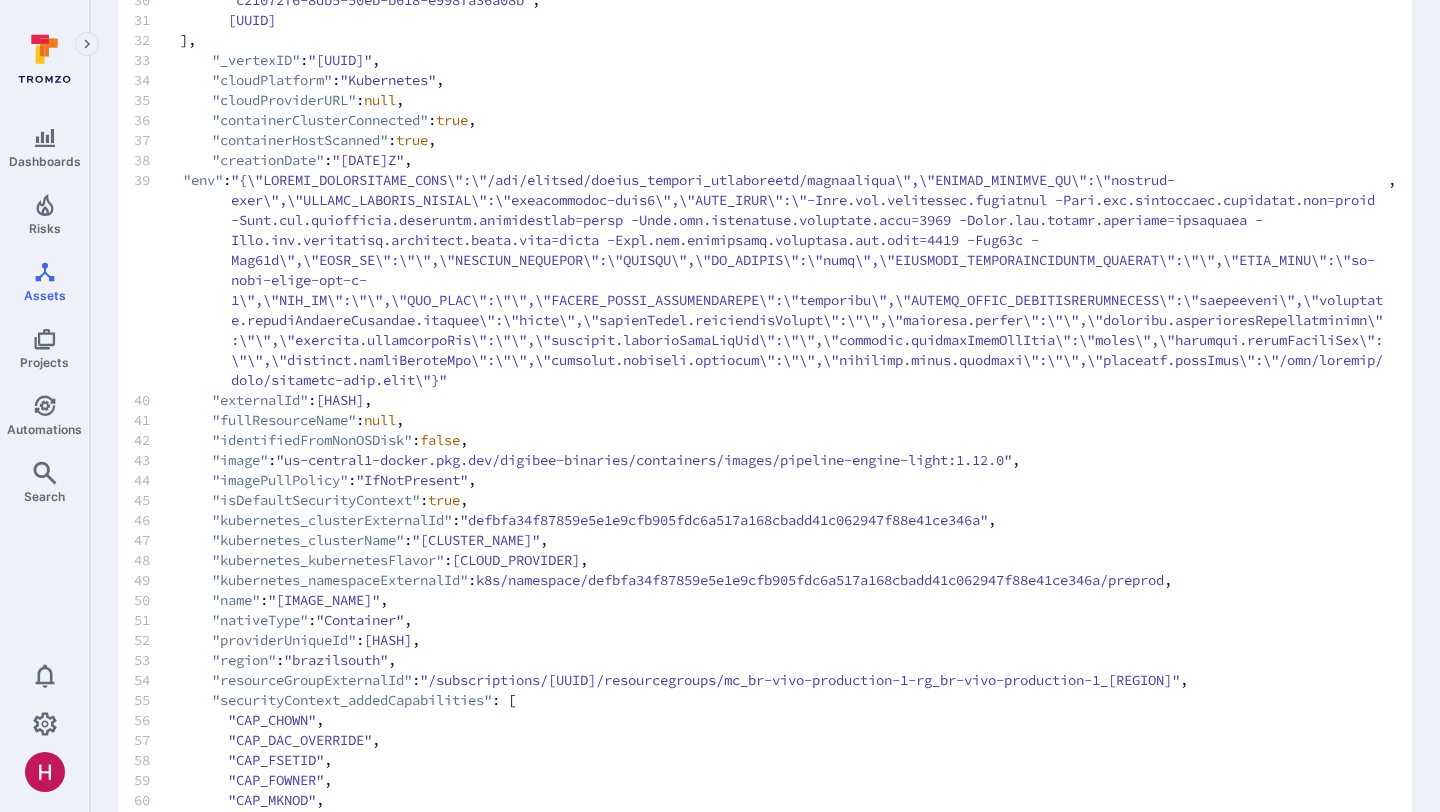 click on ""us-central1-docker.pkg.dev/digibee-binaries/containers/images/pipeline-engine-light:1.12.0"" at bounding box center (644, 460) 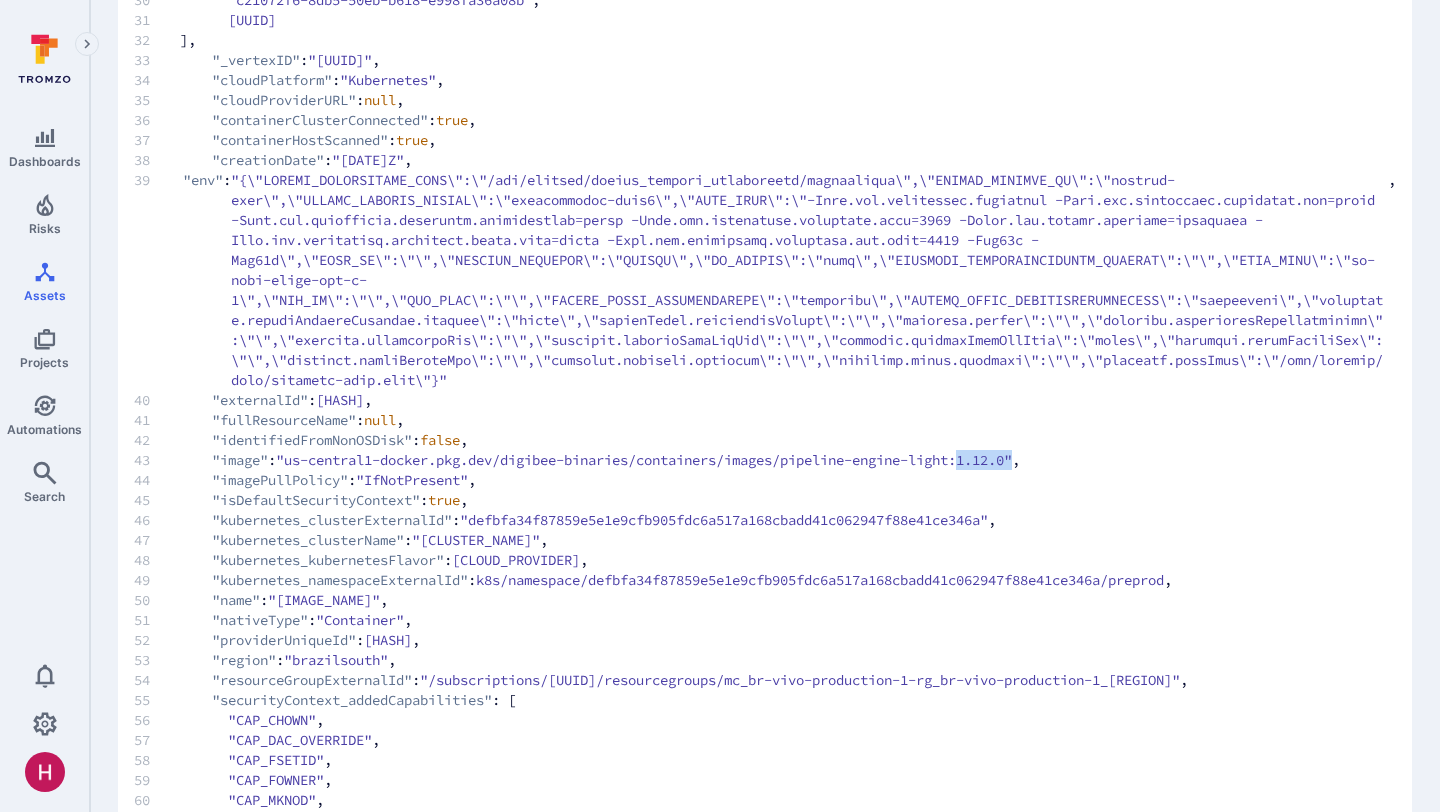 drag, startPoint x: 1002, startPoint y: 482, endPoint x: 1047, endPoint y: 482, distance: 45 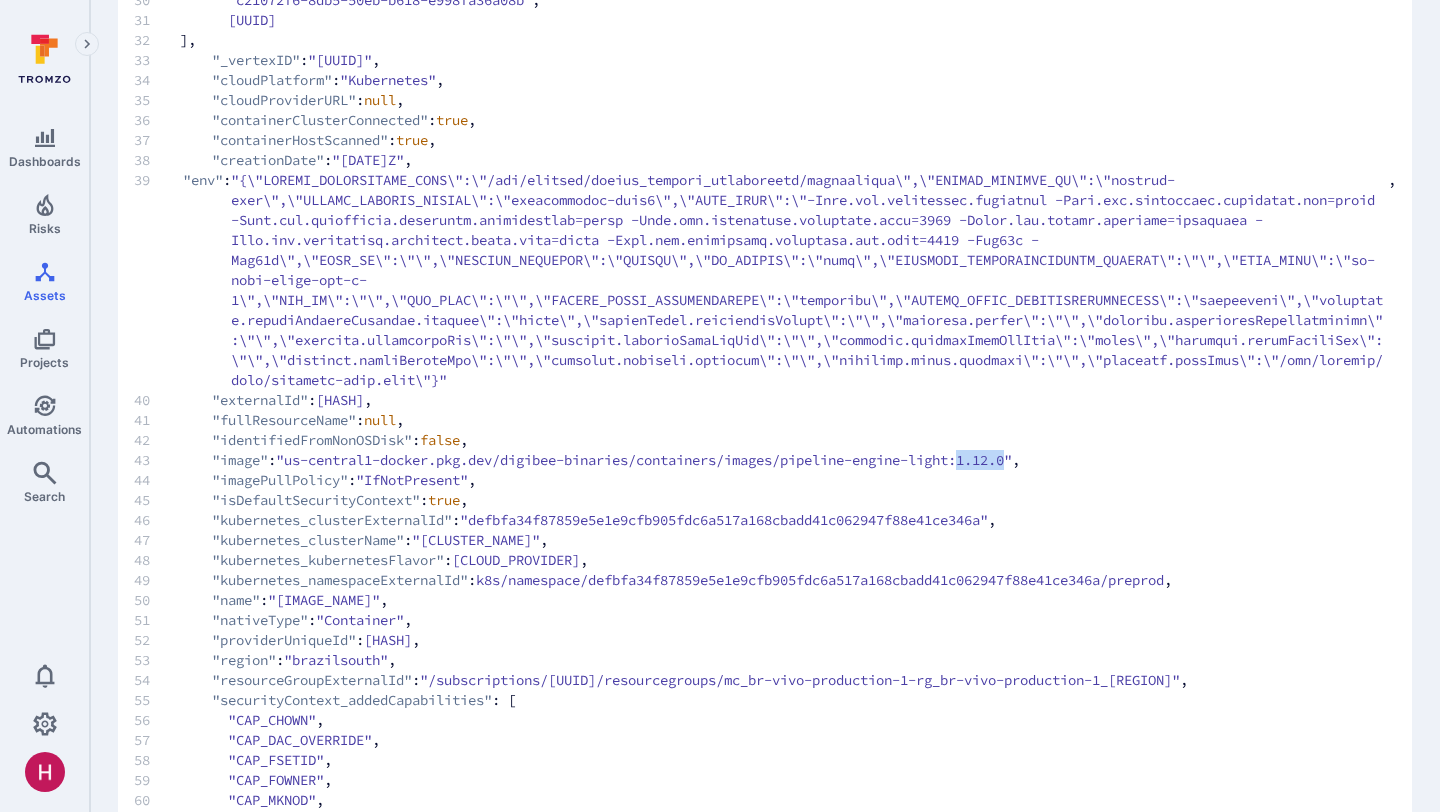 click on ""us-central1-docker.pkg.dev/digibee-binaries/containers/images/pipeline-engine-light:1.12.0"" at bounding box center (644, 460) 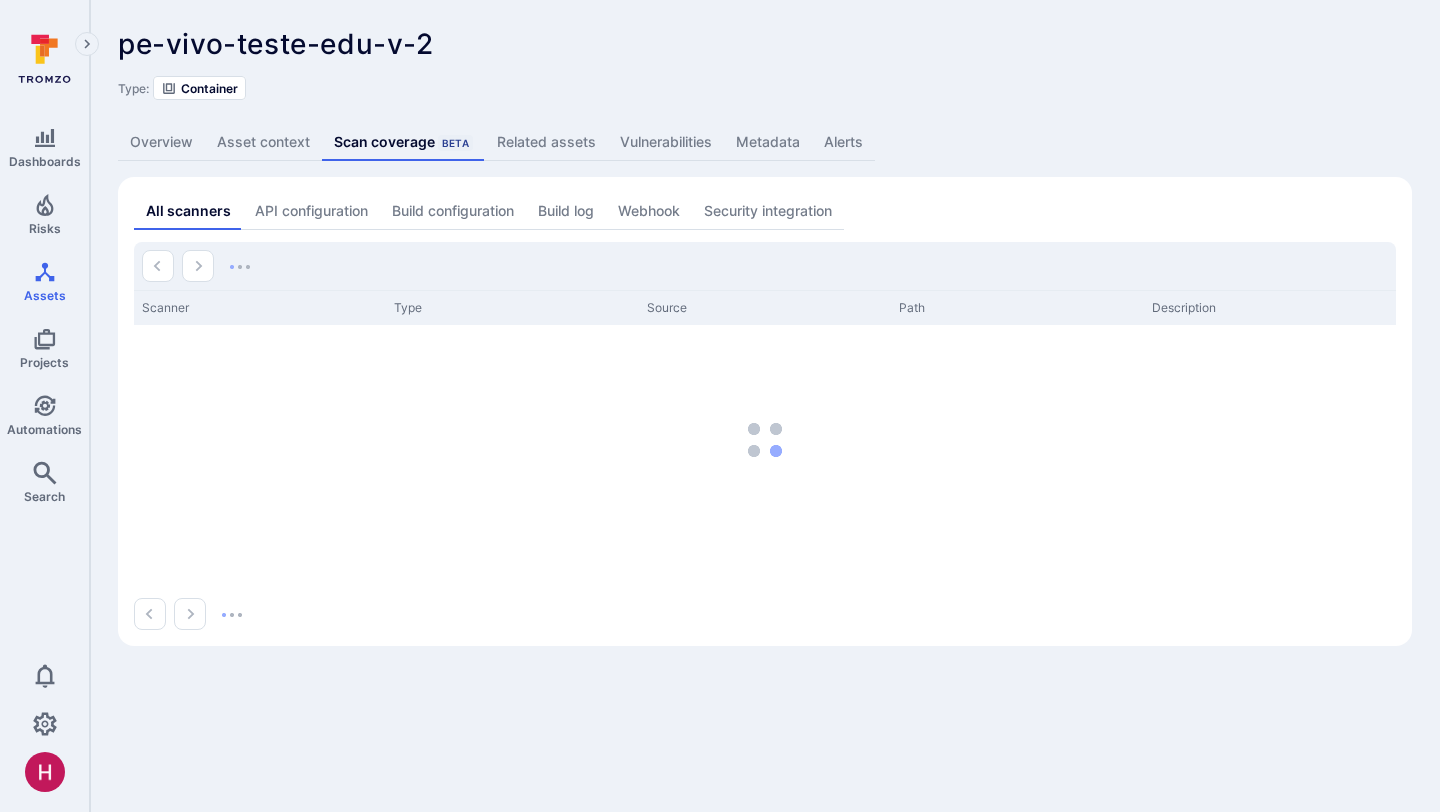 scroll, scrollTop: 0, scrollLeft: 0, axis: both 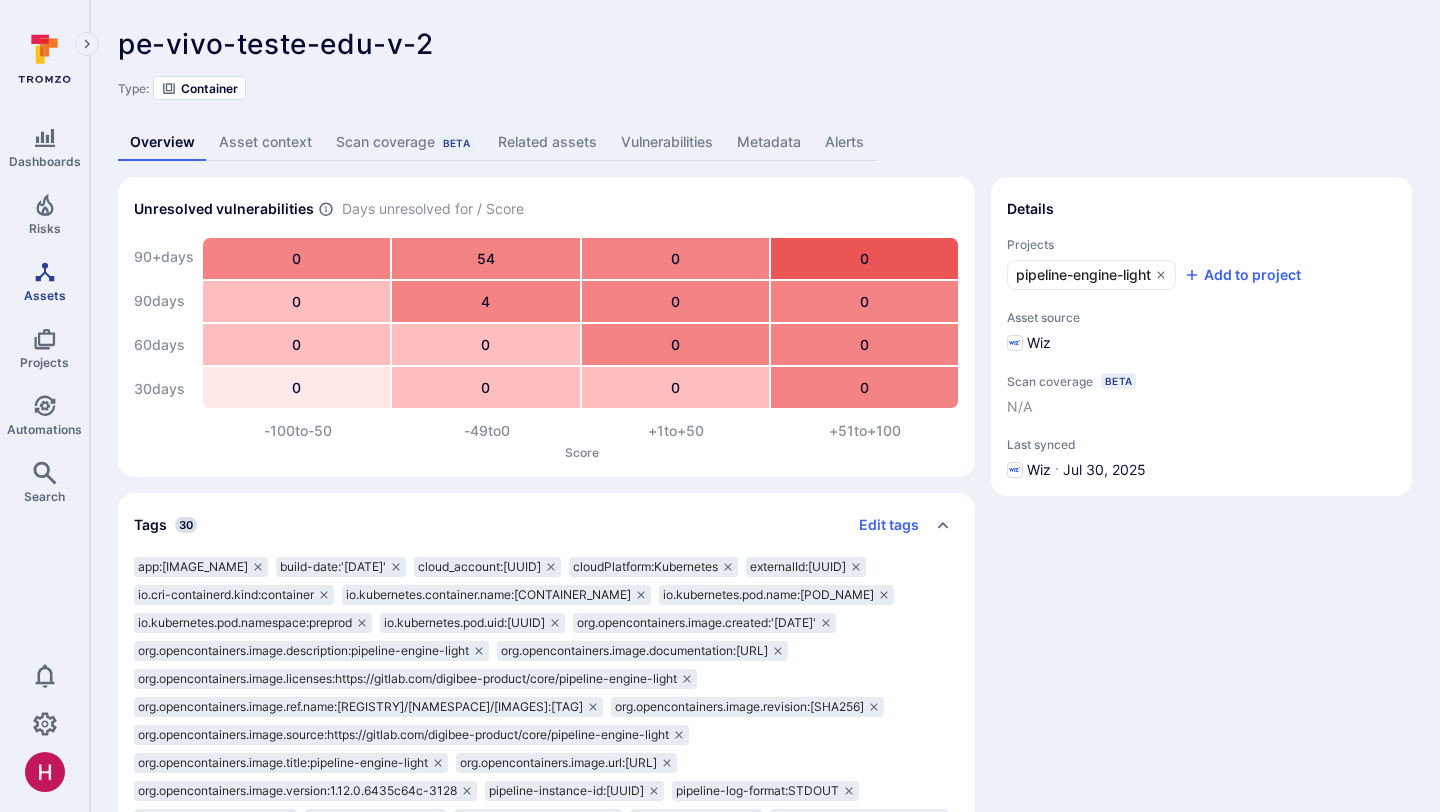 click 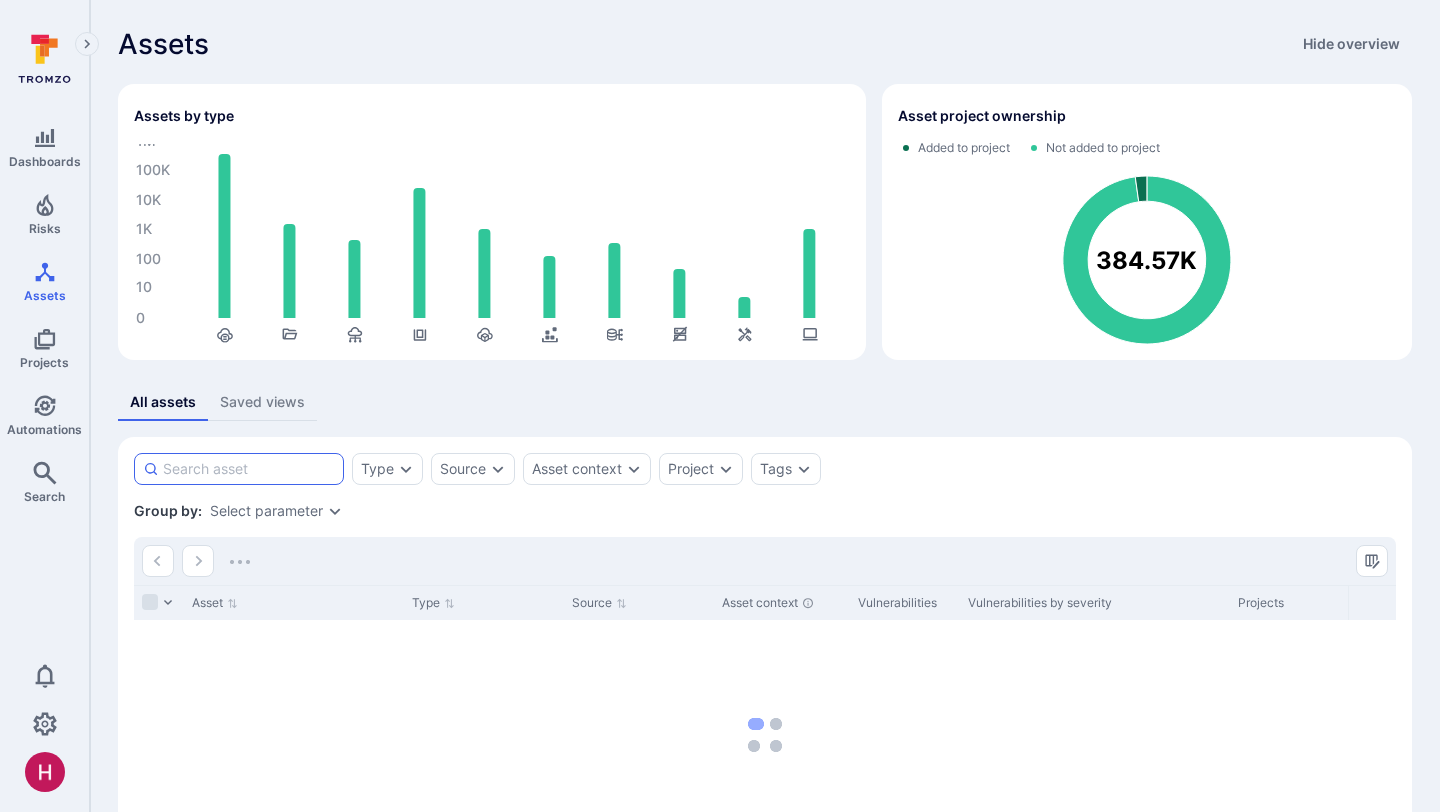 click at bounding box center (249, 469) 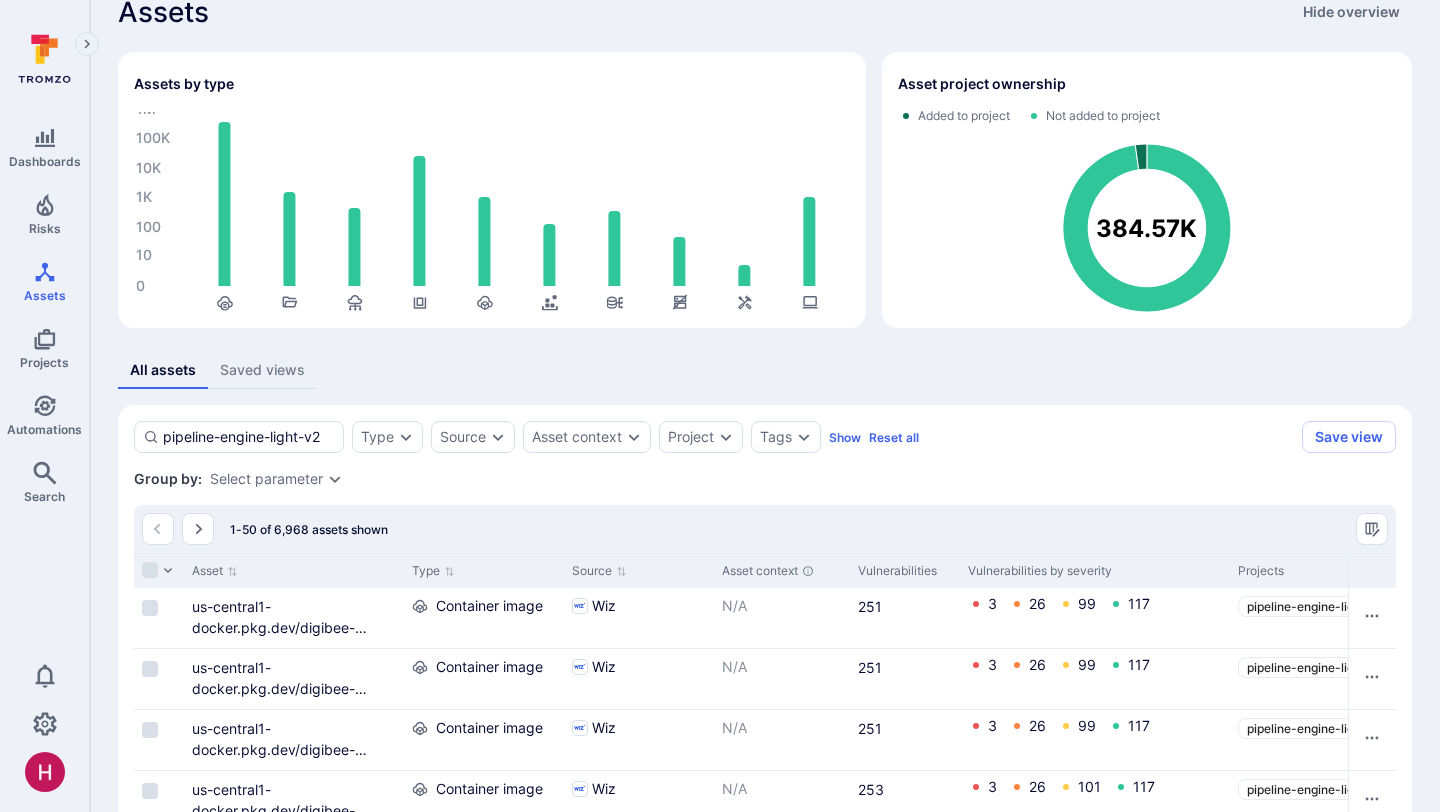 scroll, scrollTop: 128, scrollLeft: 0, axis: vertical 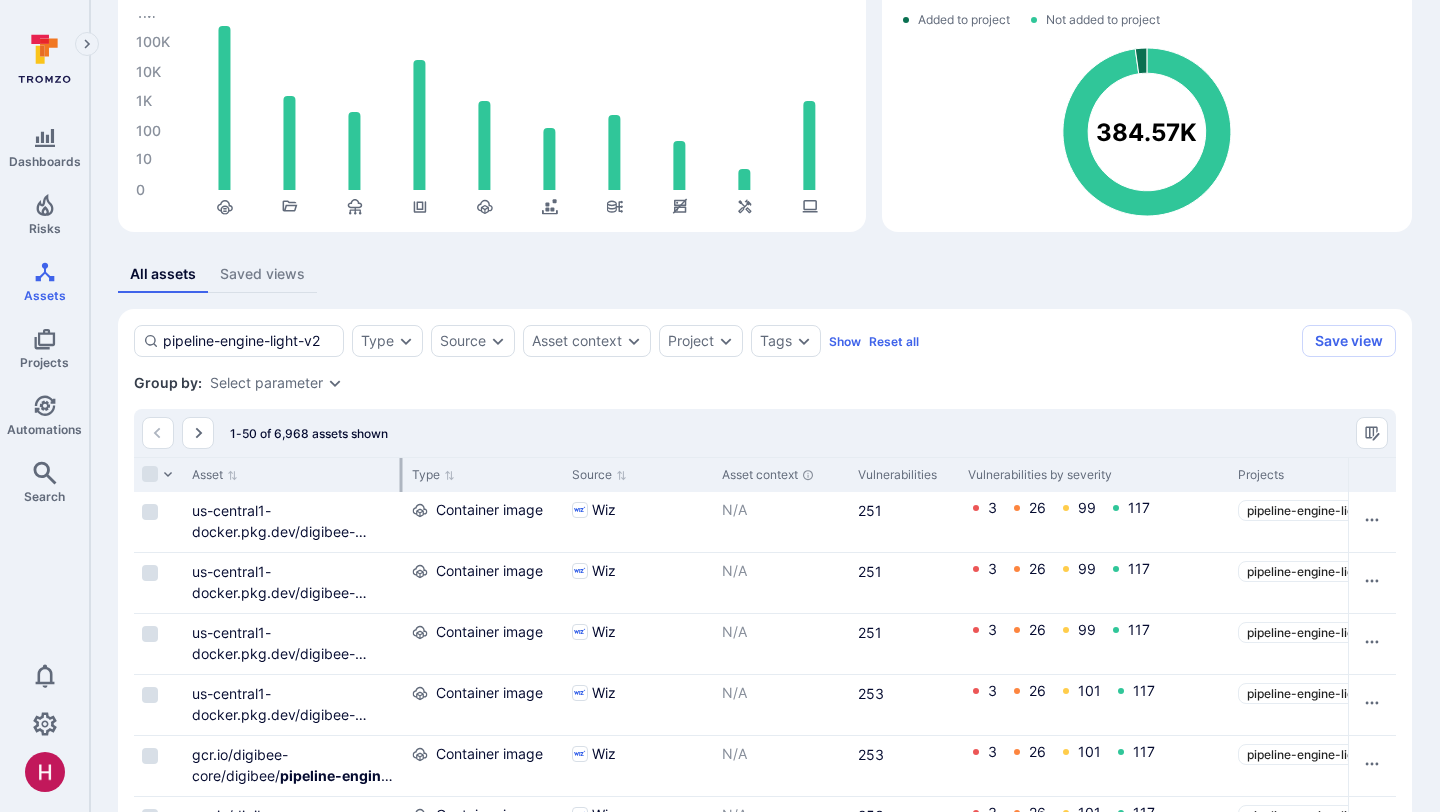 type on "pipeline-engine-light-v2" 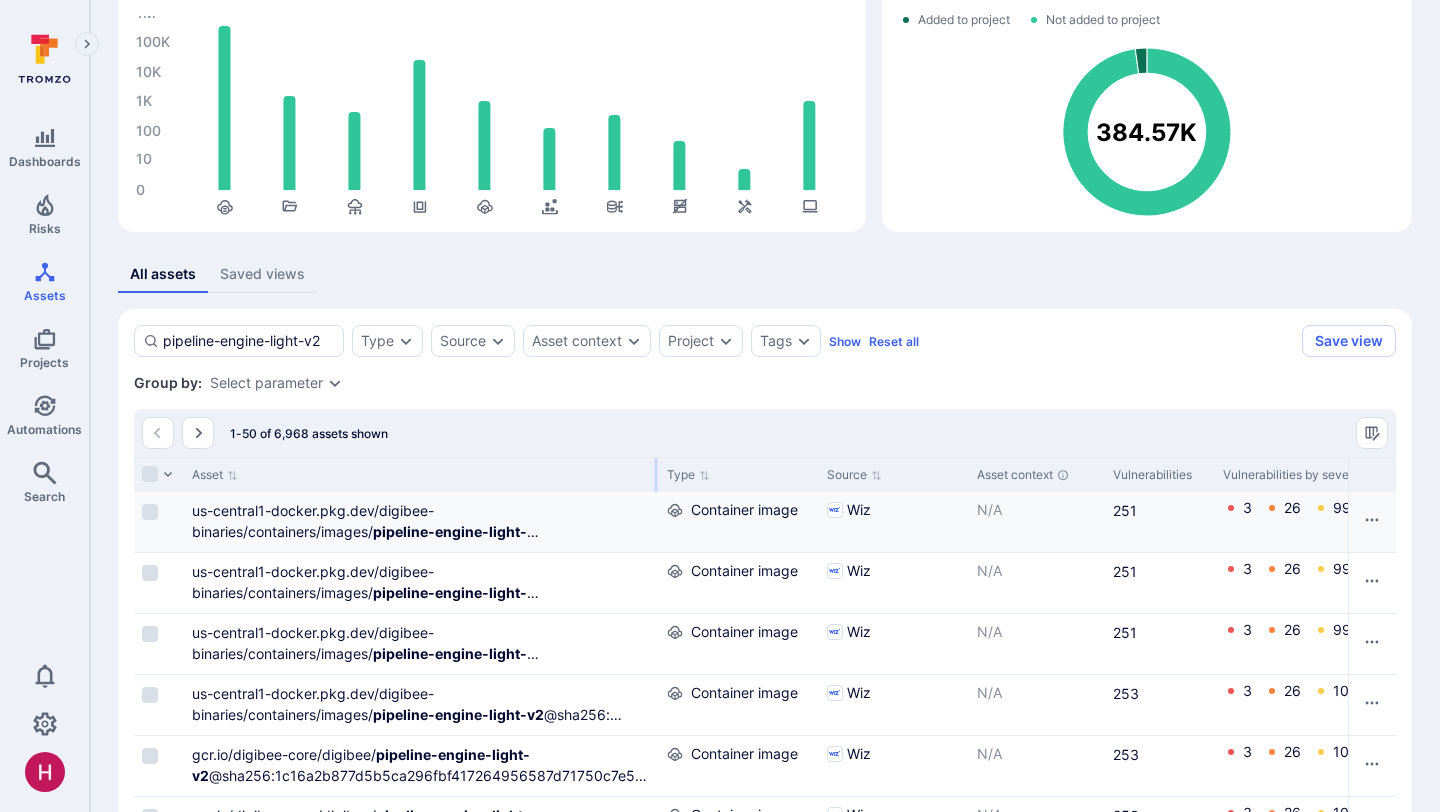drag, startPoint x: 399, startPoint y: 476, endPoint x: 654, endPoint y: 504, distance: 256.53265 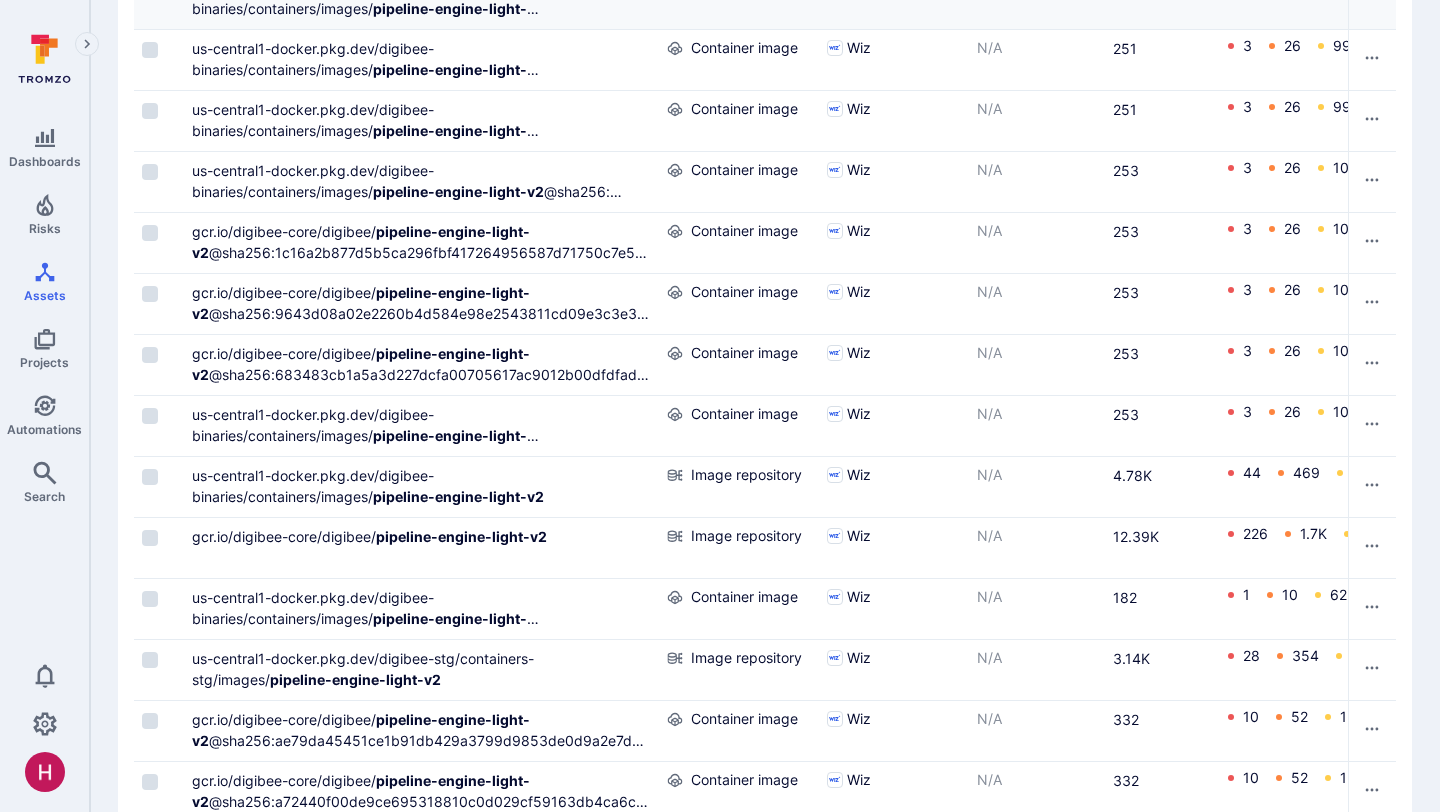scroll, scrollTop: 653, scrollLeft: 0, axis: vertical 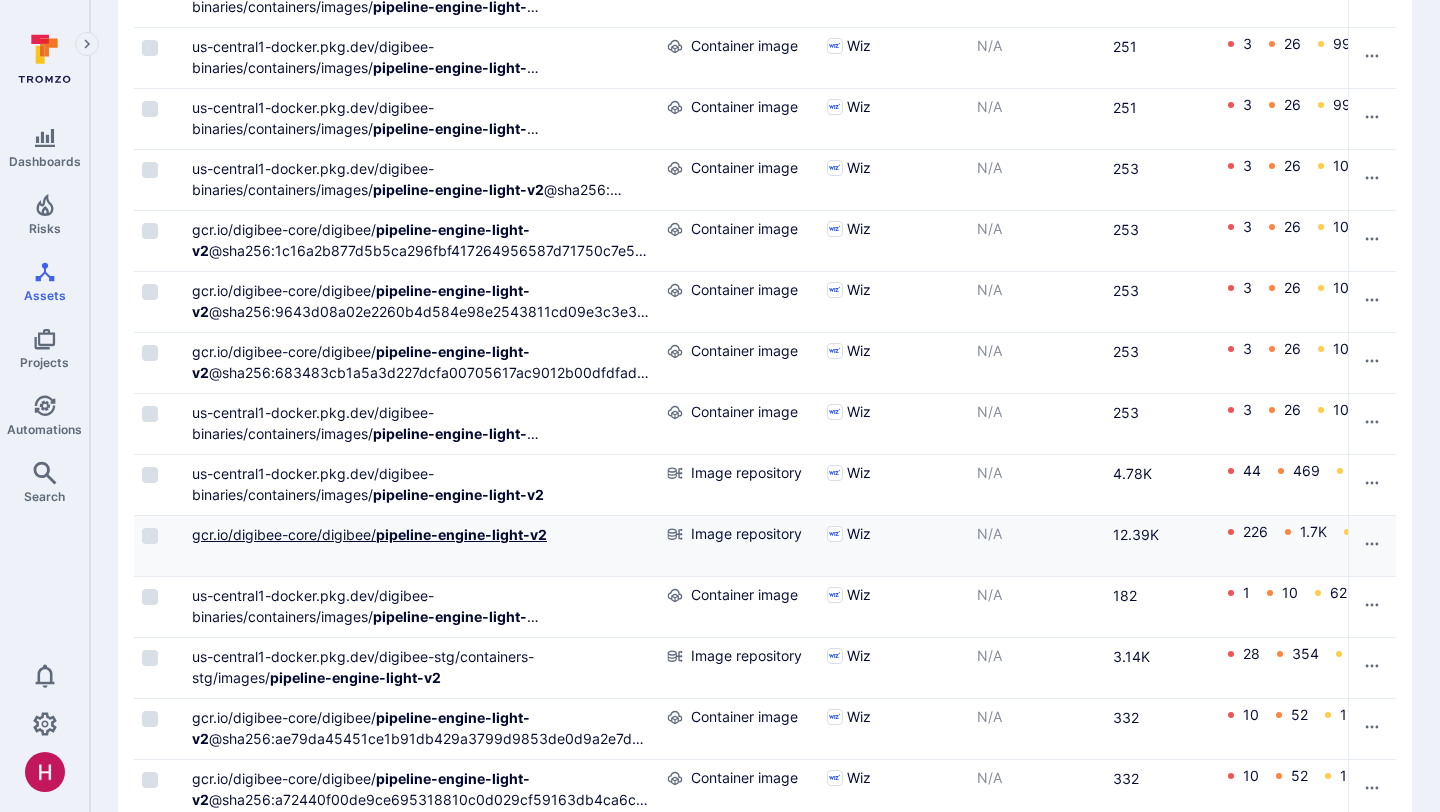 click on "pipeline-engine-light-v2" at bounding box center (461, 534) 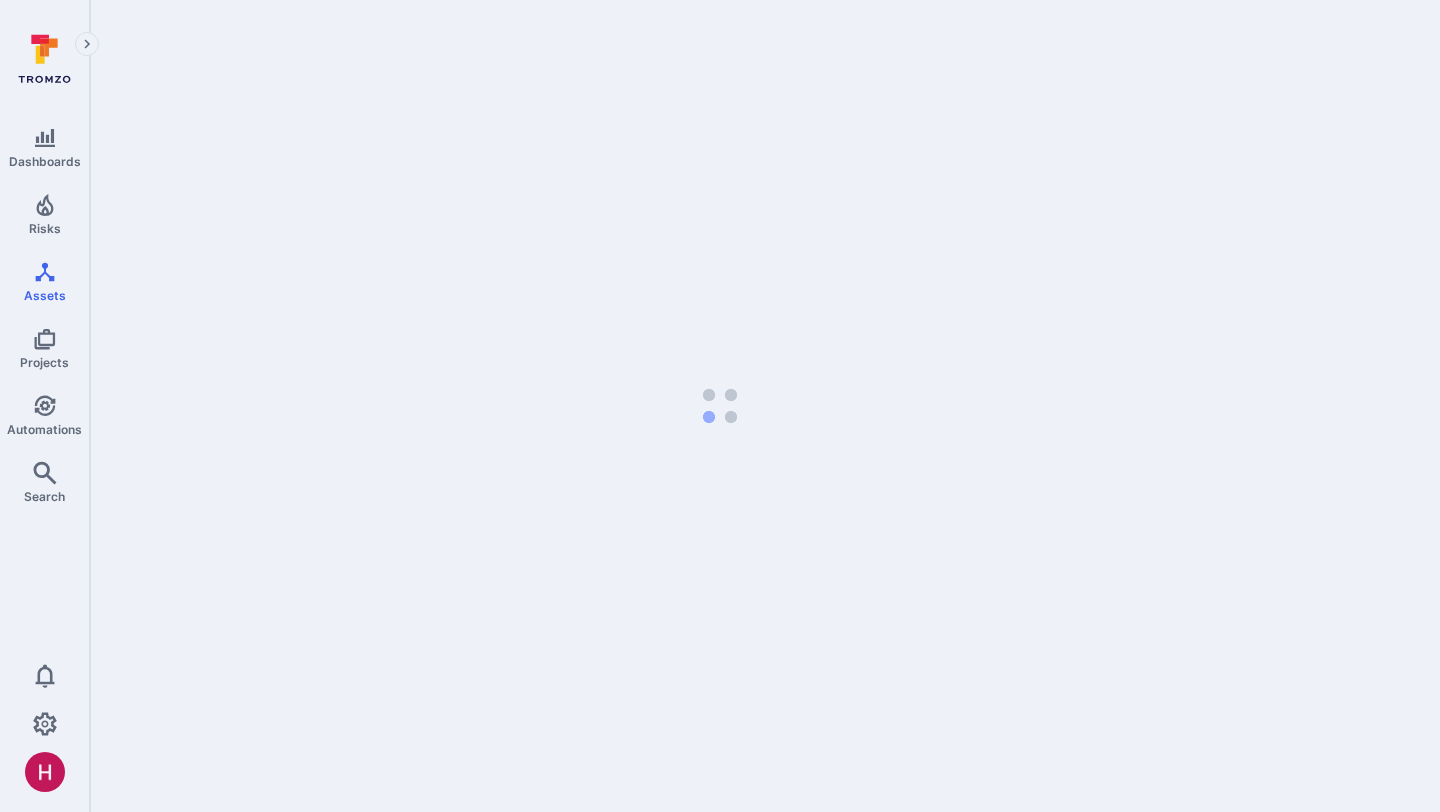 scroll, scrollTop: 0, scrollLeft: 0, axis: both 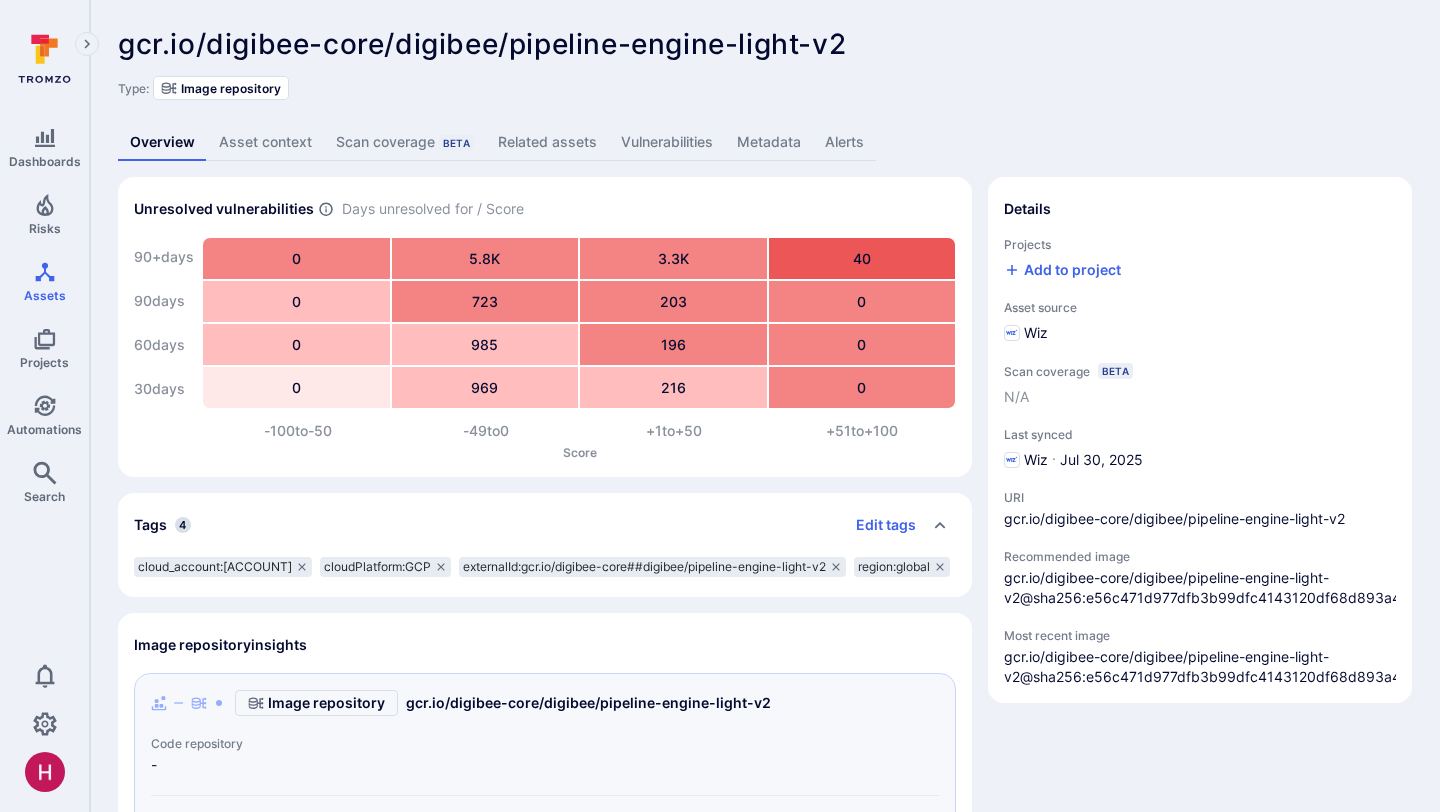 click on "Related assets" at bounding box center [547, 142] 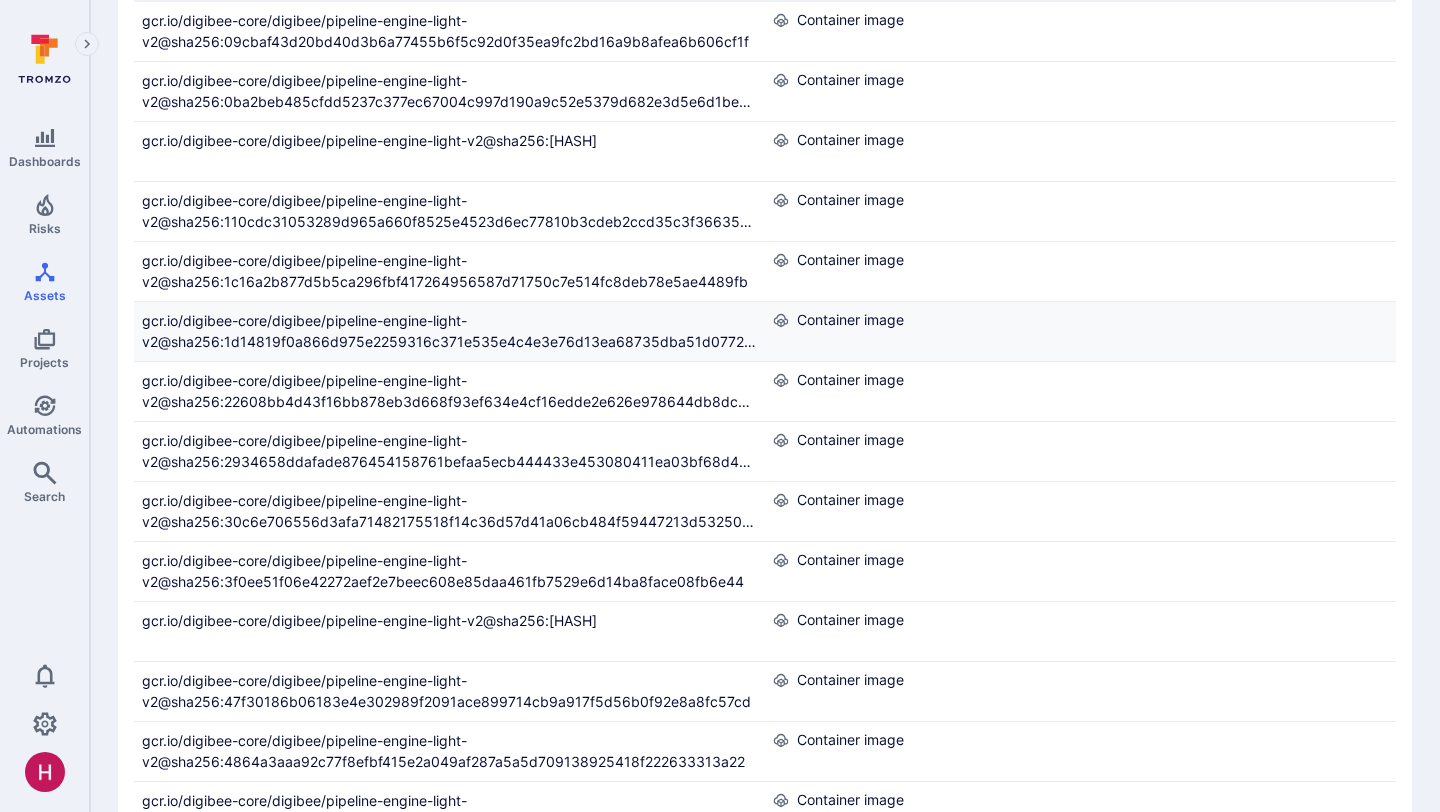 scroll, scrollTop: 769, scrollLeft: 0, axis: vertical 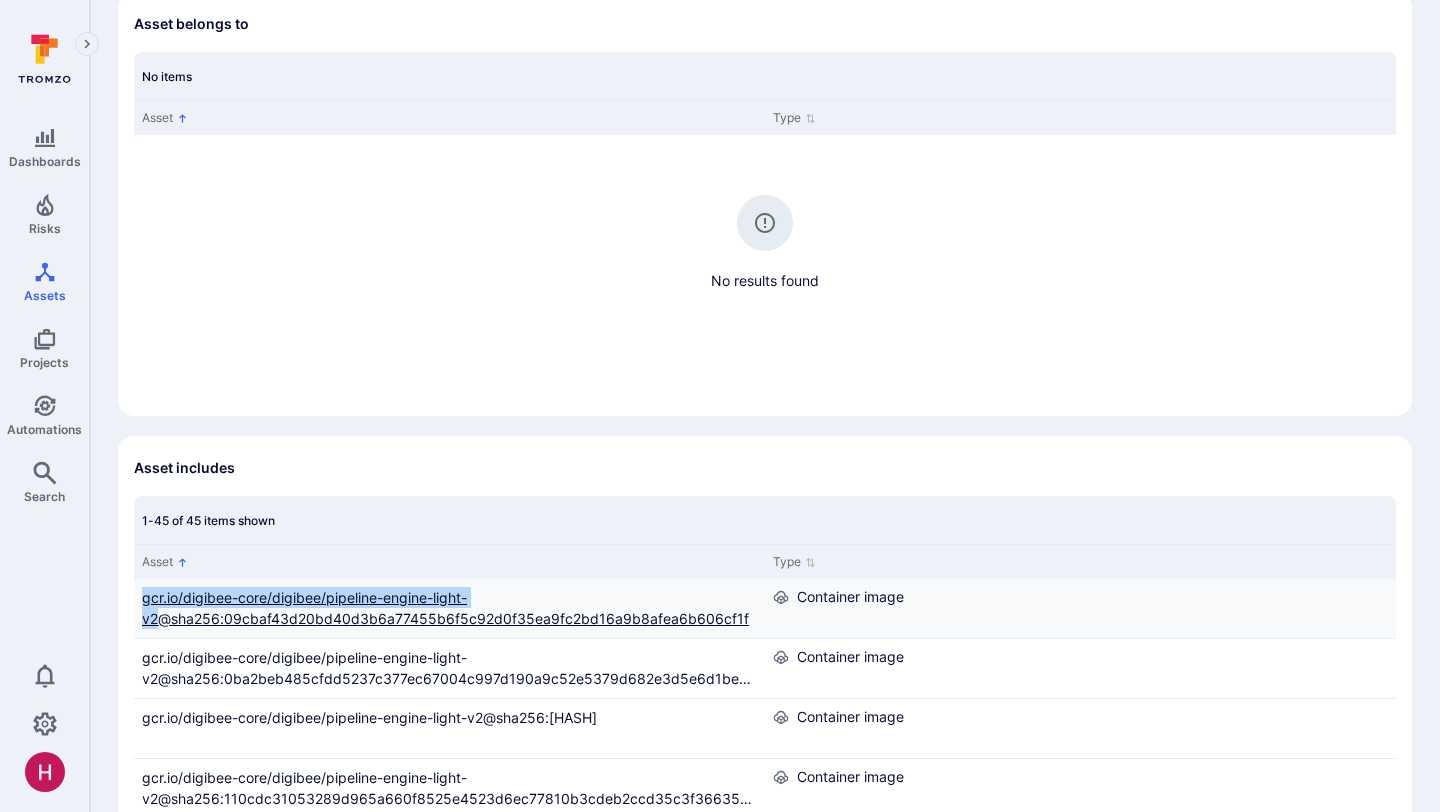 drag, startPoint x: 136, startPoint y: 594, endPoint x: 159, endPoint y: 610, distance: 28.01785 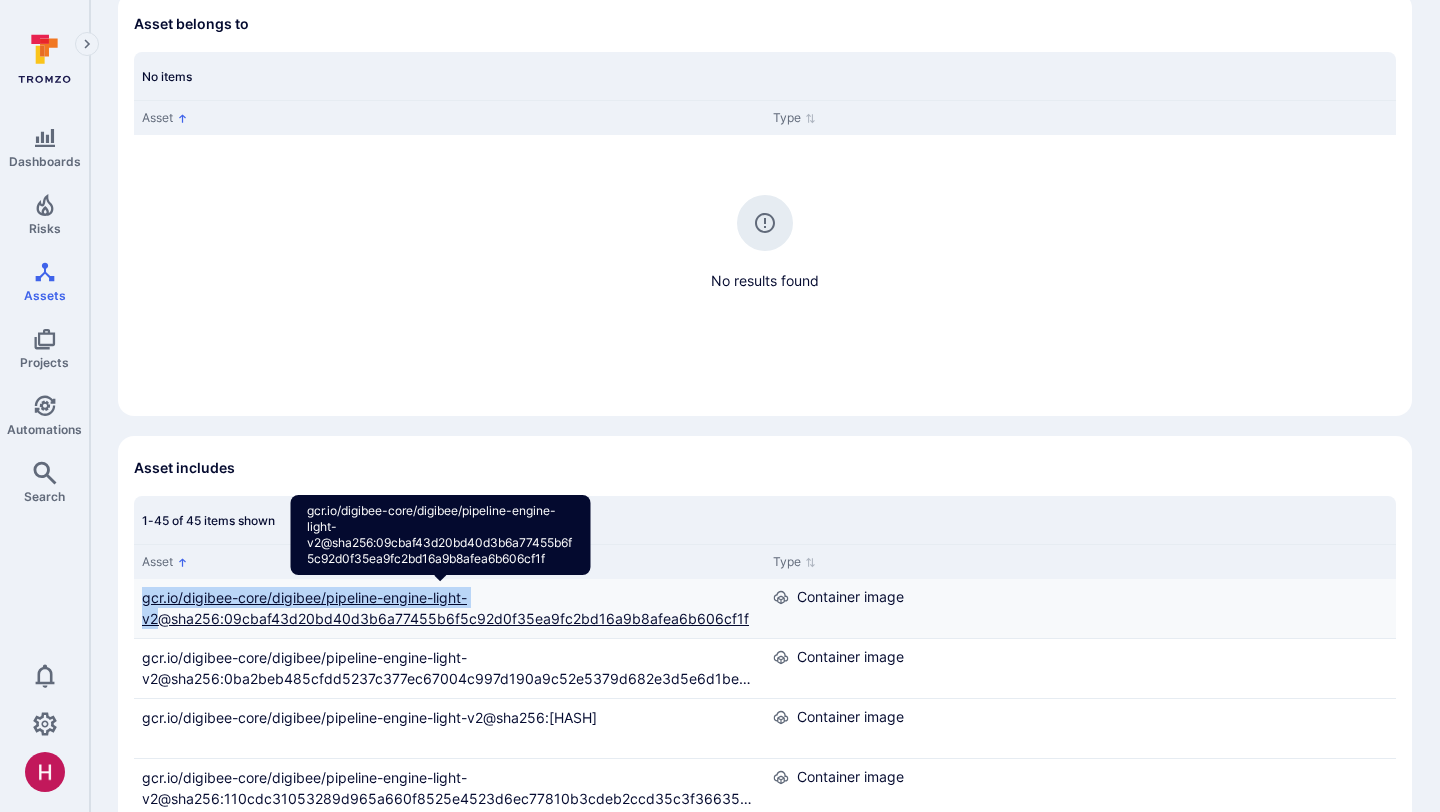 copy on "gcr.io/digibee-core/digibee/pipeline-engine-light-v2" 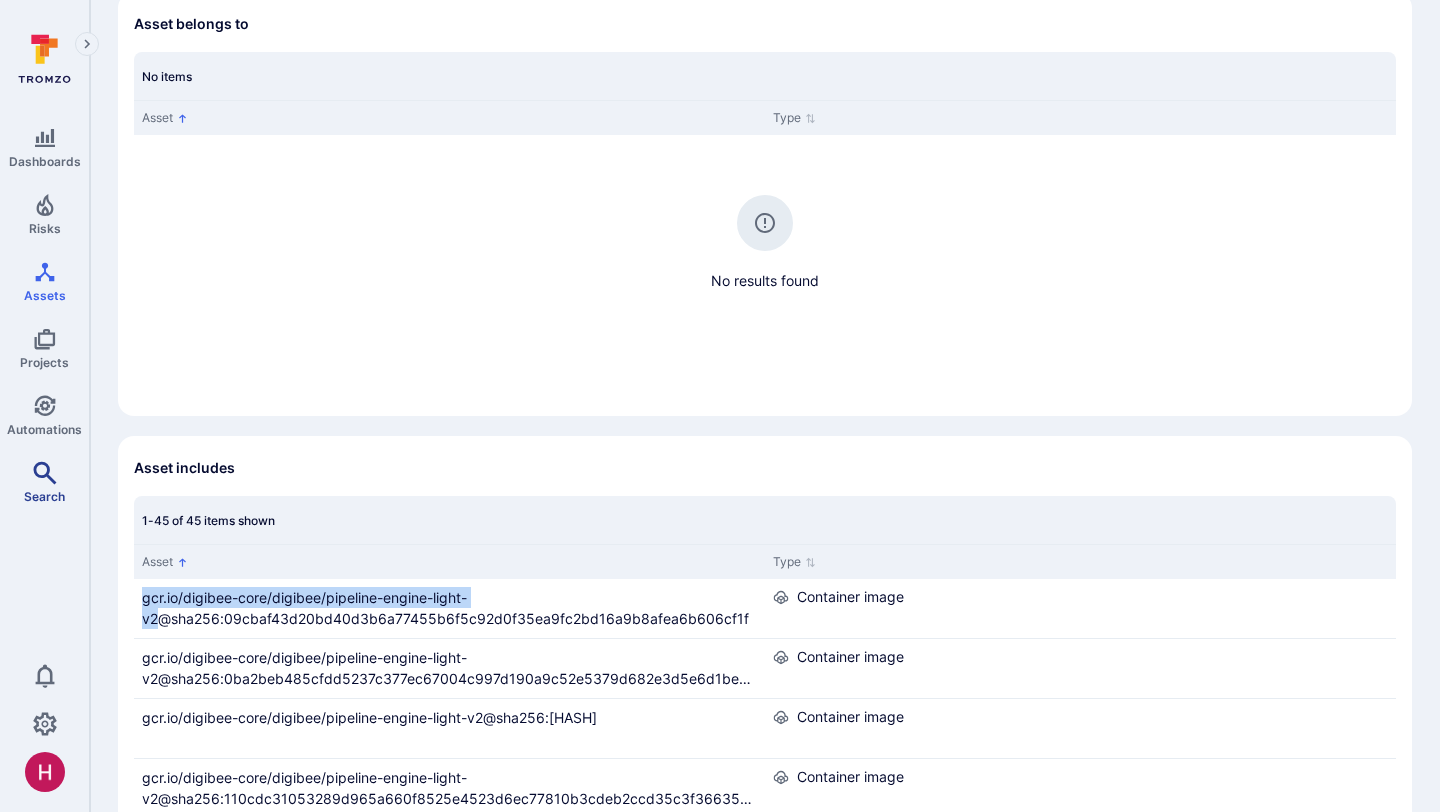 click on "Search" at bounding box center (44, 482) 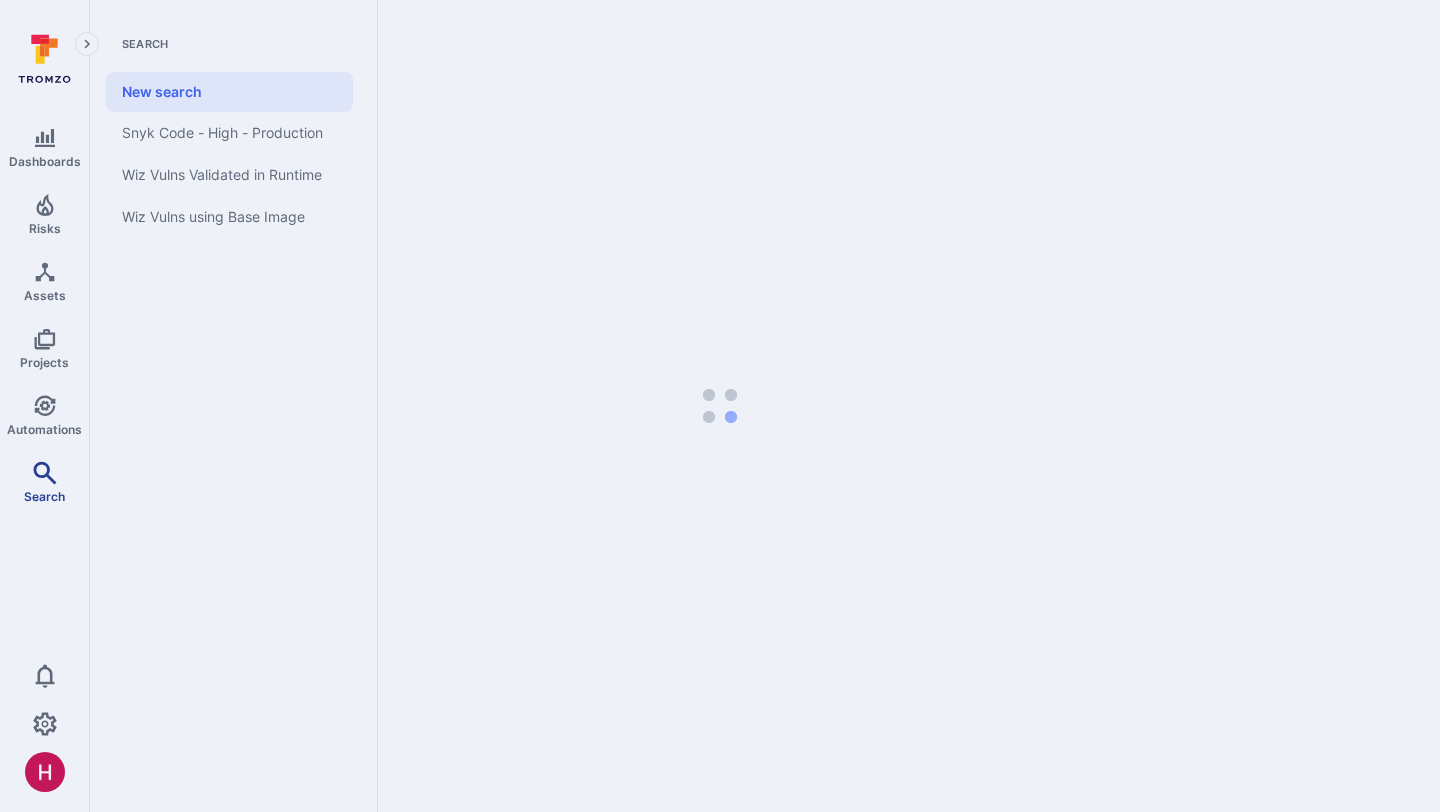 scroll, scrollTop: 0, scrollLeft: 0, axis: both 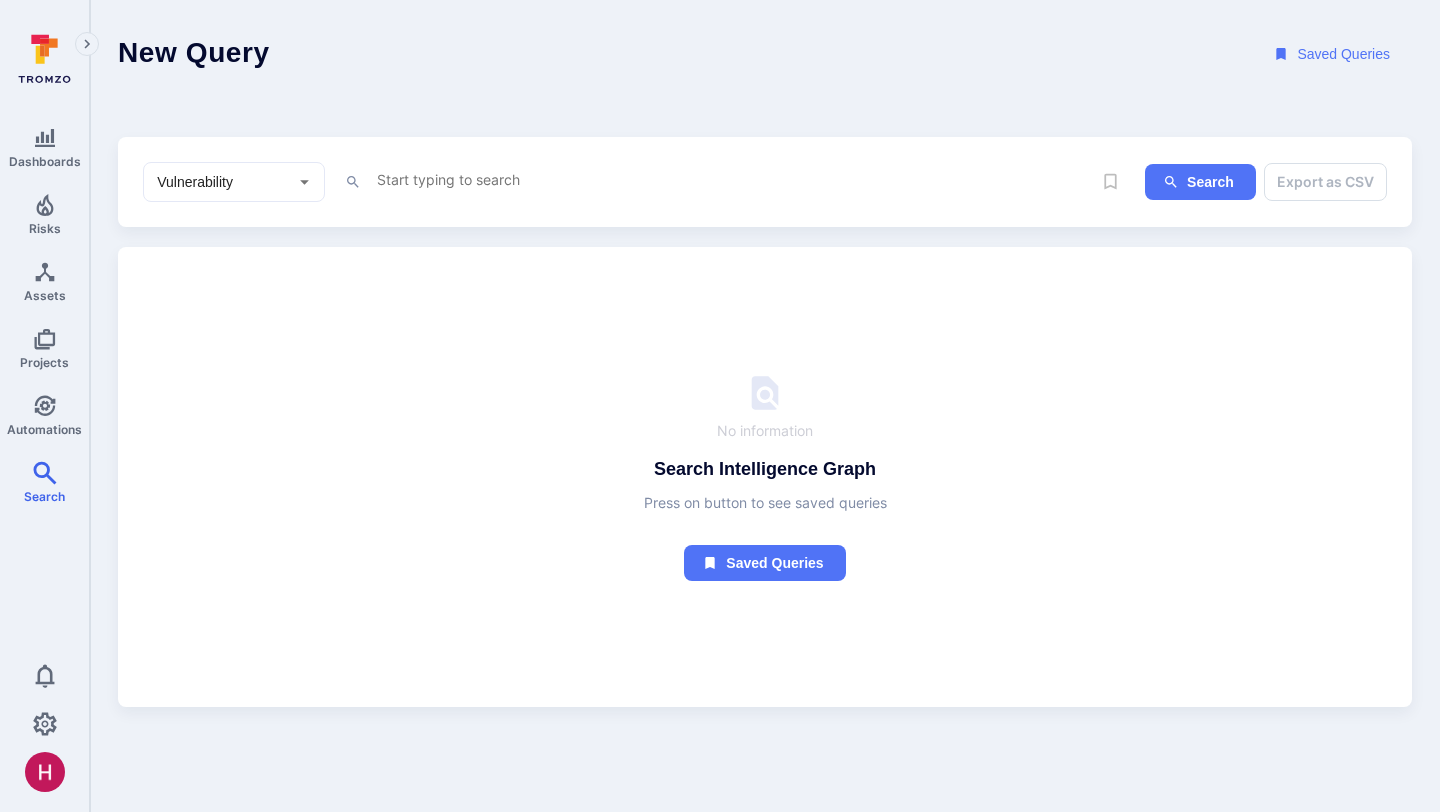 click 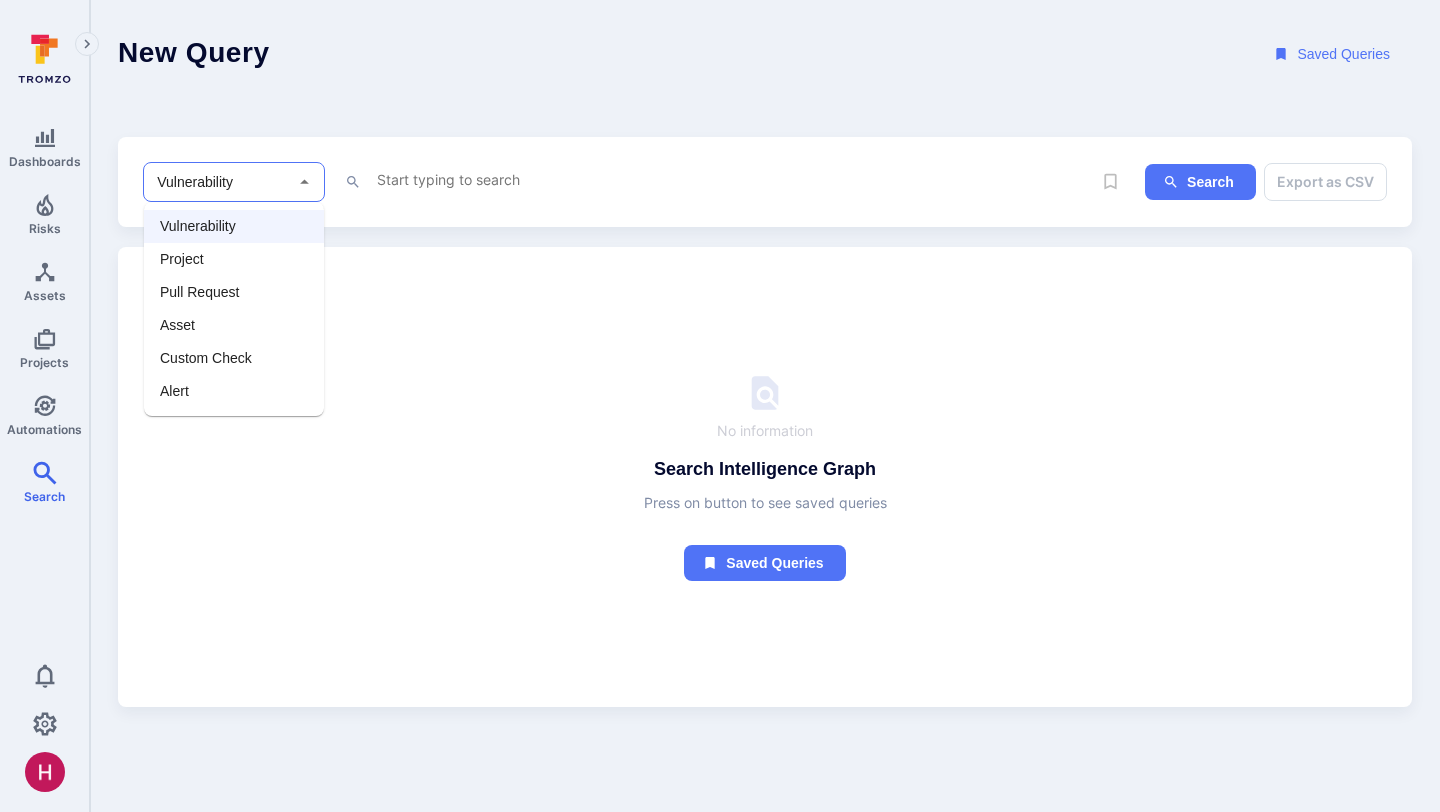 click on "Asset" at bounding box center (234, 325) 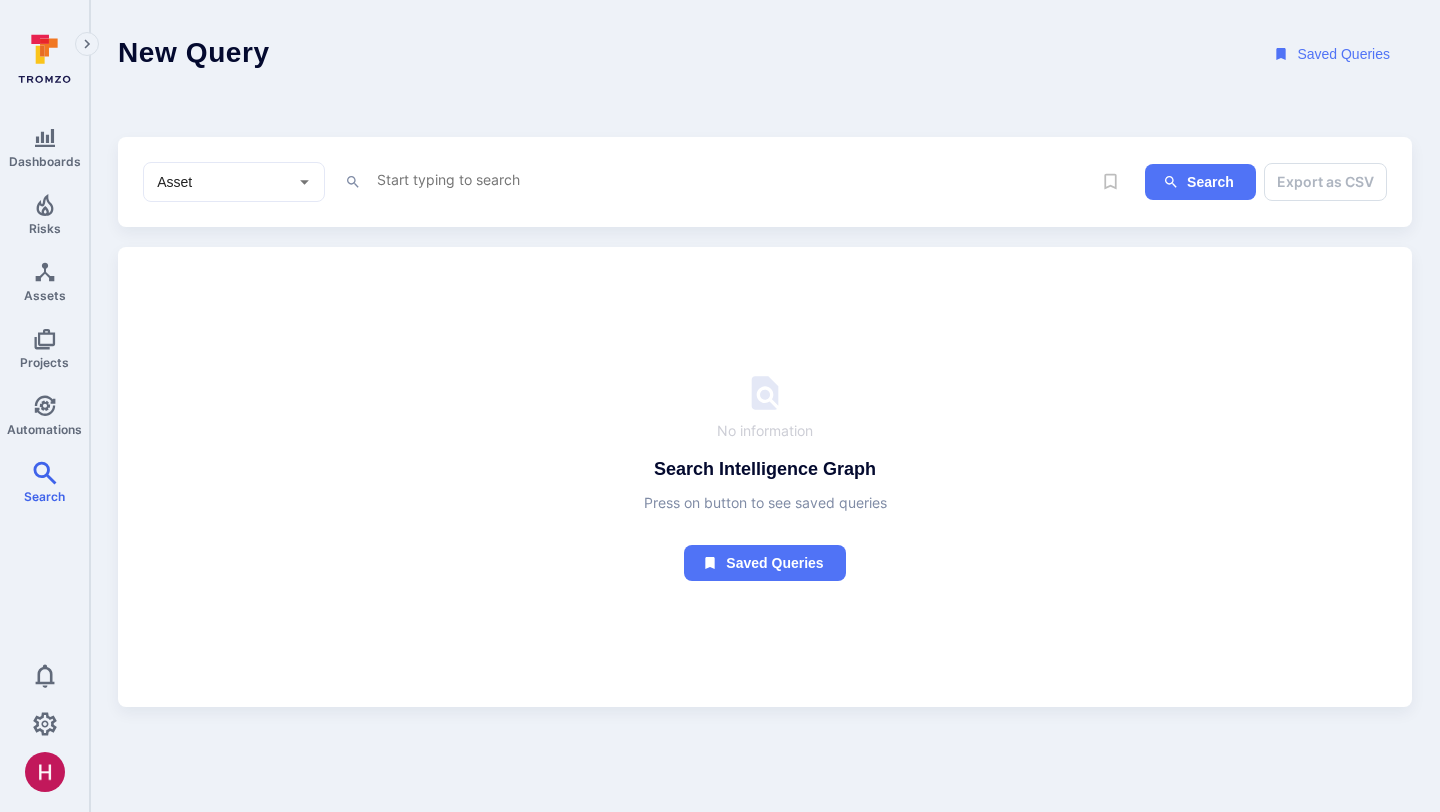 click at bounding box center (733, 179) 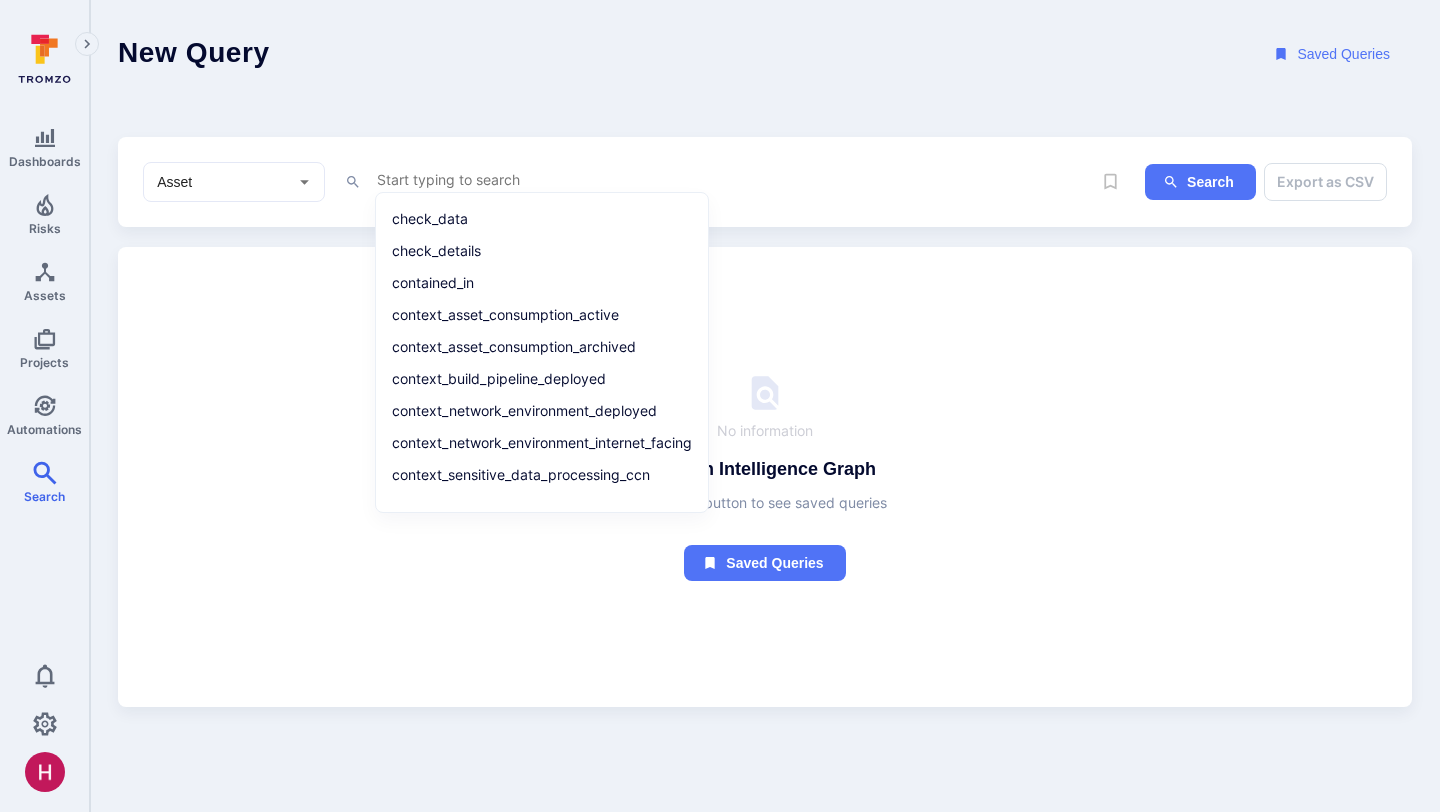 type on "j" 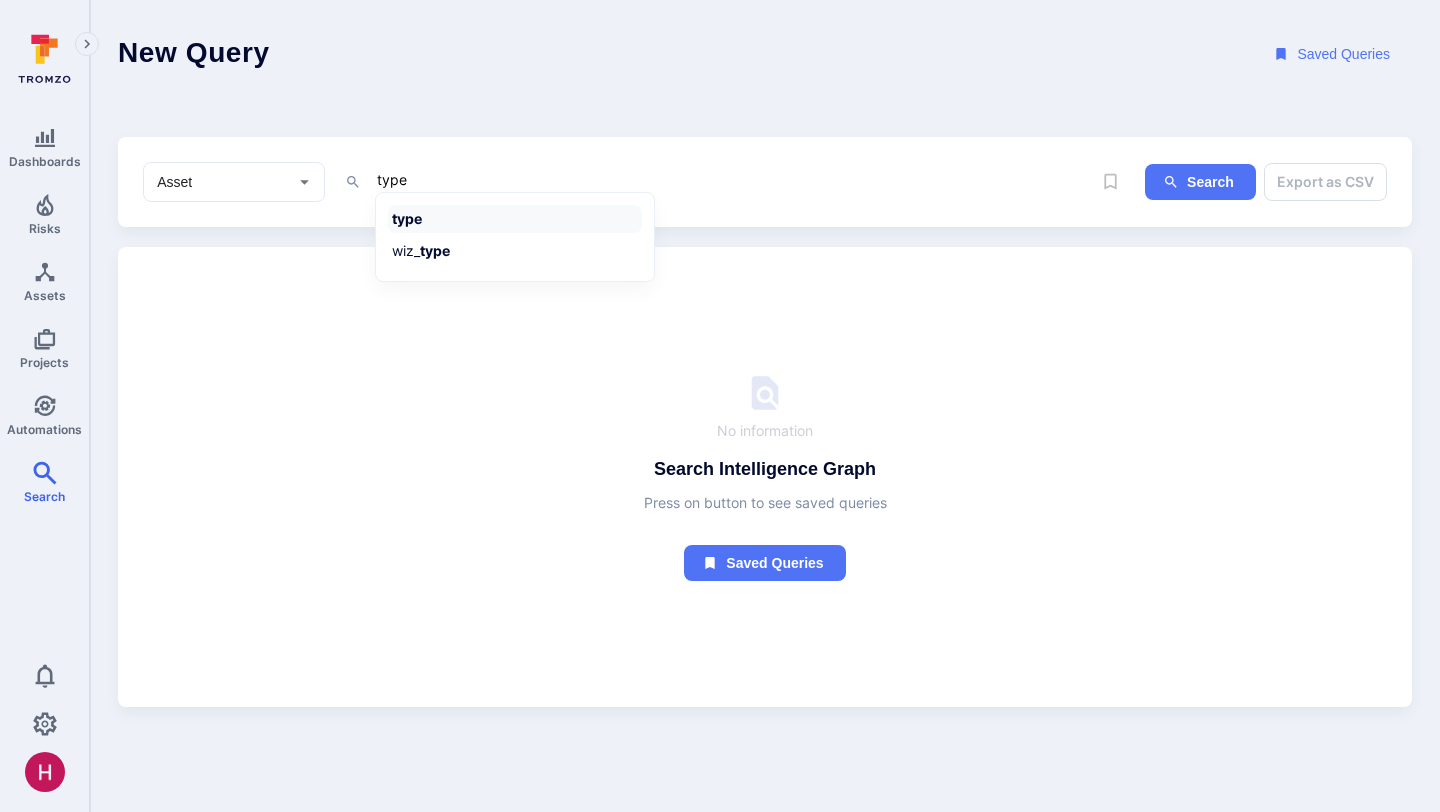 click on "type" at bounding box center [515, 219] 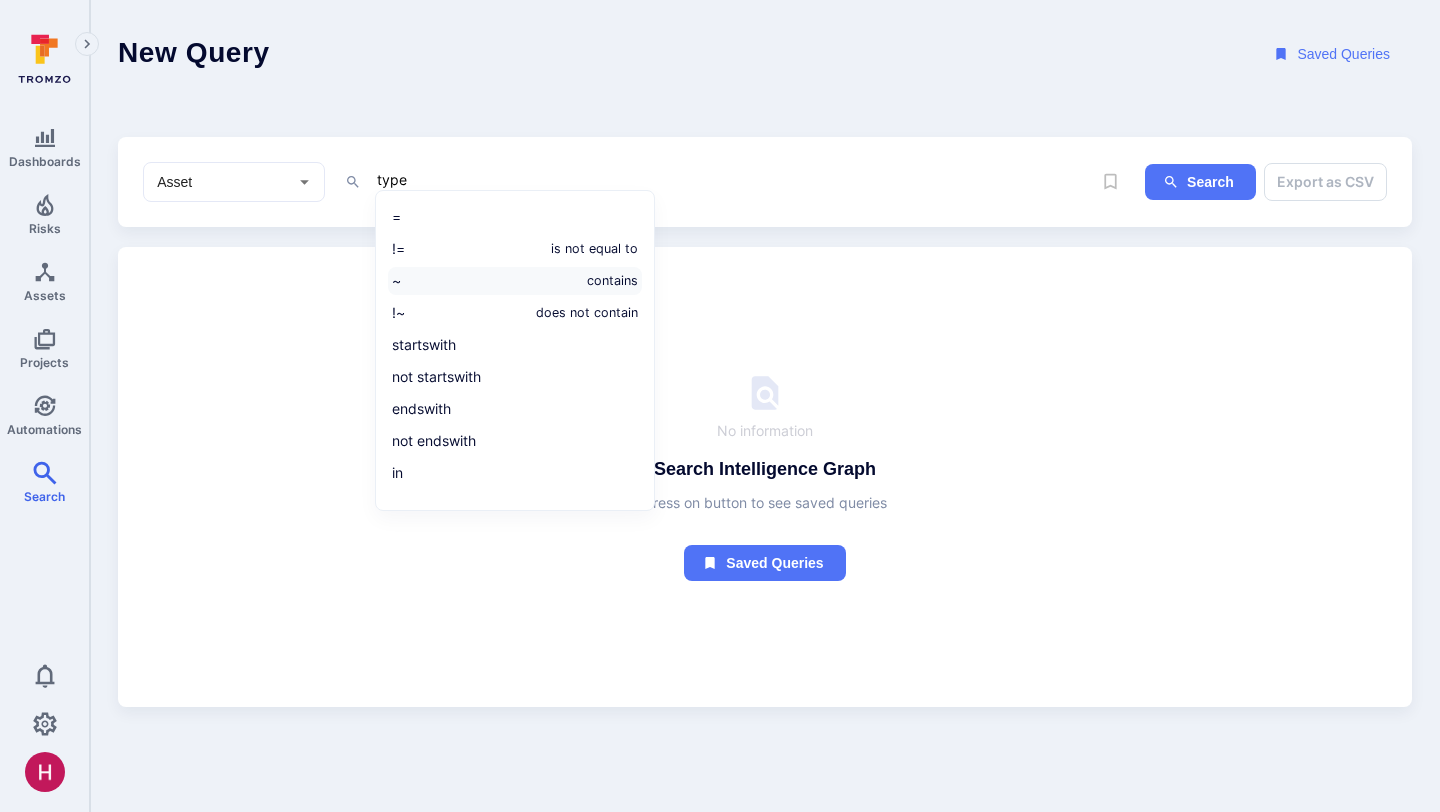click on "~ contains" at bounding box center [515, 281] 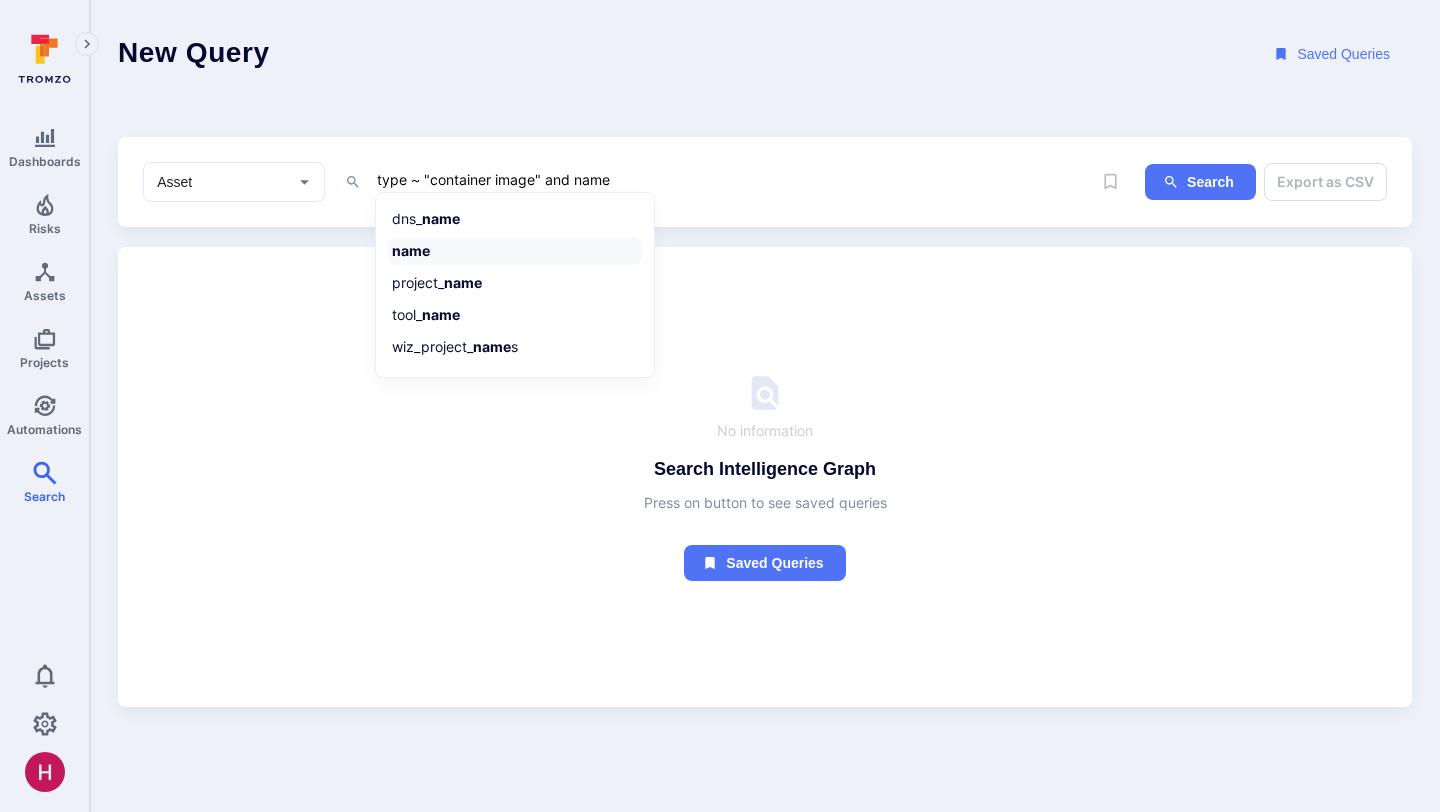 click on "name" at bounding box center [515, 251] 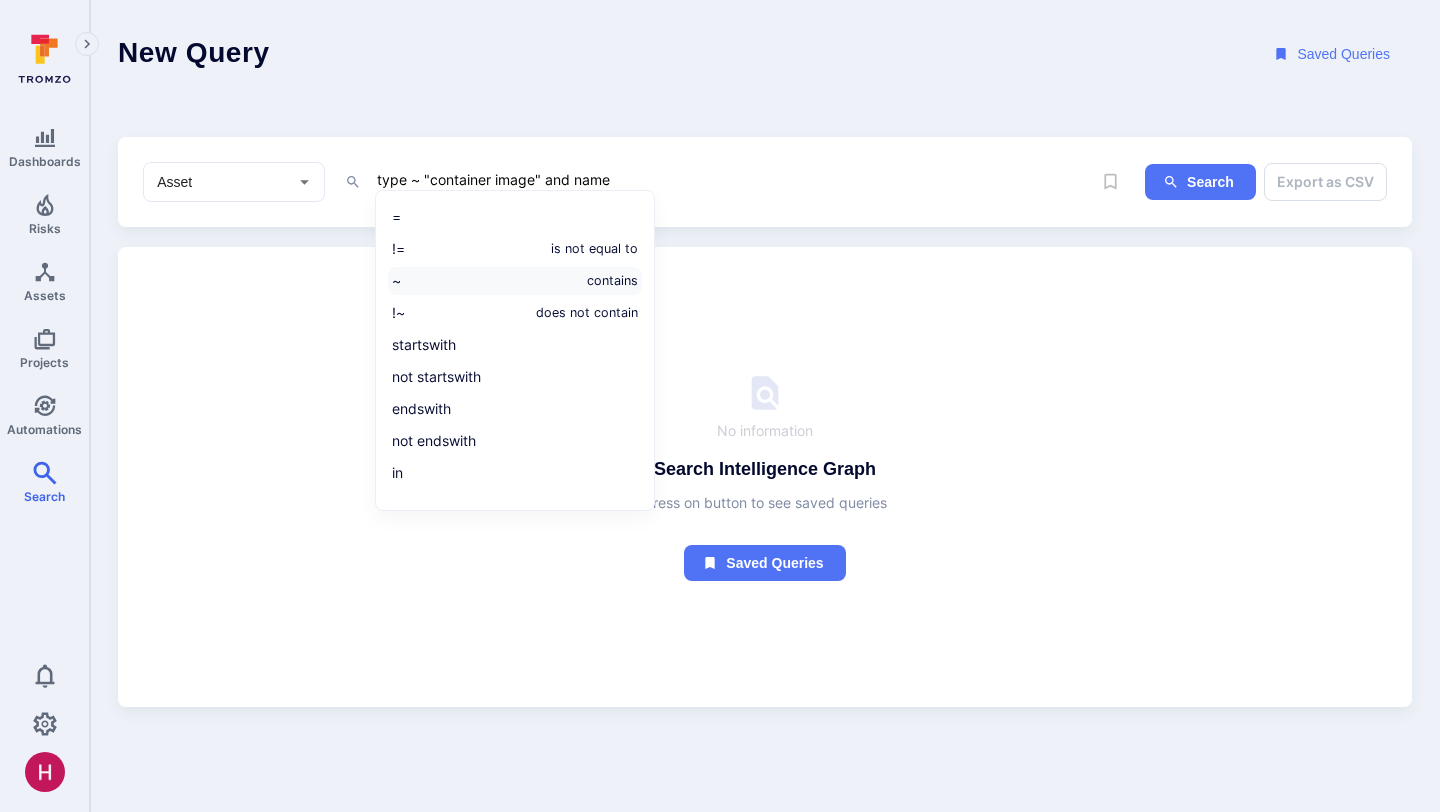 click on "~ contains" at bounding box center (515, 281) 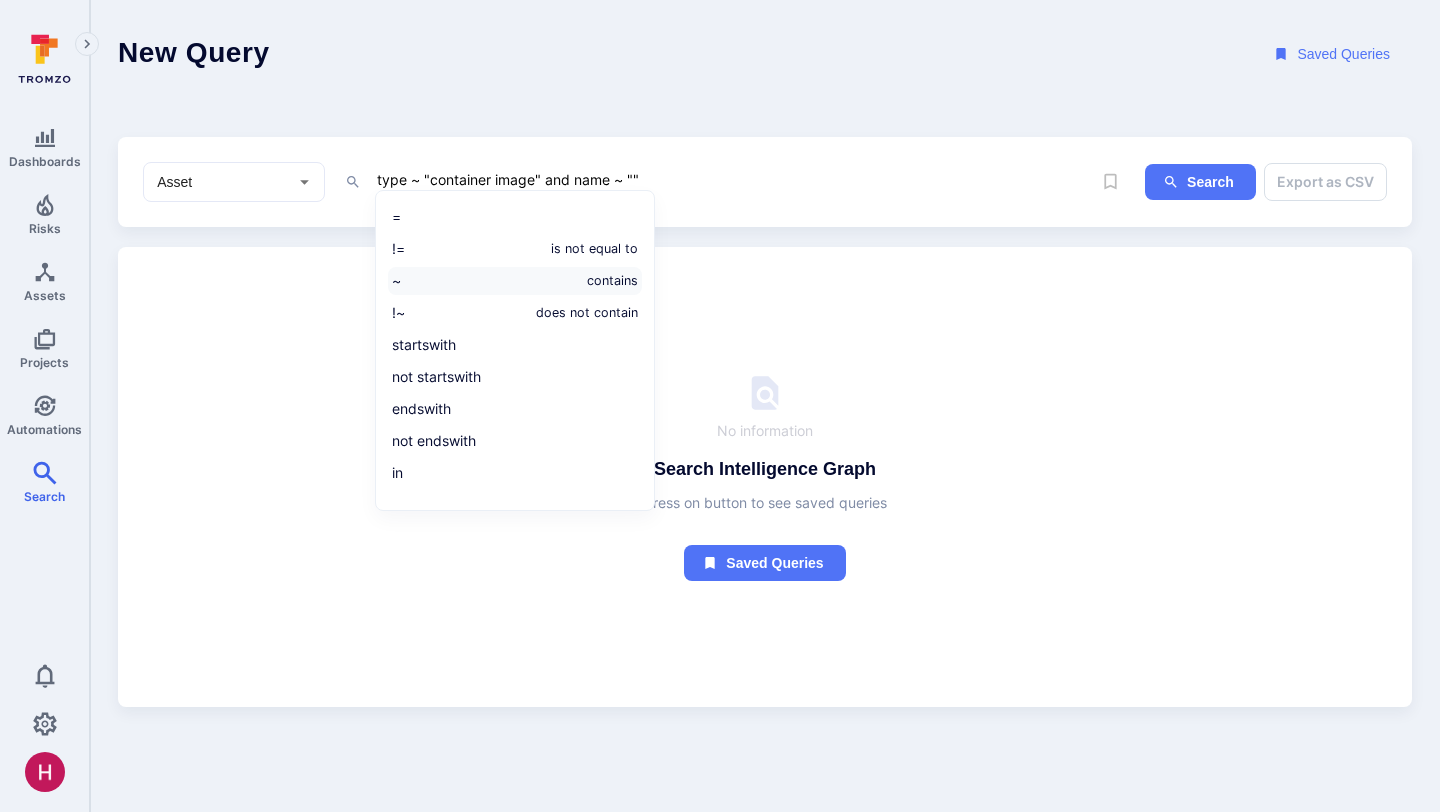 paste on "gcr.io/digibee-core/digibee/pipeline-engine-light-v2" 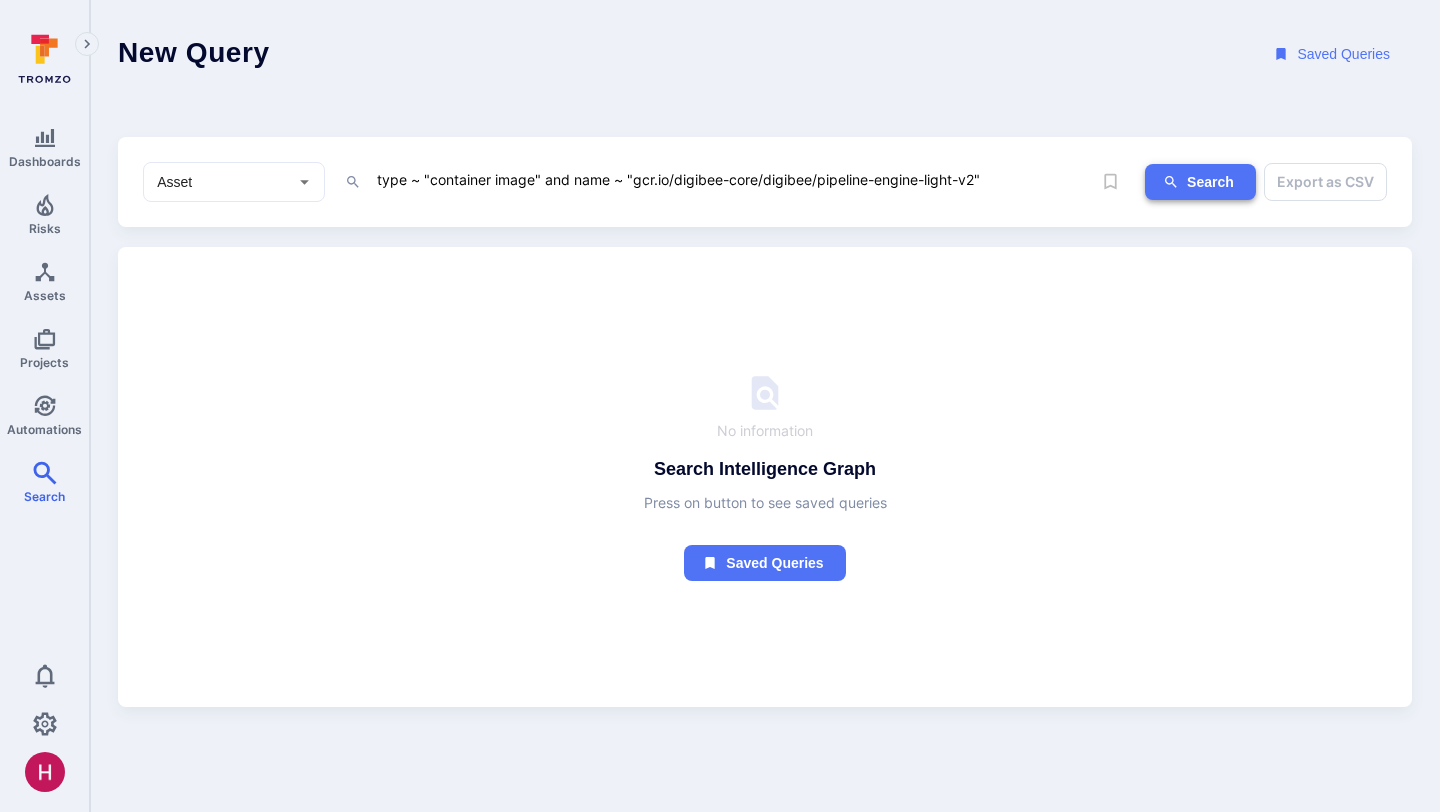 click on "Search" at bounding box center [1200, 182] 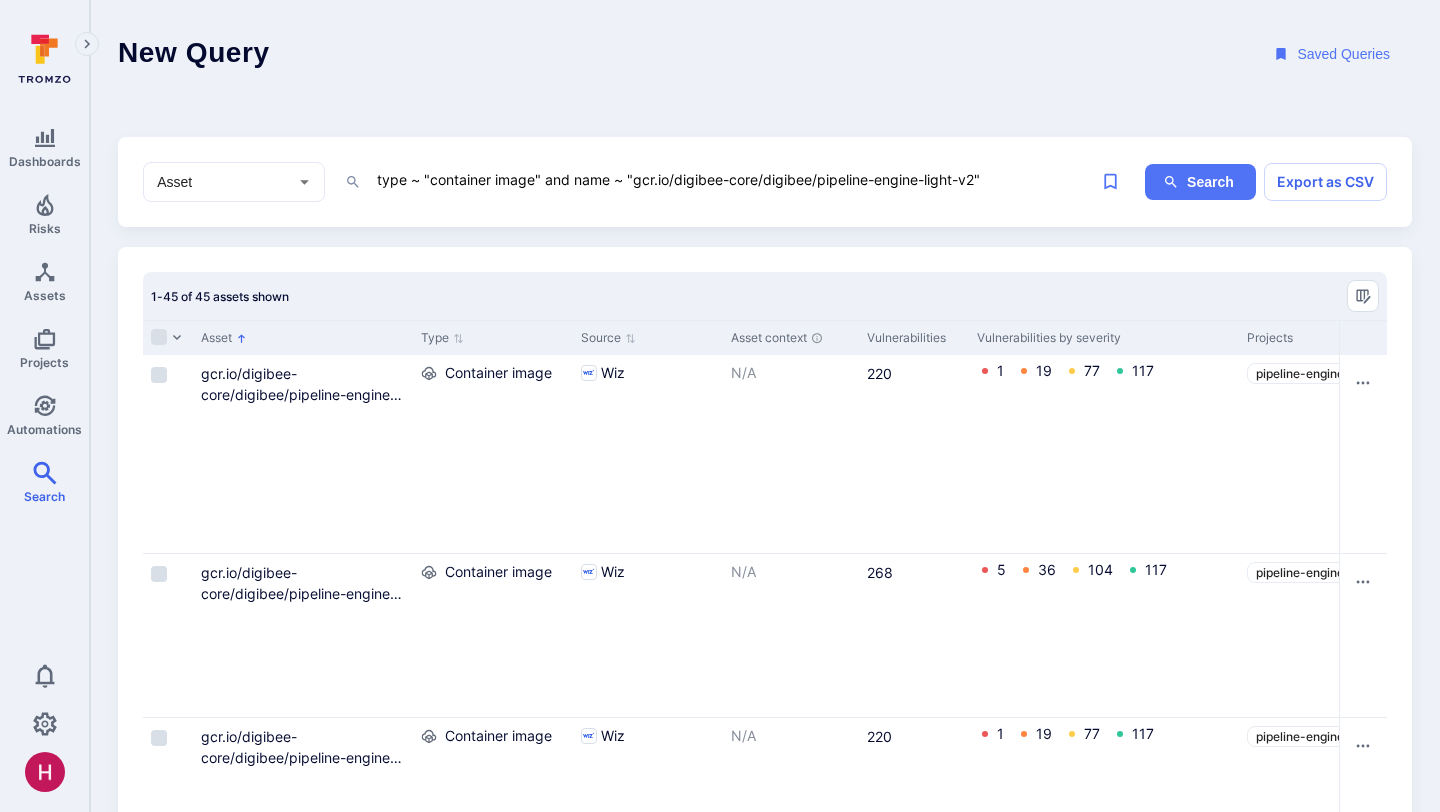 click on "type ~ "container image" and name ~ "gcr.io/digibee-core/digibee/pipeline-engine-light-v2"" at bounding box center [733, 179] 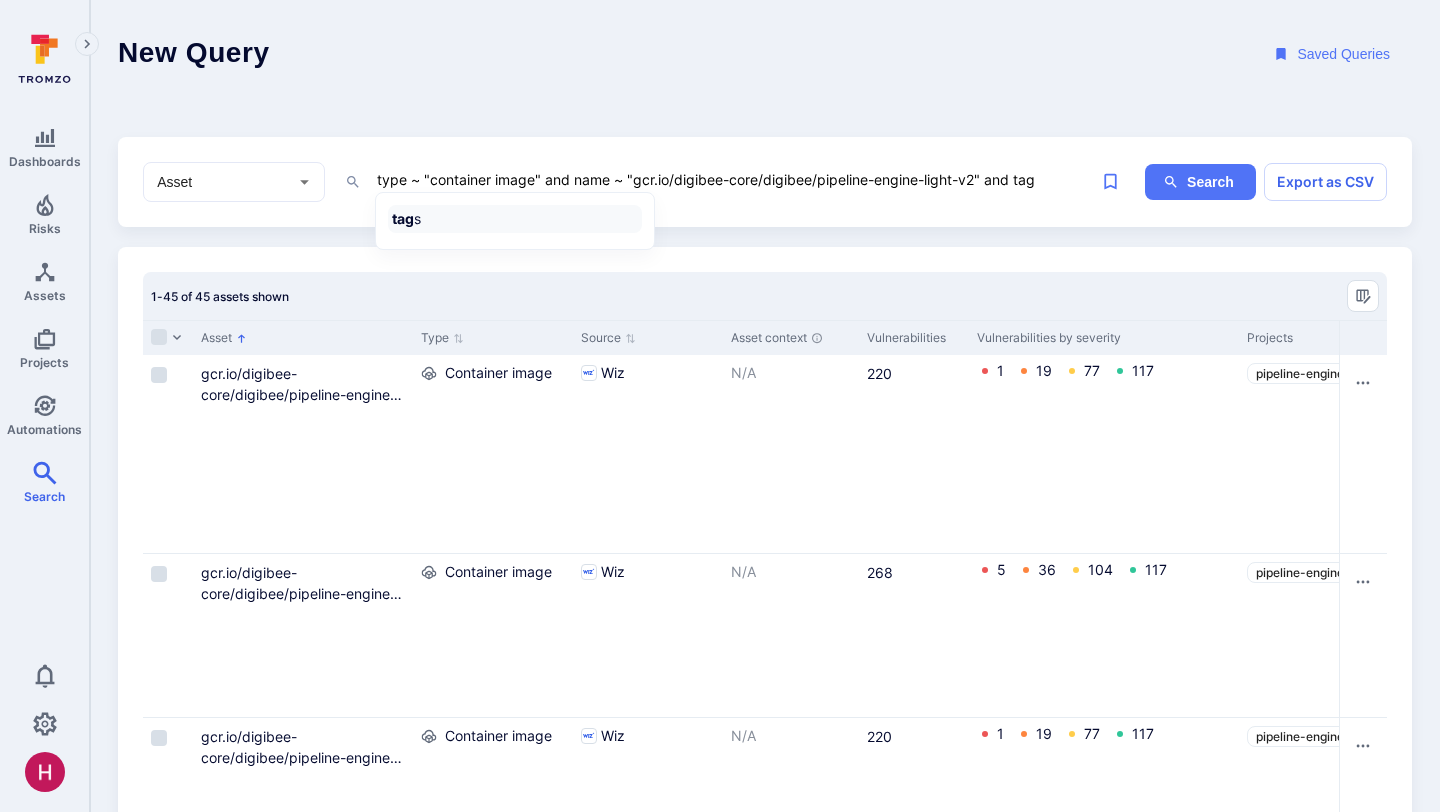 click on "tag s" at bounding box center (515, 219) 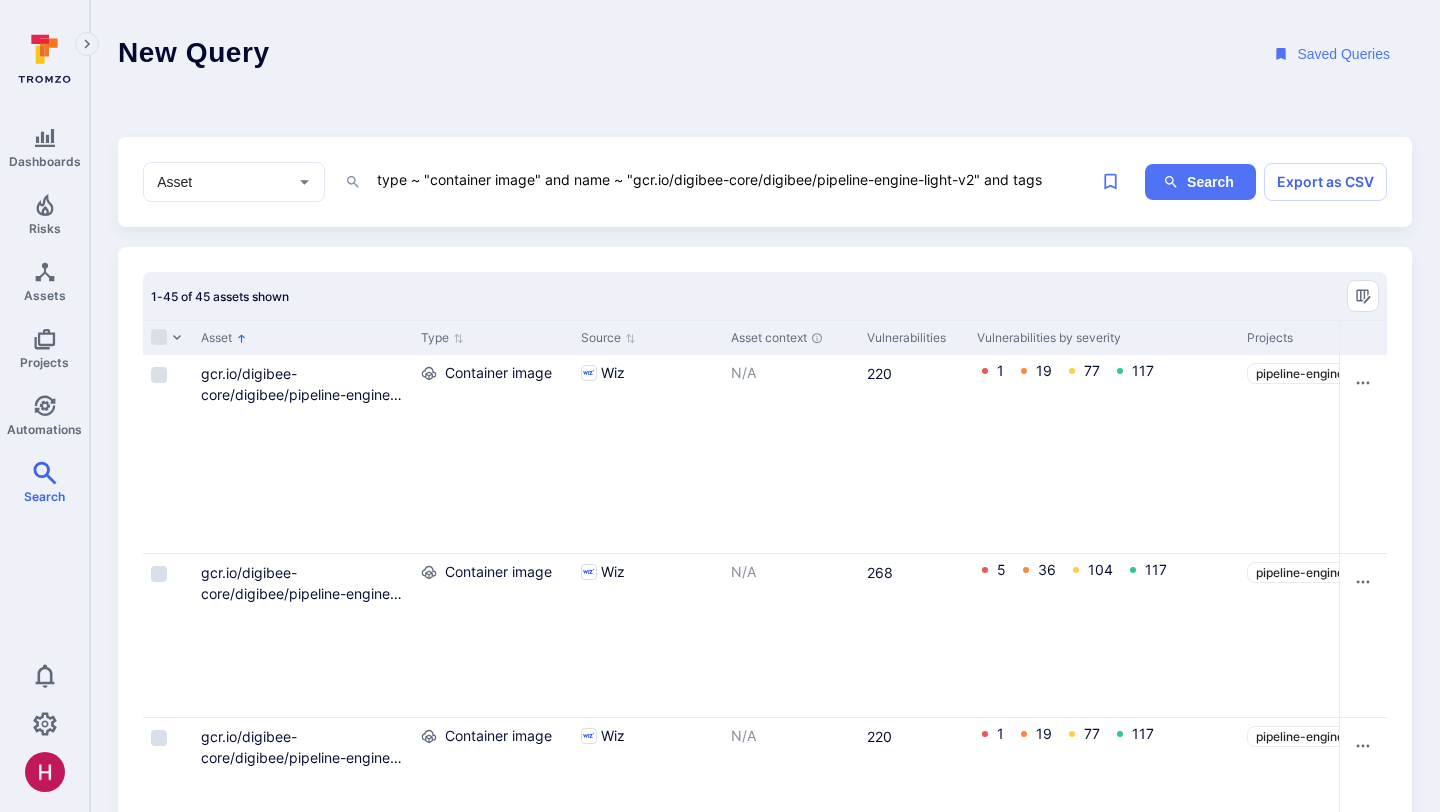 click on "type ~ "container image" and name ~ "gcr.io/digibee-core/digibee/pipeline-engine-light-v2" and tags" at bounding box center [733, 179] 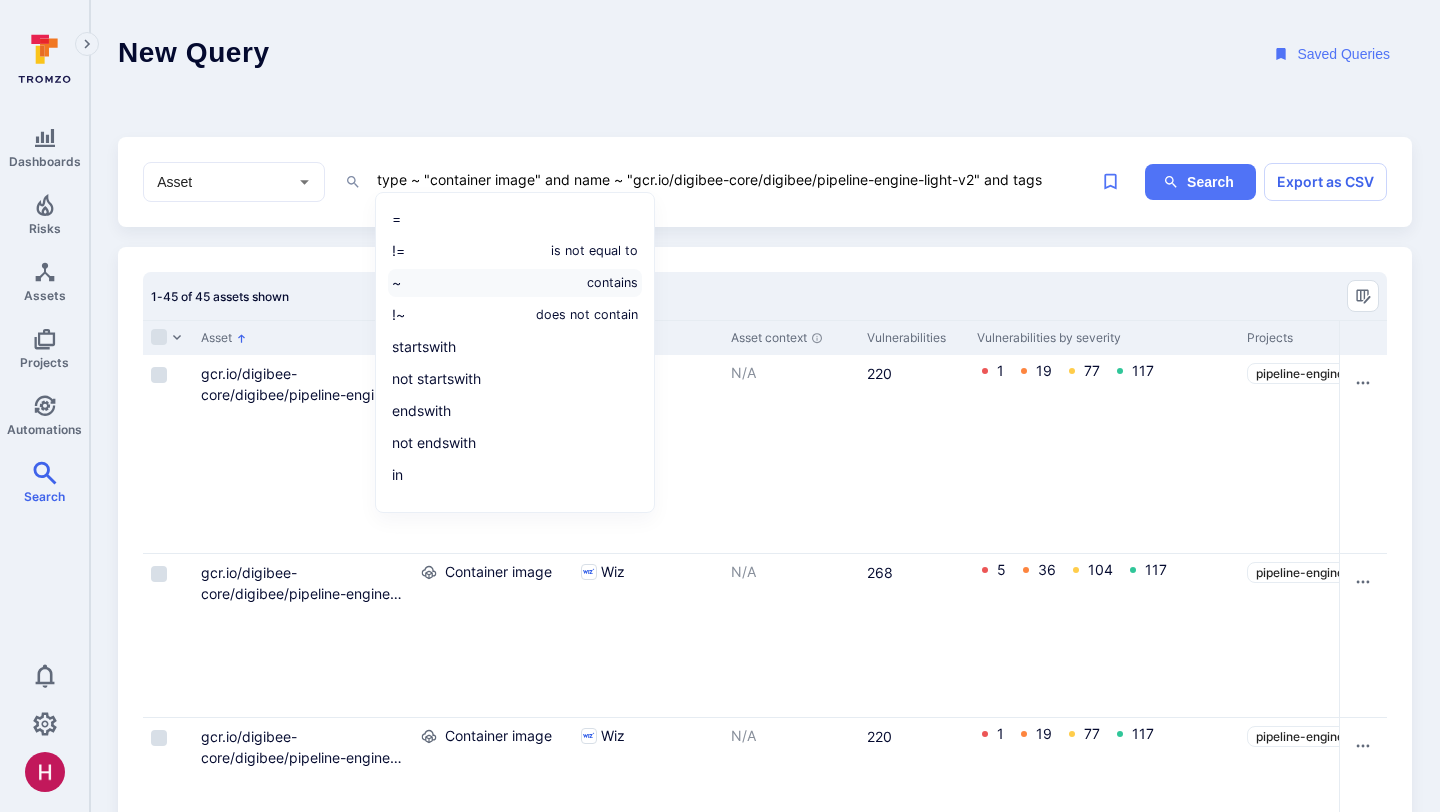 click on "~ contains" at bounding box center [515, 283] 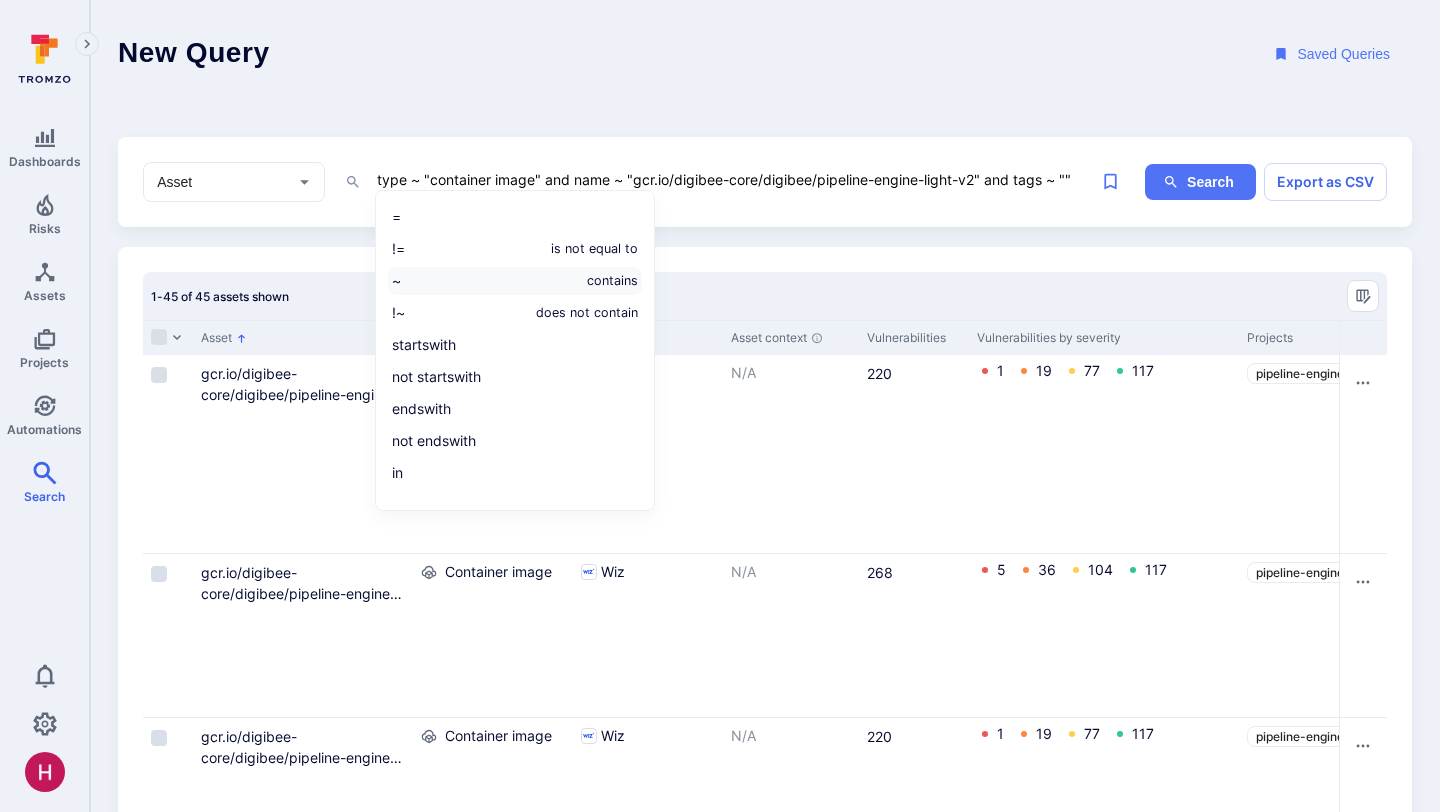 paste on "2.10.1" 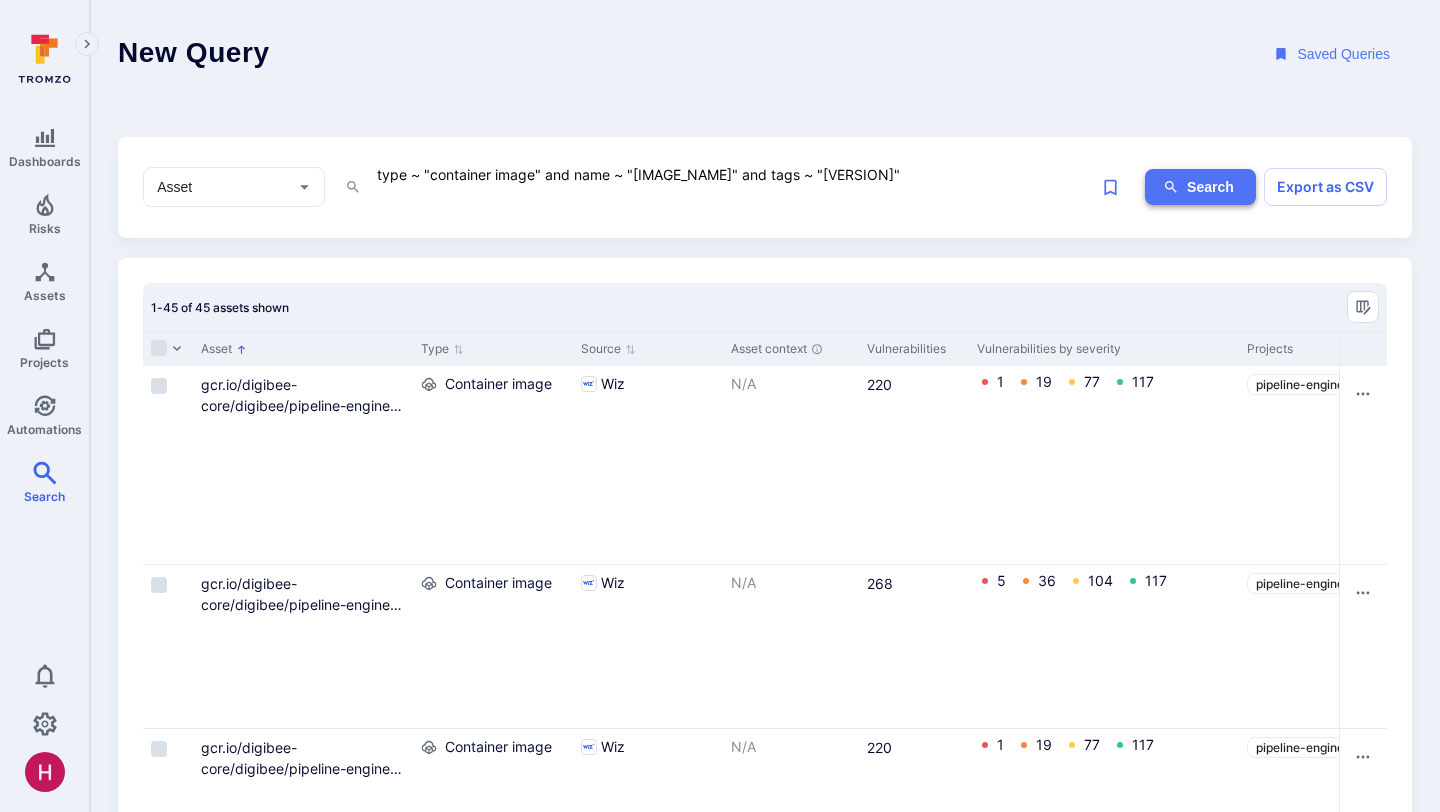type on "type ~ "container image" and name ~ "[IMAGE_NAME]" and tags ~ "[VERSION]"" 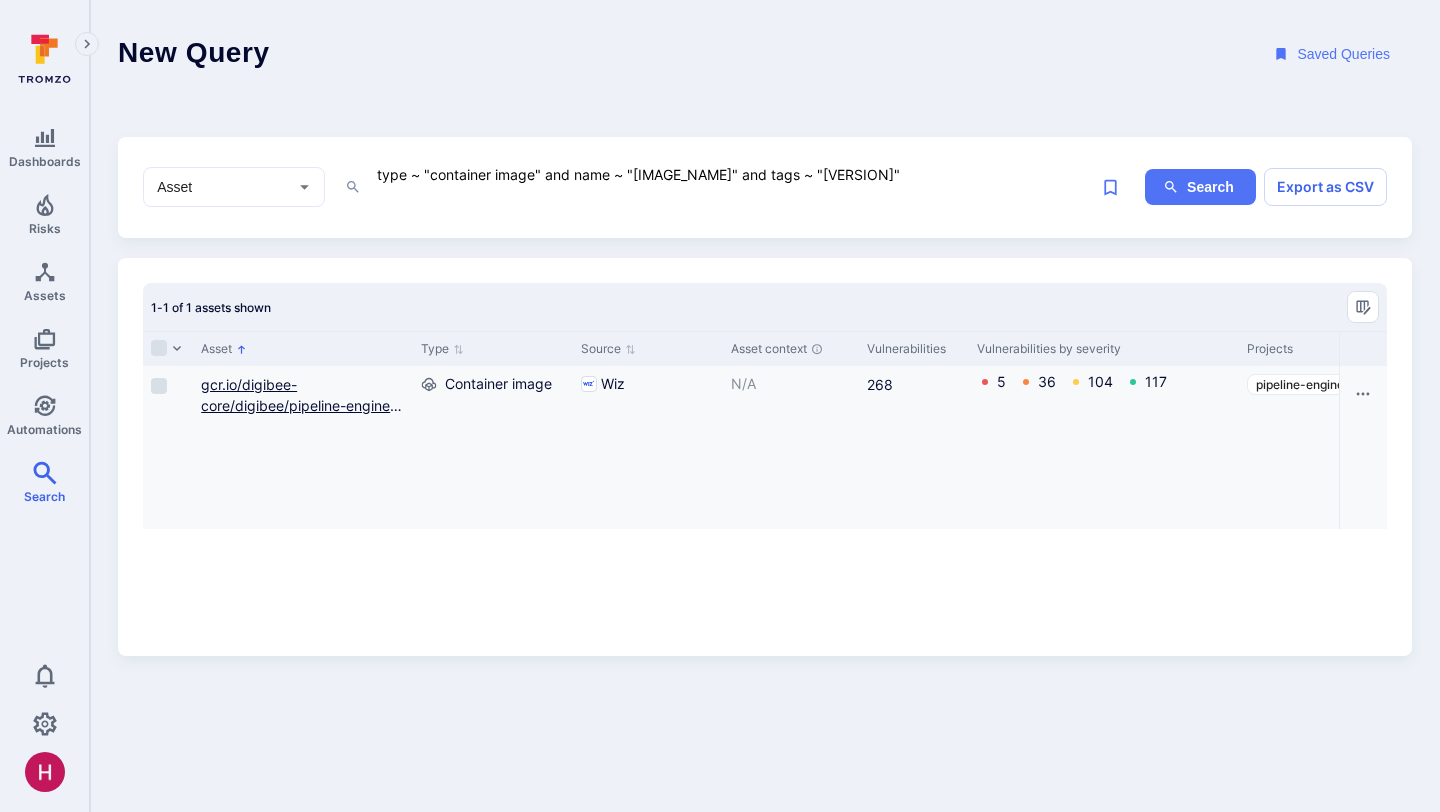 click on "gcr.io/digibee-core/digibee/pipeline-engine-light-v2@sha256:2934658ddafade876454158761befaa5ecb444433e453080411ea03bf68d487d" at bounding box center [301, 447] 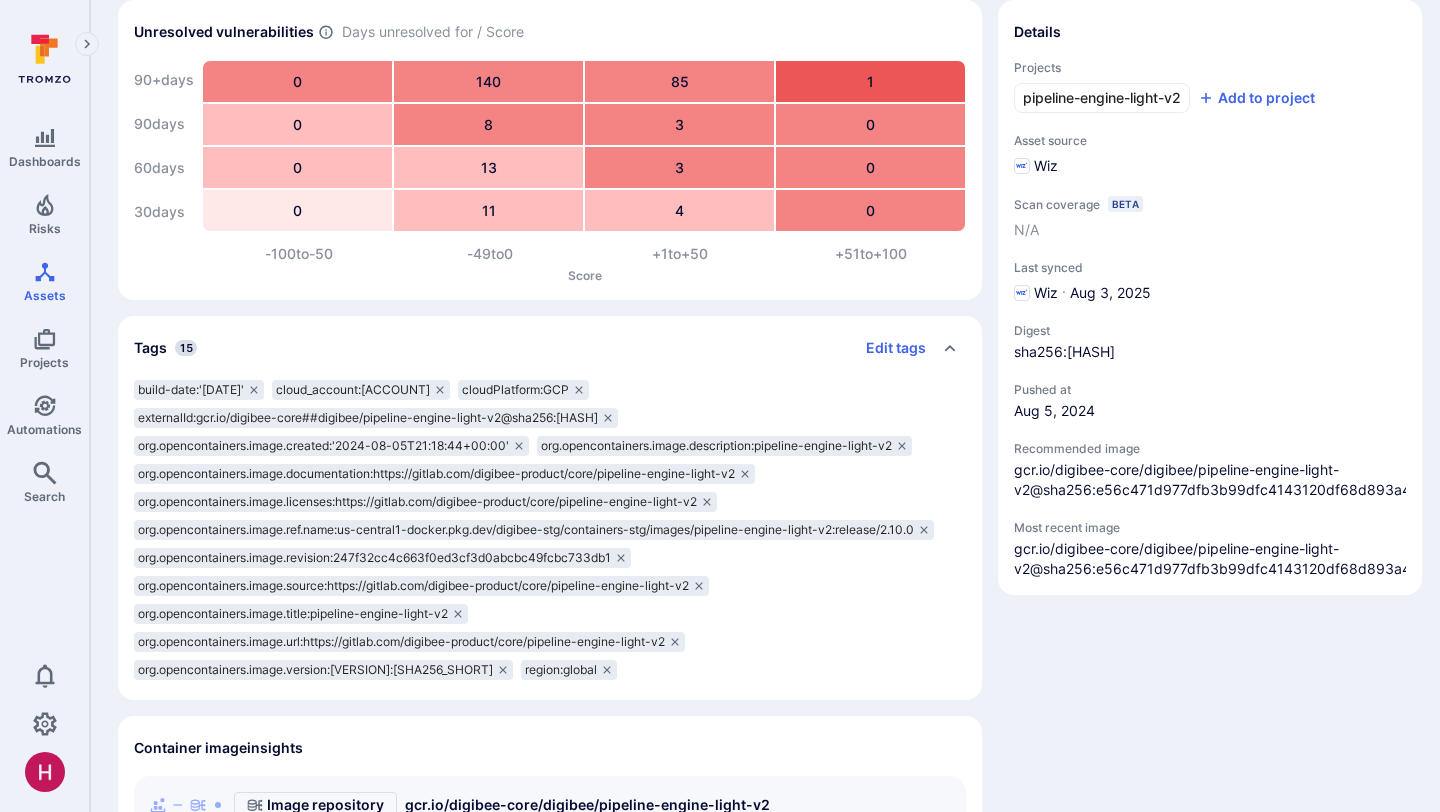 scroll, scrollTop: 182, scrollLeft: 0, axis: vertical 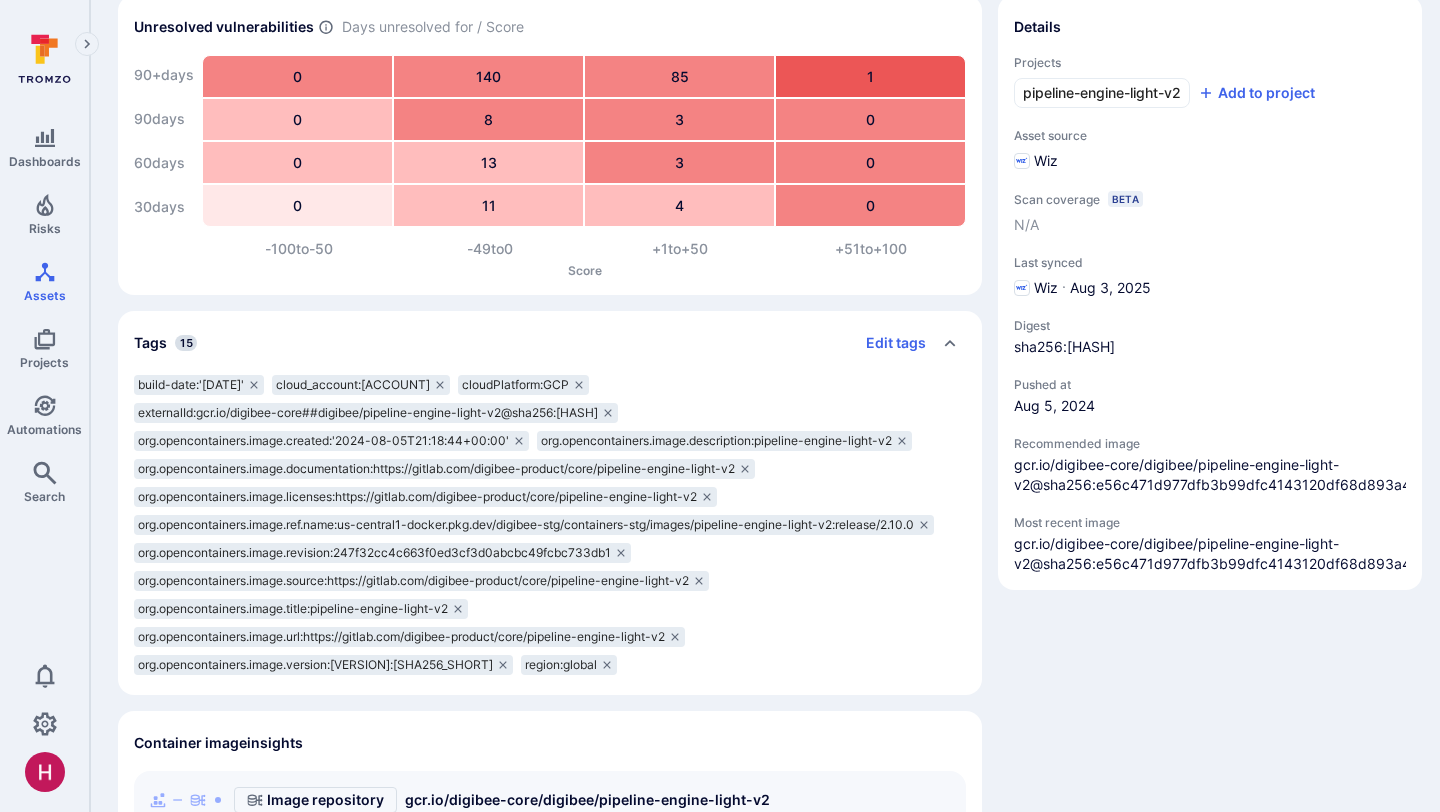drag, startPoint x: 671, startPoint y: 430, endPoint x: 207, endPoint y: 430, distance: 464 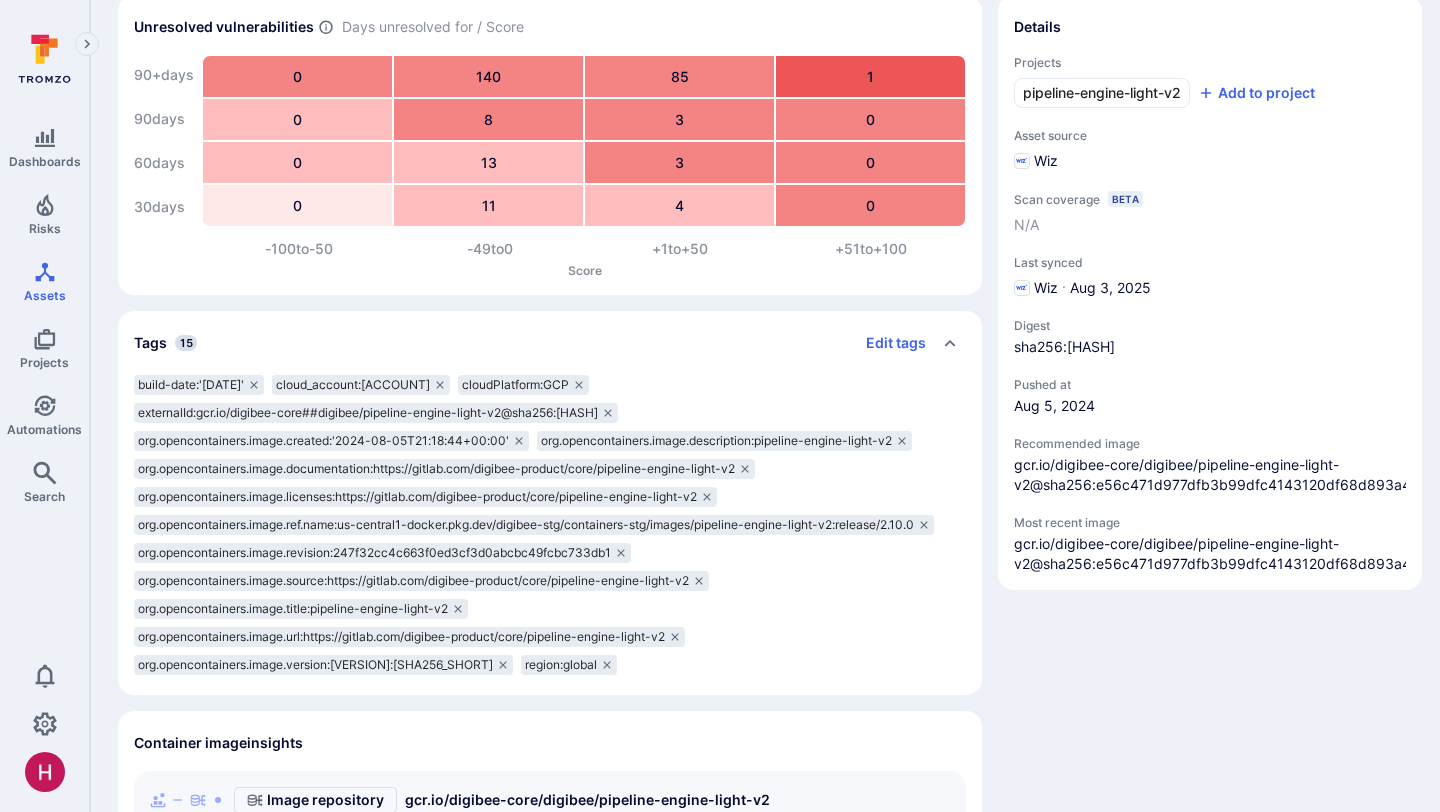 scroll, scrollTop: 0, scrollLeft: 0, axis: both 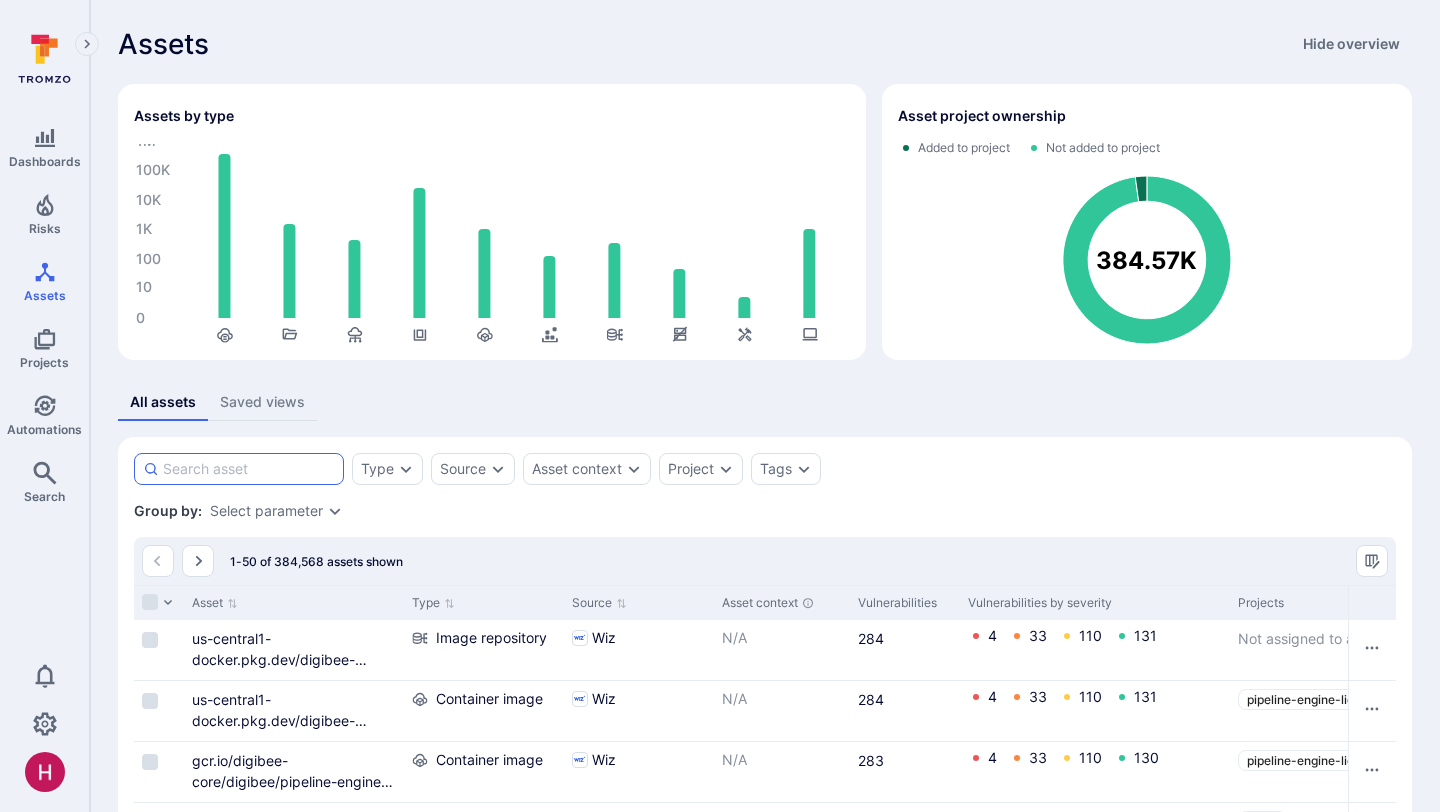 click at bounding box center [249, 469] 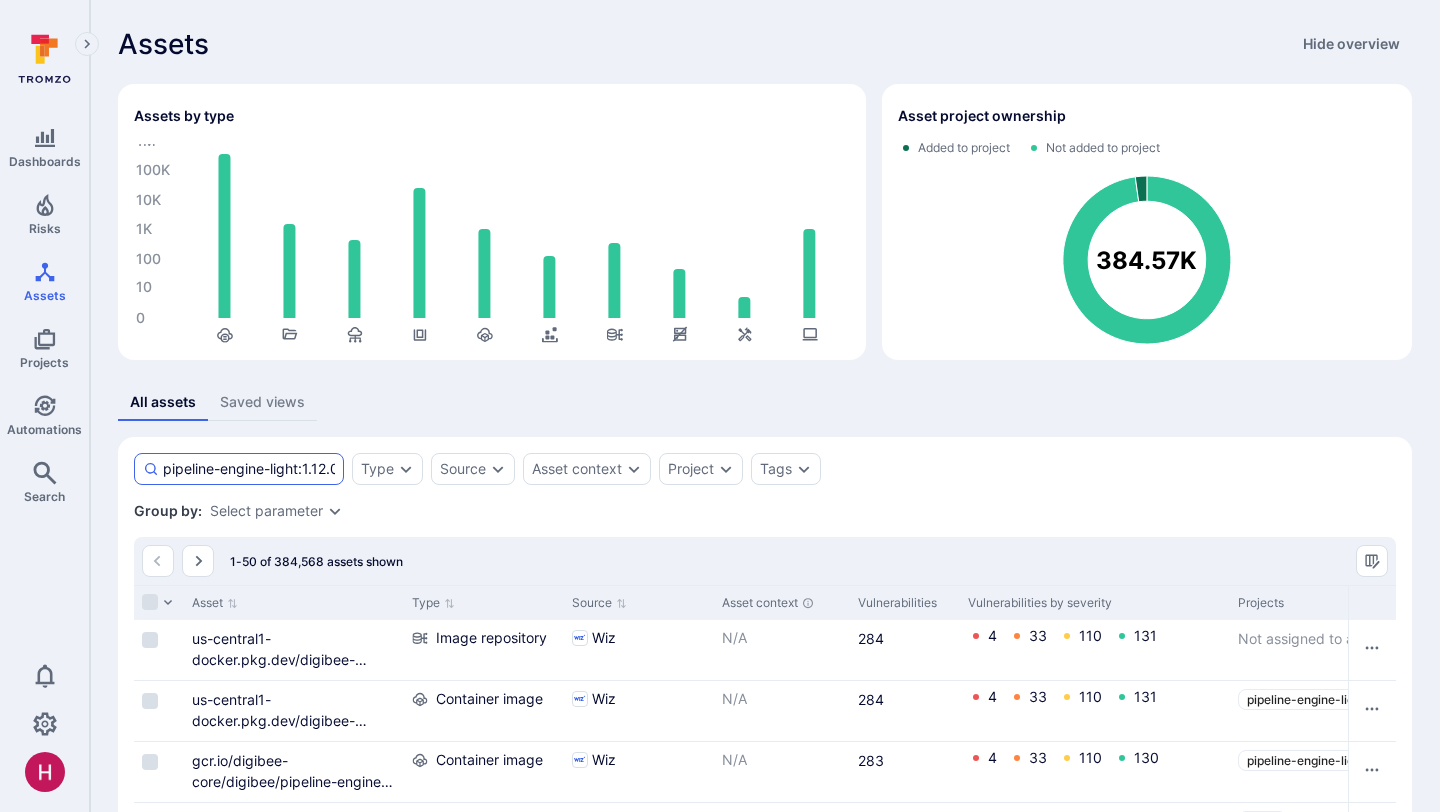 scroll, scrollTop: 0, scrollLeft: 5, axis: horizontal 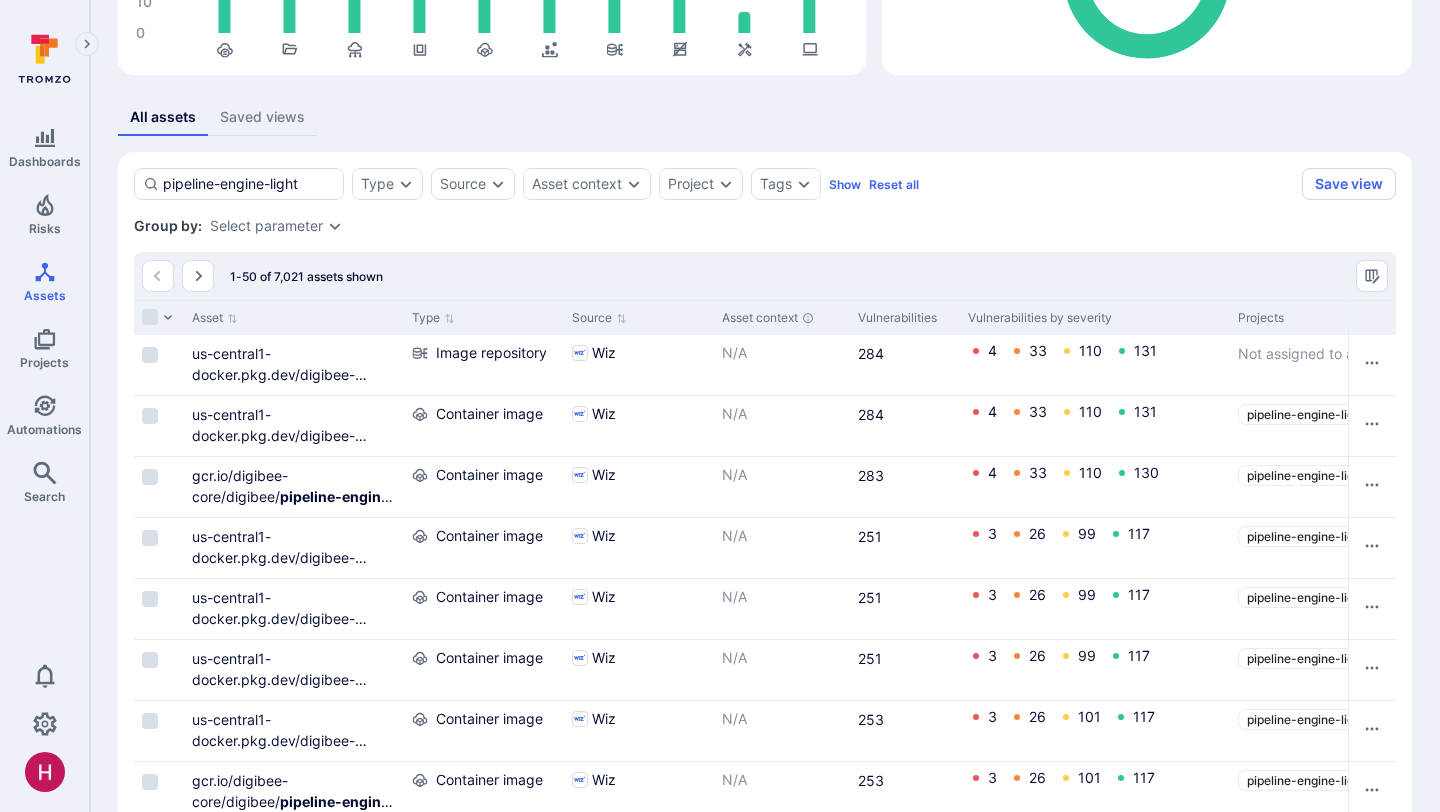 type on "pipeline-engine-light" 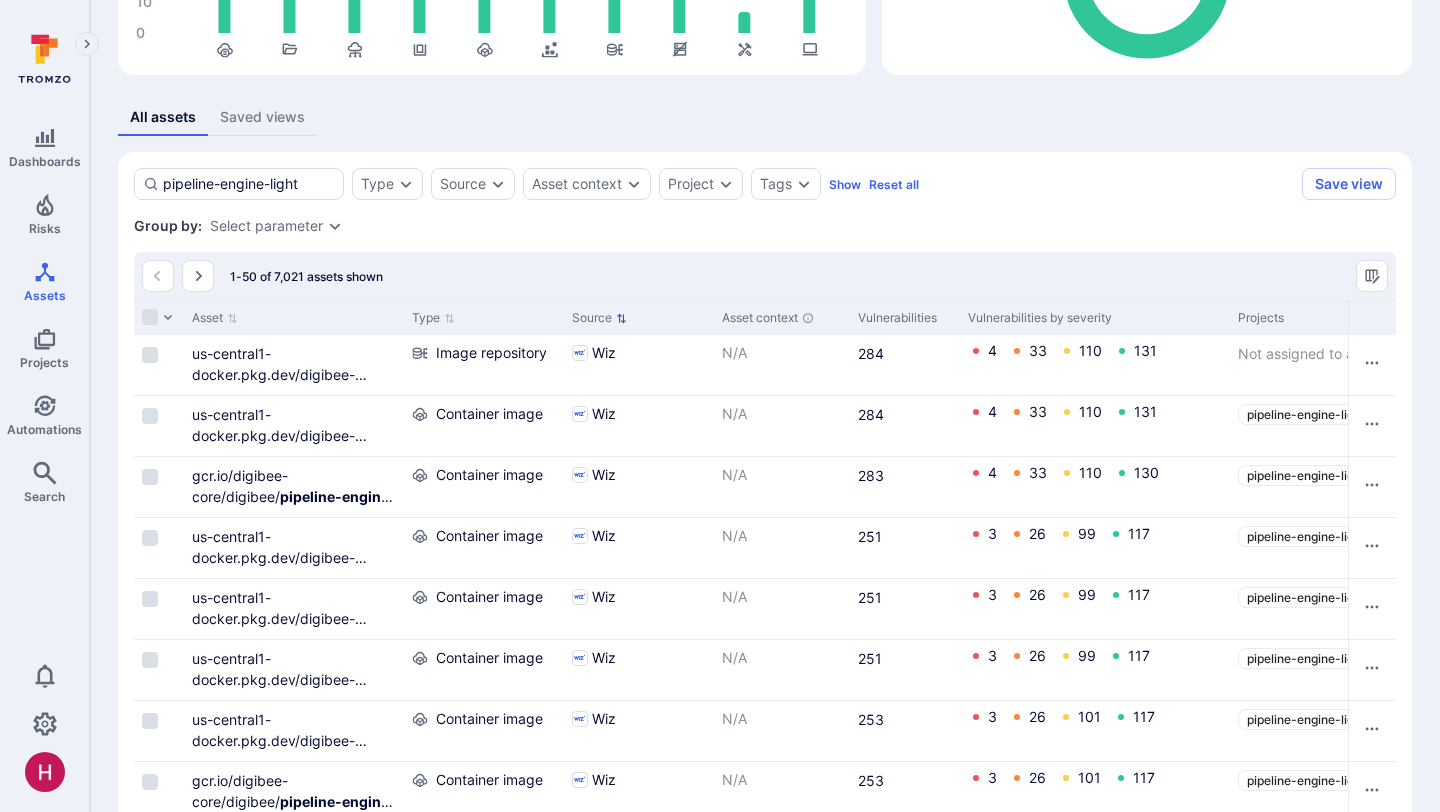 drag, startPoint x: 398, startPoint y: 319, endPoint x: 577, endPoint y: 327, distance: 179.17868 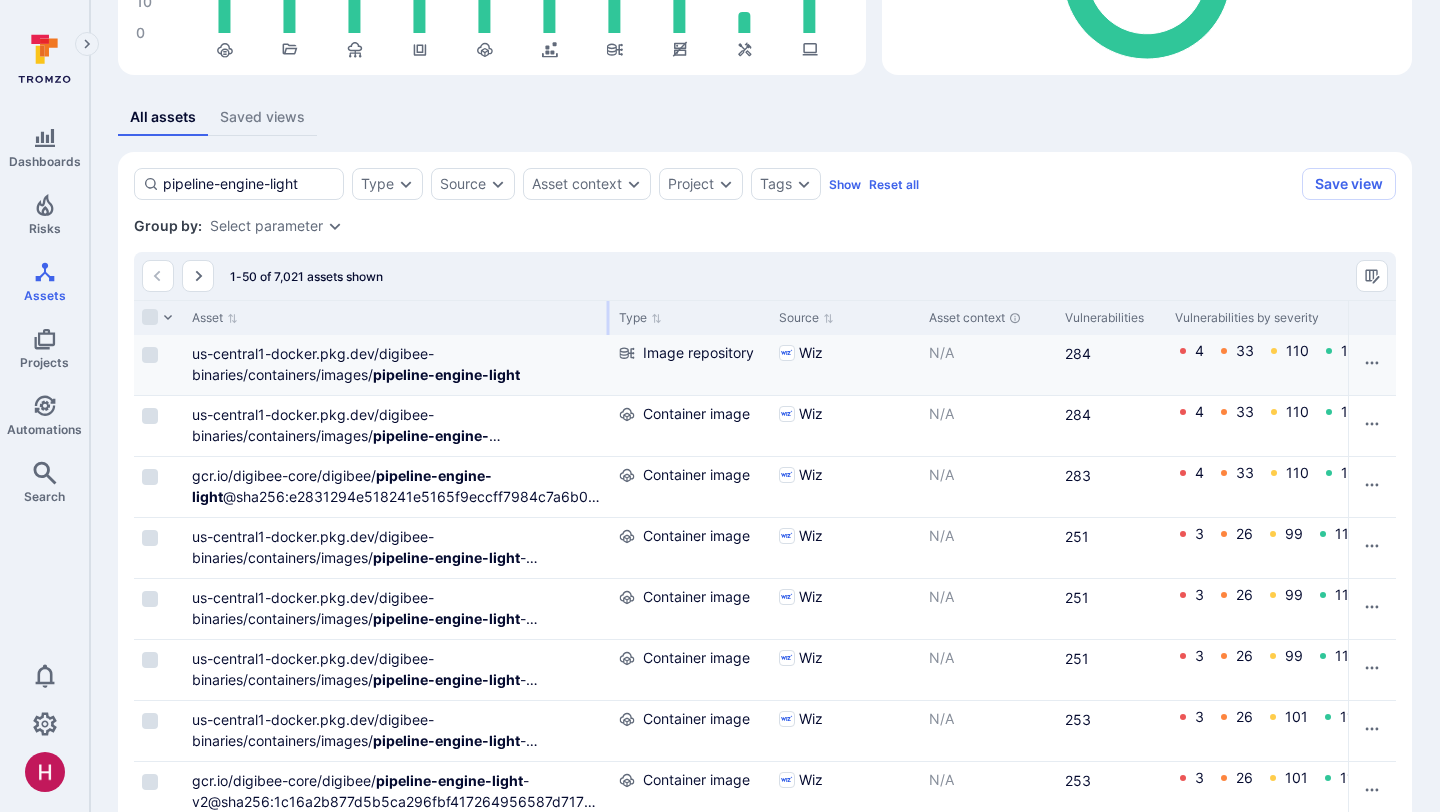 drag, startPoint x: 401, startPoint y: 317, endPoint x: 608, endPoint y: 348, distance: 209.30838 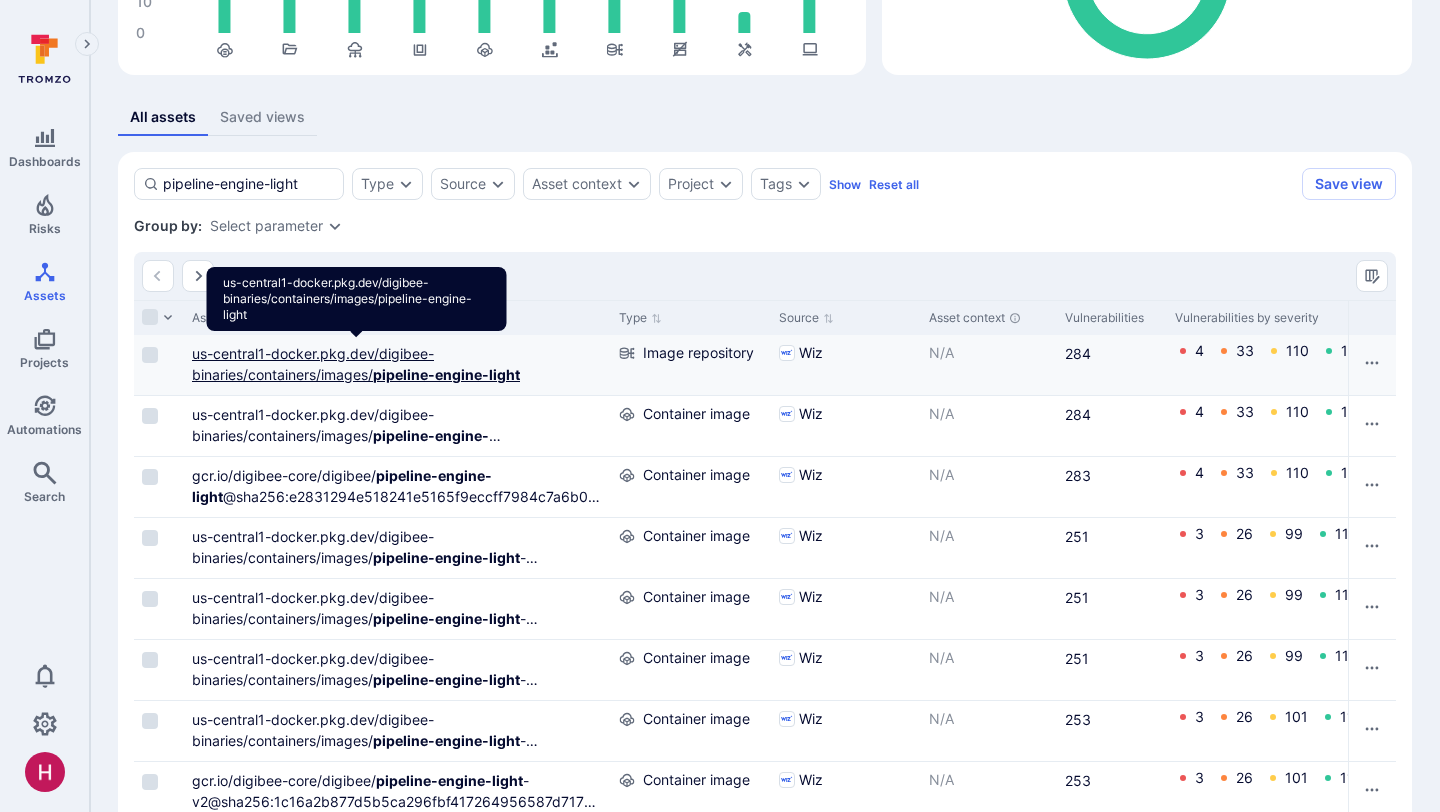 click on "pipeline-engine-light" at bounding box center [446, 374] 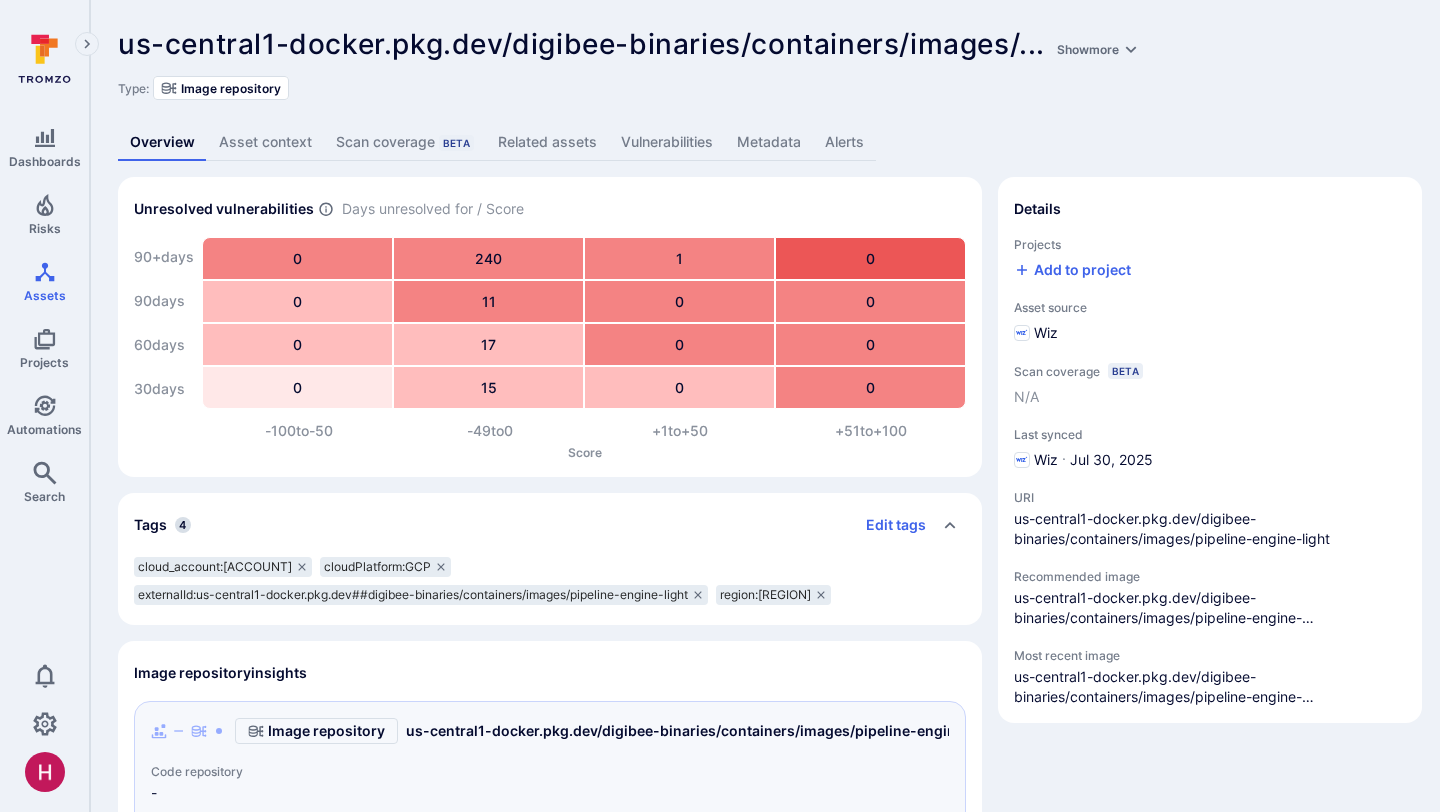 click on "Related assets" at bounding box center [547, 142] 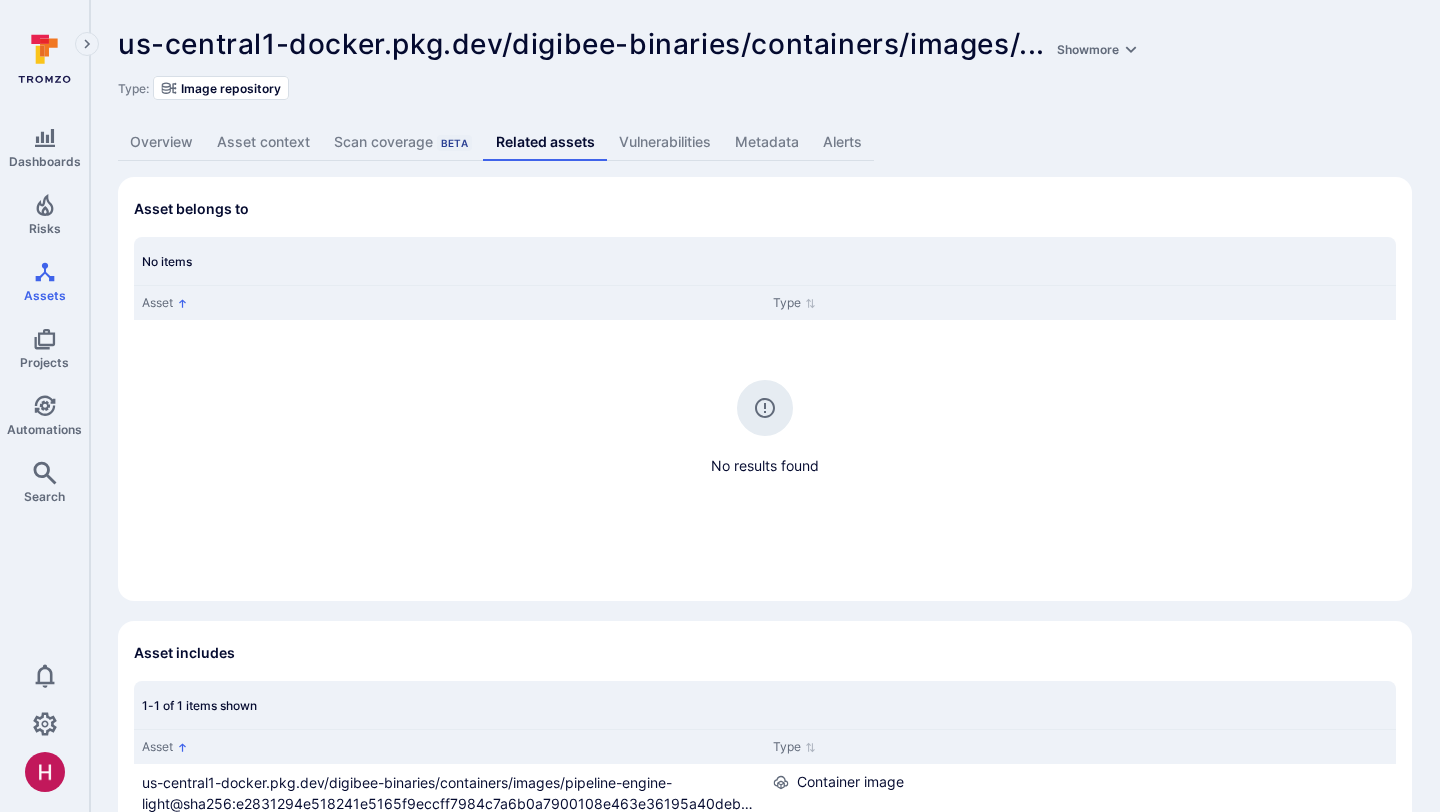 scroll, scrollTop: 261, scrollLeft: 0, axis: vertical 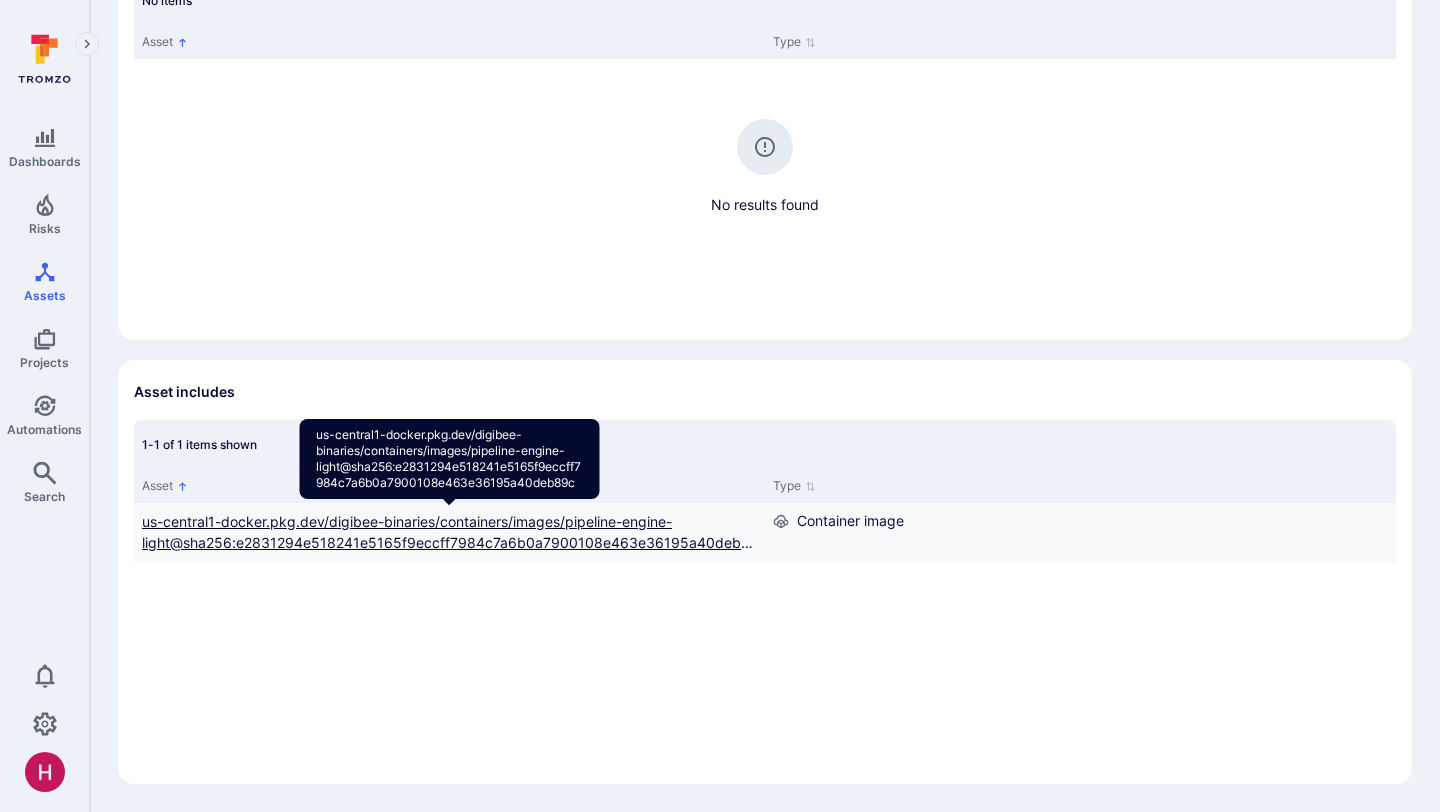 click on "us-central1-docker.pkg.dev/digibee-binaries/containers/images/pipeline-engine-light@sha256:e2831294e518241e5165f9eccff7984c7a6b0a7900108e463e36195a40deb89c" at bounding box center (447, 542) 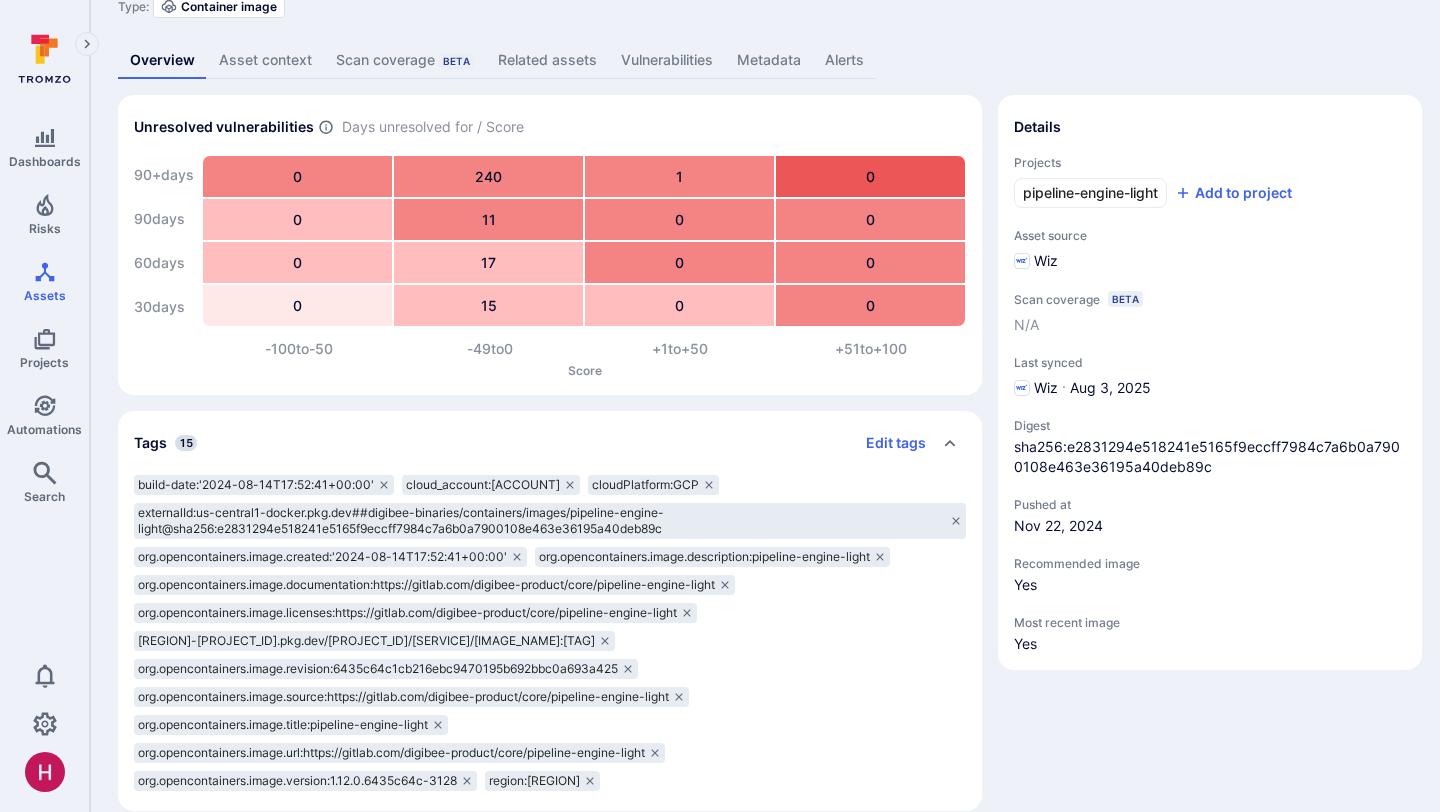scroll, scrollTop: 0, scrollLeft: 0, axis: both 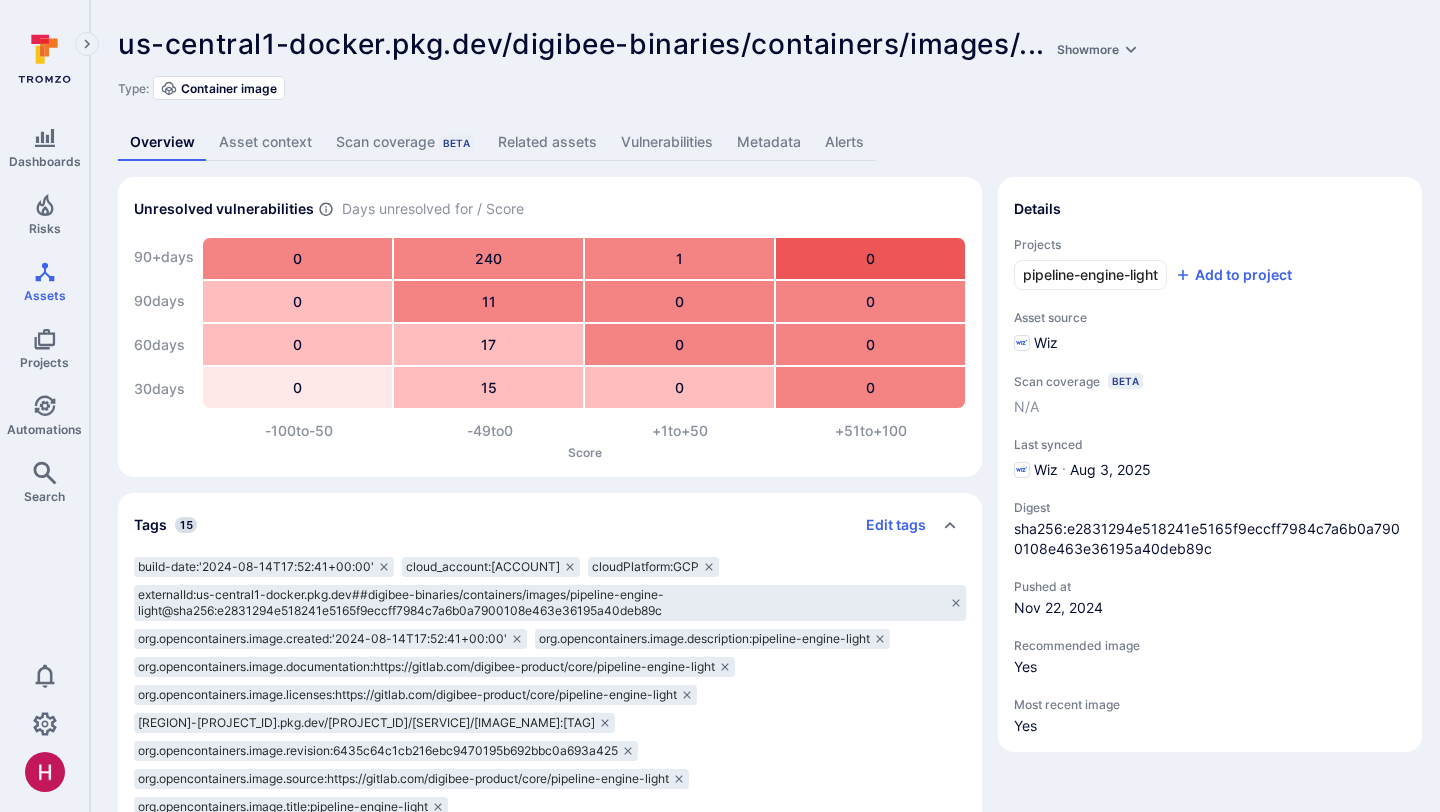 click on "Related assets" at bounding box center (547, 142) 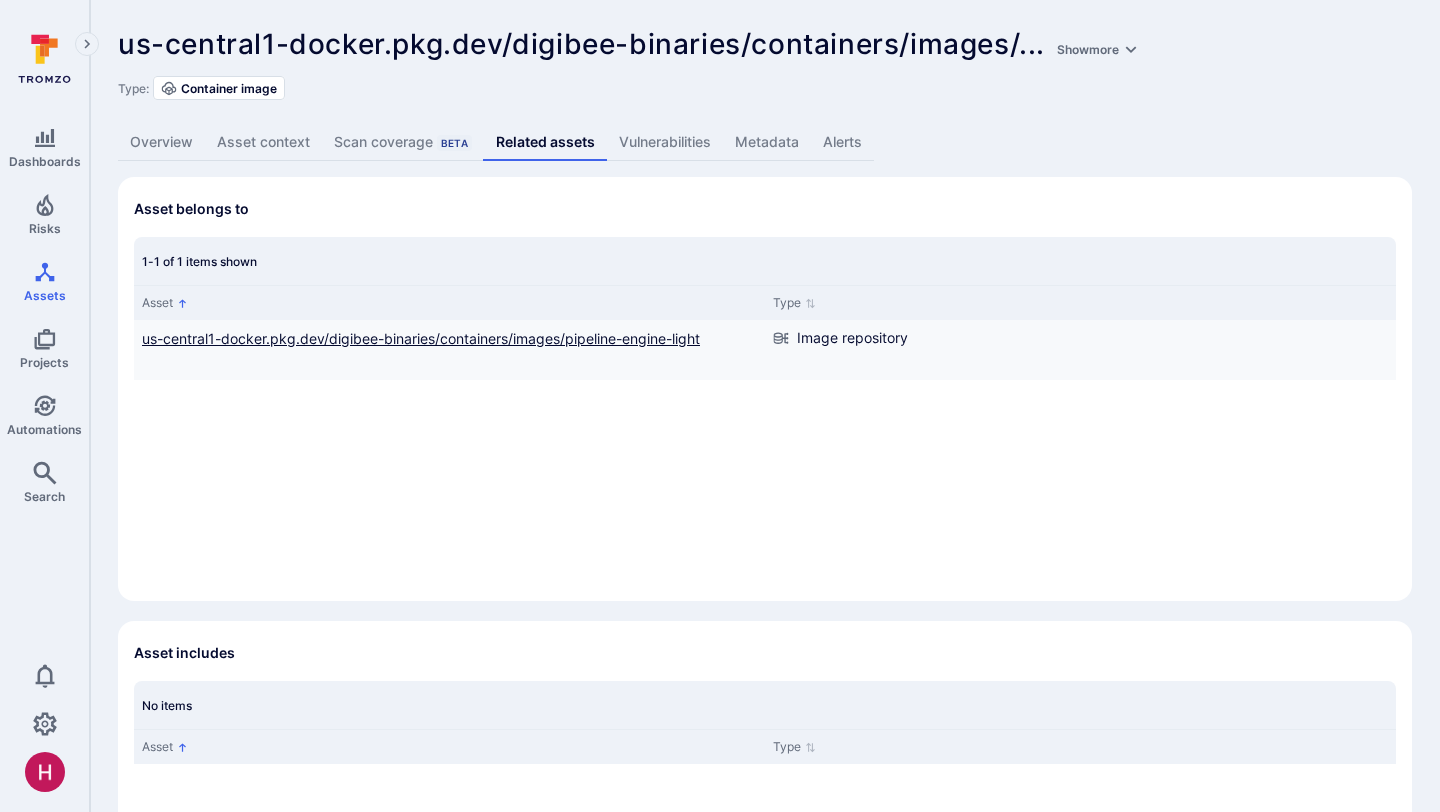 click on "us-central1-docker.pkg.dev/digibee-binaries/containers/images/pipeline-engine-light" at bounding box center [421, 338] 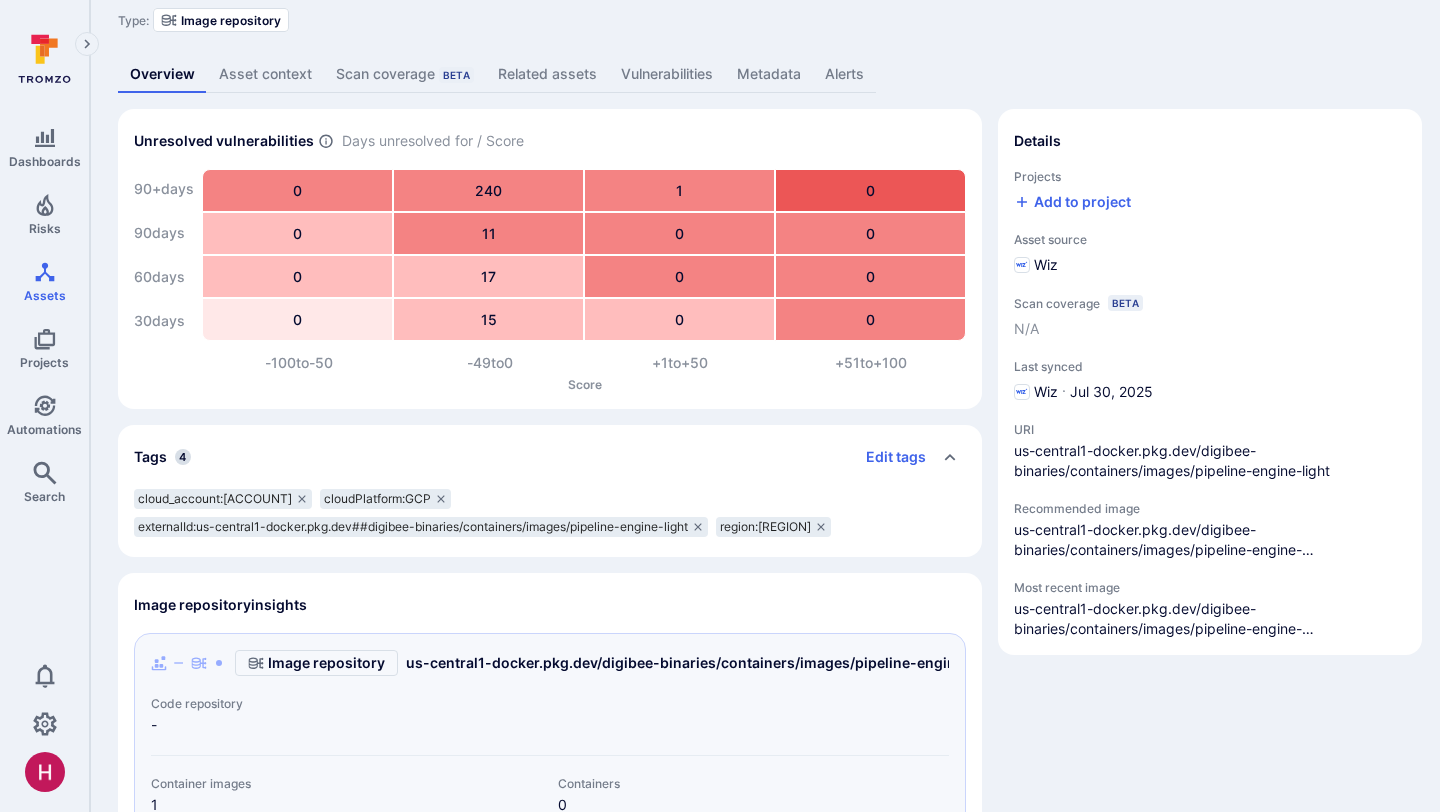 scroll, scrollTop: 0, scrollLeft: 0, axis: both 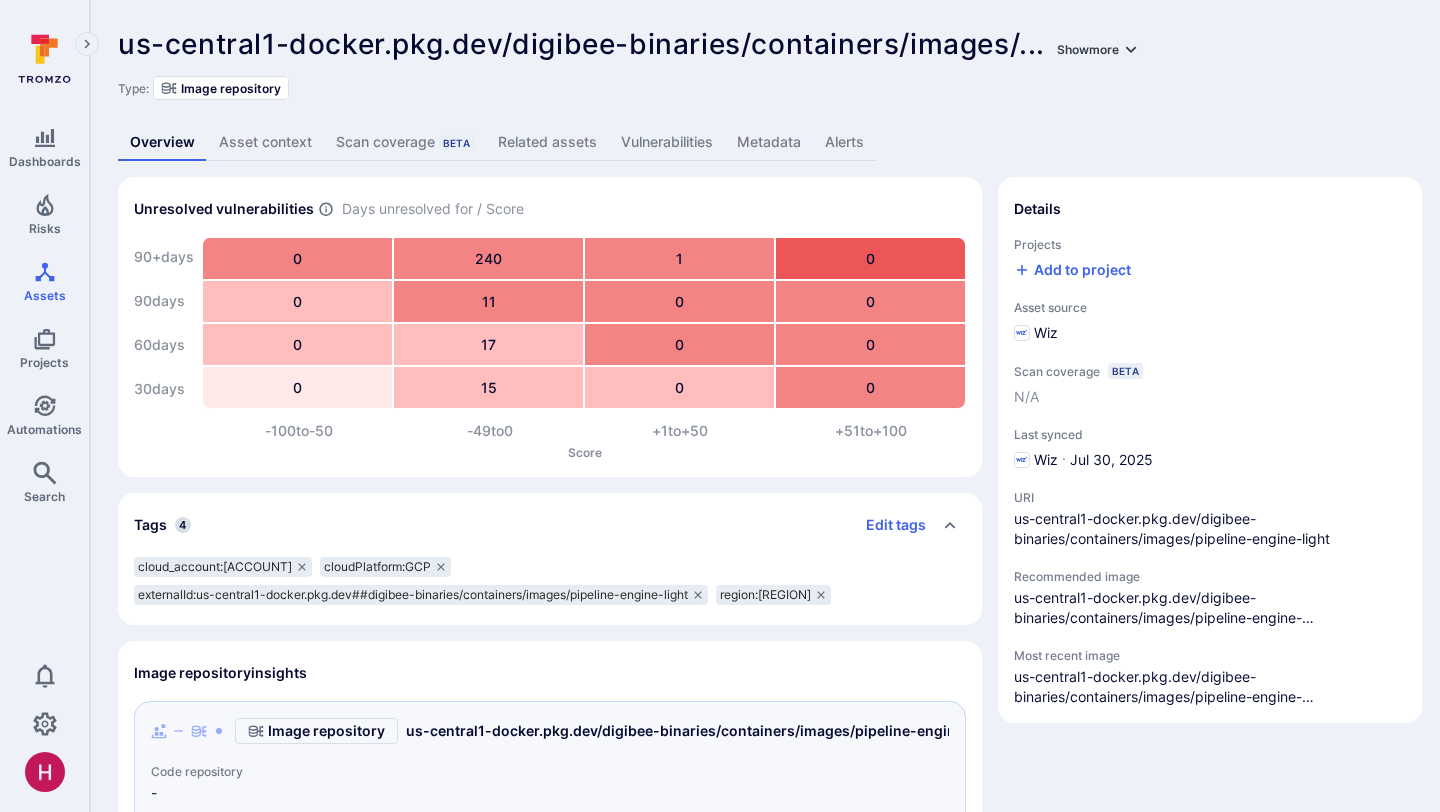 click on "Show  more" at bounding box center (1098, 49) 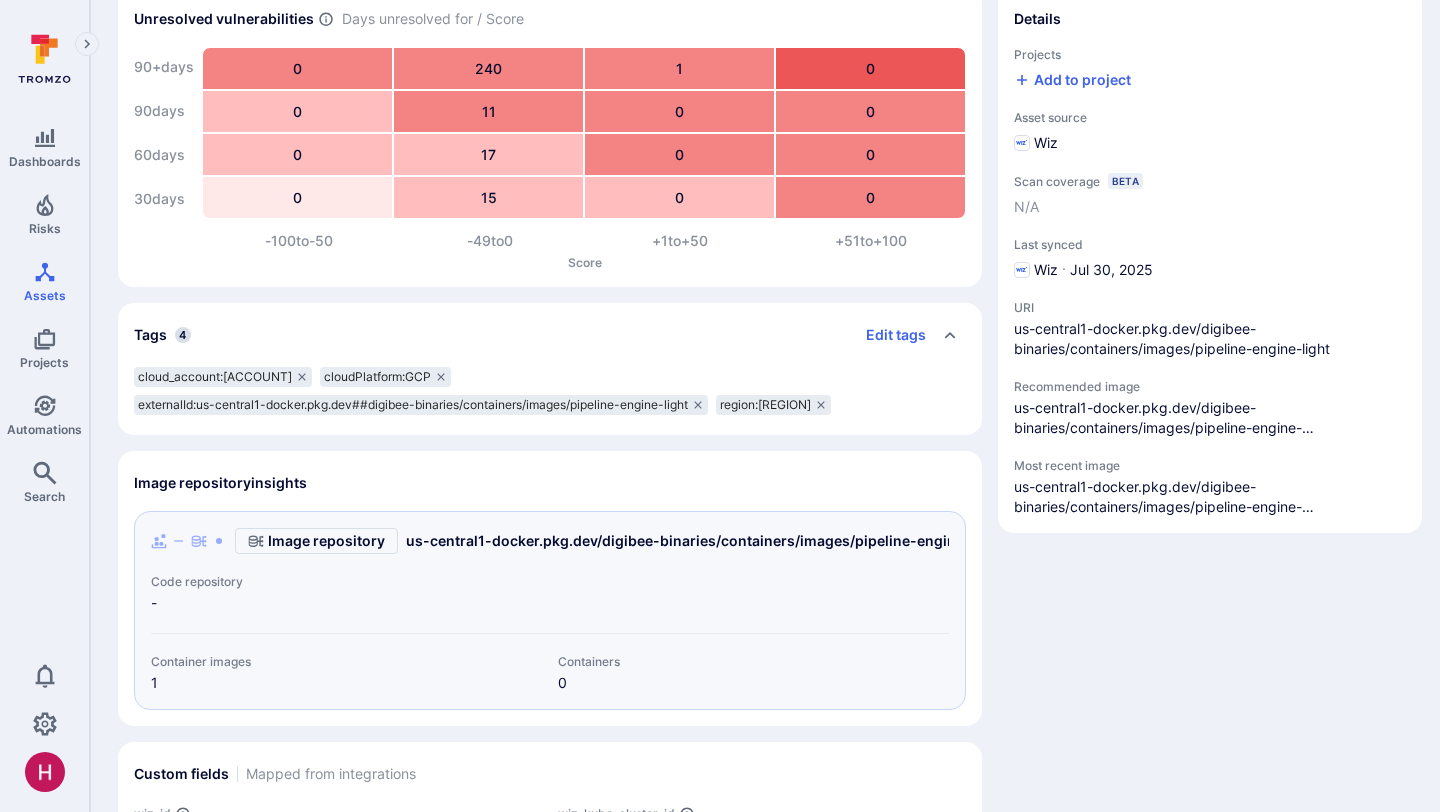 scroll, scrollTop: 265, scrollLeft: 0, axis: vertical 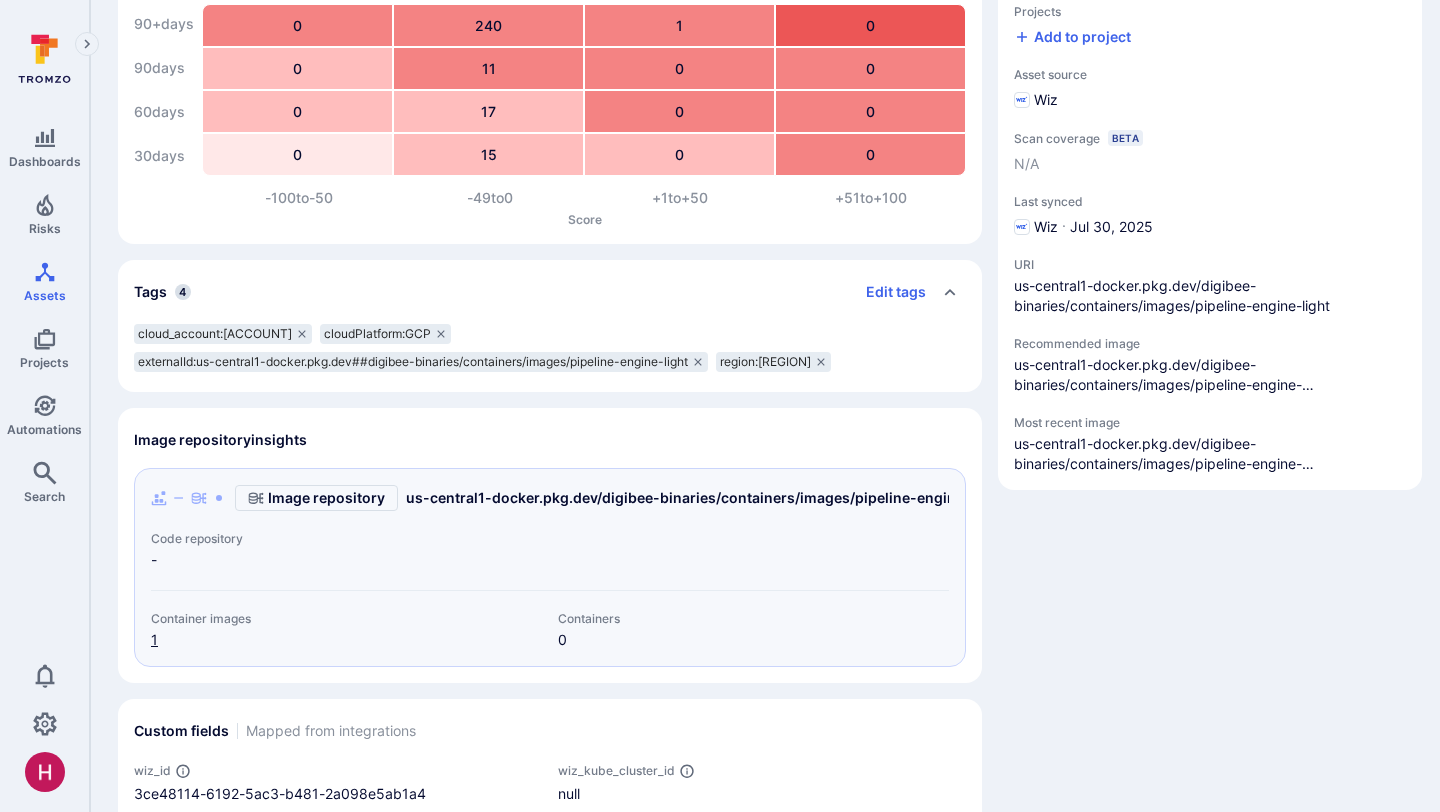 click on "1" at bounding box center (154, 639) 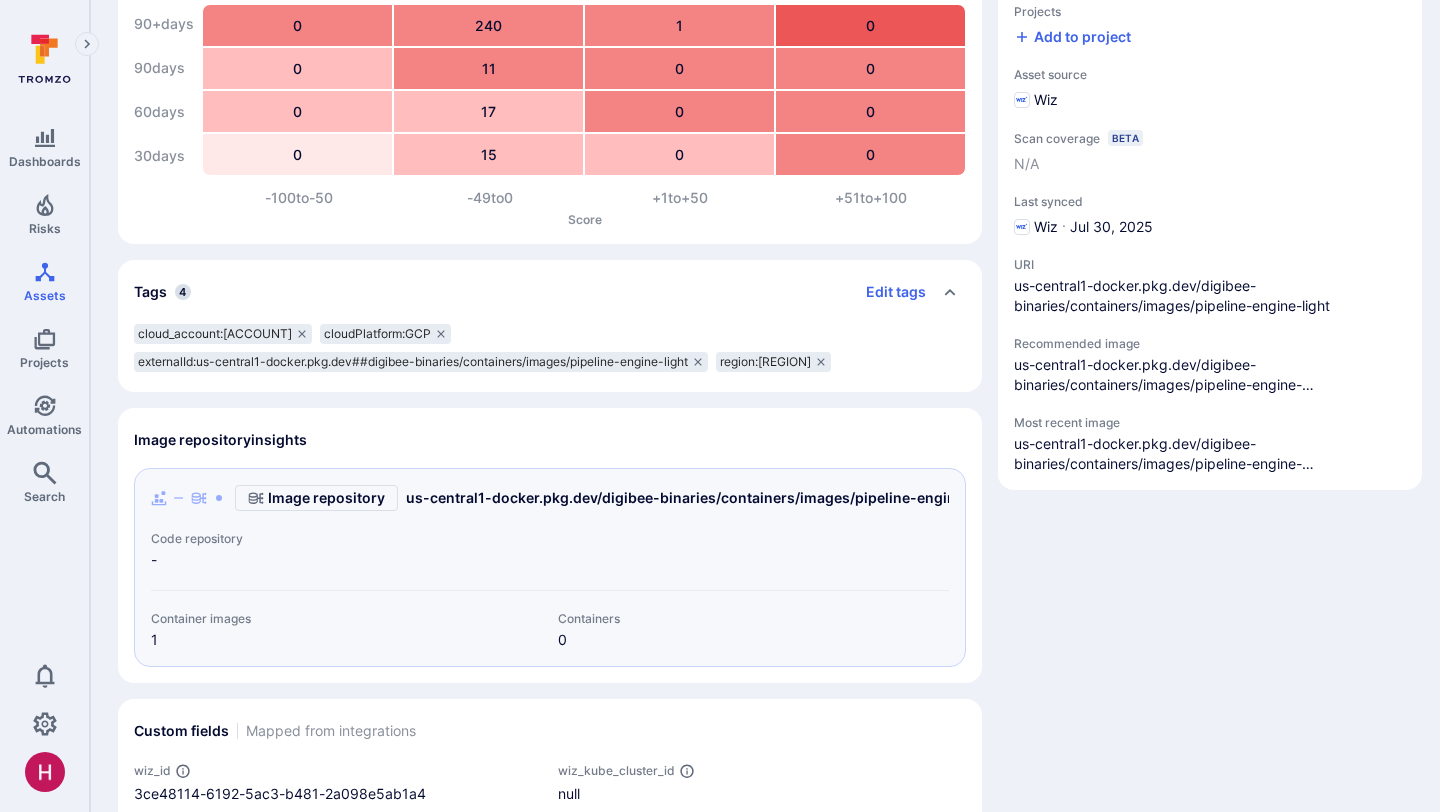 scroll, scrollTop: 0, scrollLeft: 0, axis: both 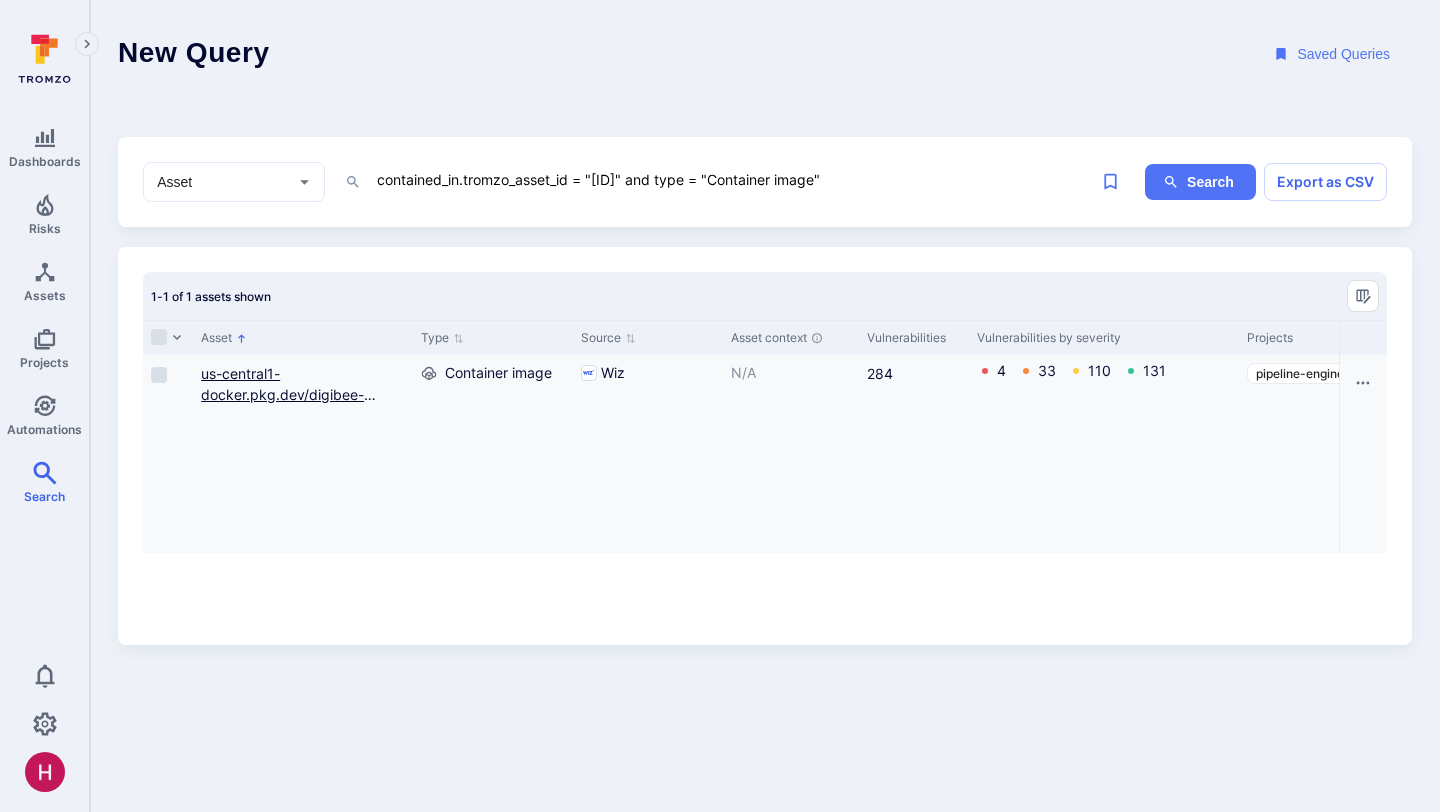 click on "us-central1-docker.pkg.dev/digibee-binaries/containers/images/pipeline-engine-light@sha256:e2831294e518241e5165f9eccff7984c7a6b0a7900108e463e36195a40deb89c" at bounding box center [302, 447] 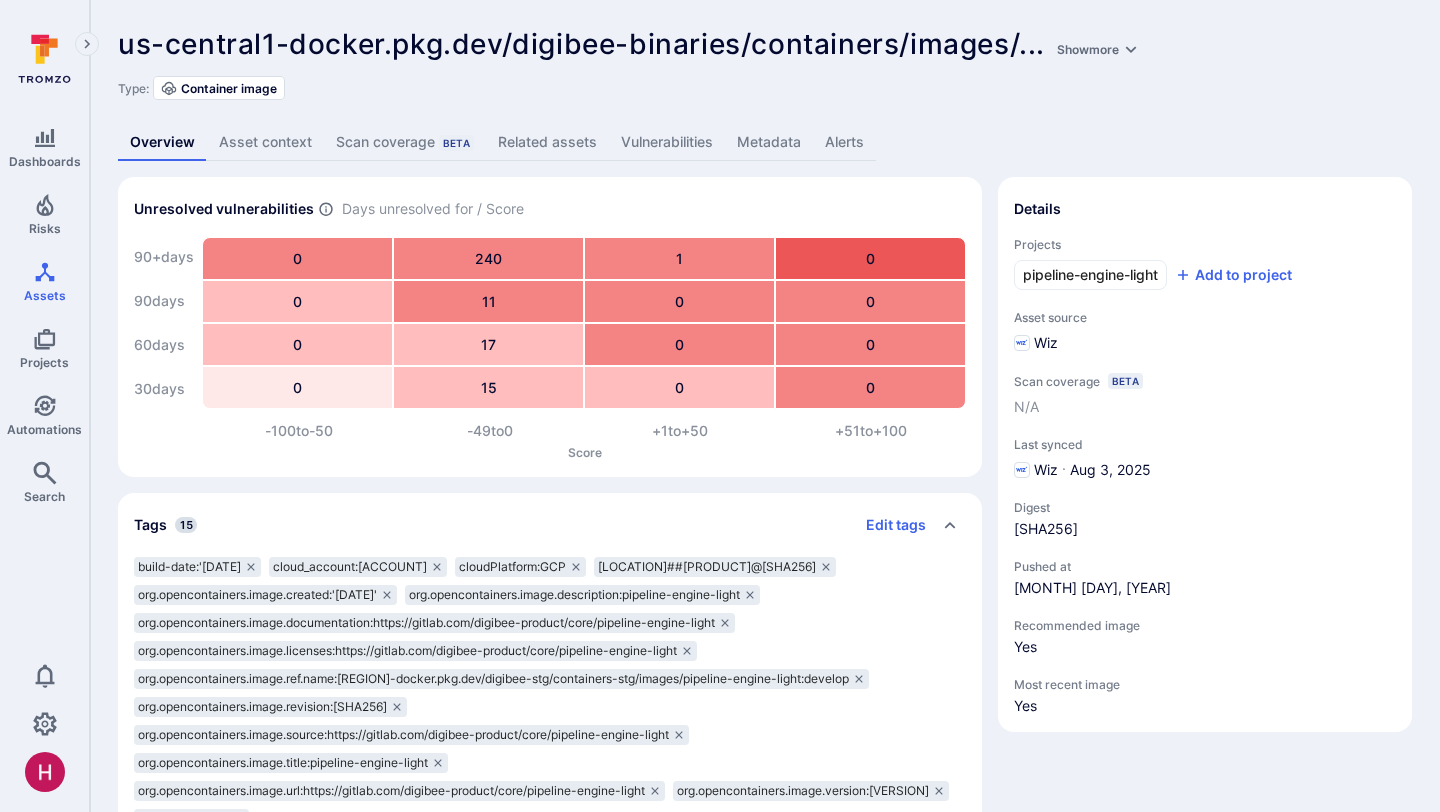 click on "Metadata" at bounding box center [769, 142] 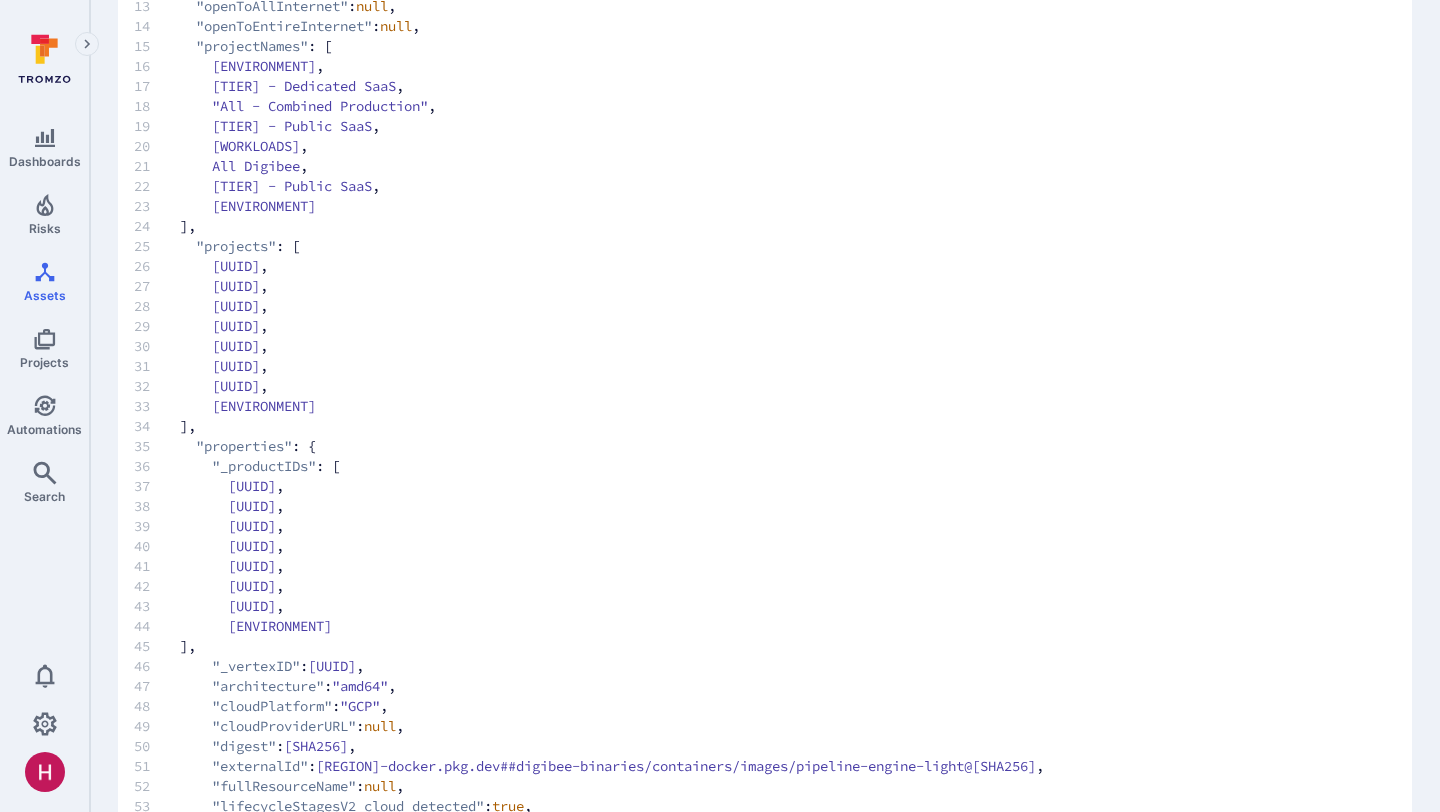 scroll, scrollTop: 0, scrollLeft: 0, axis: both 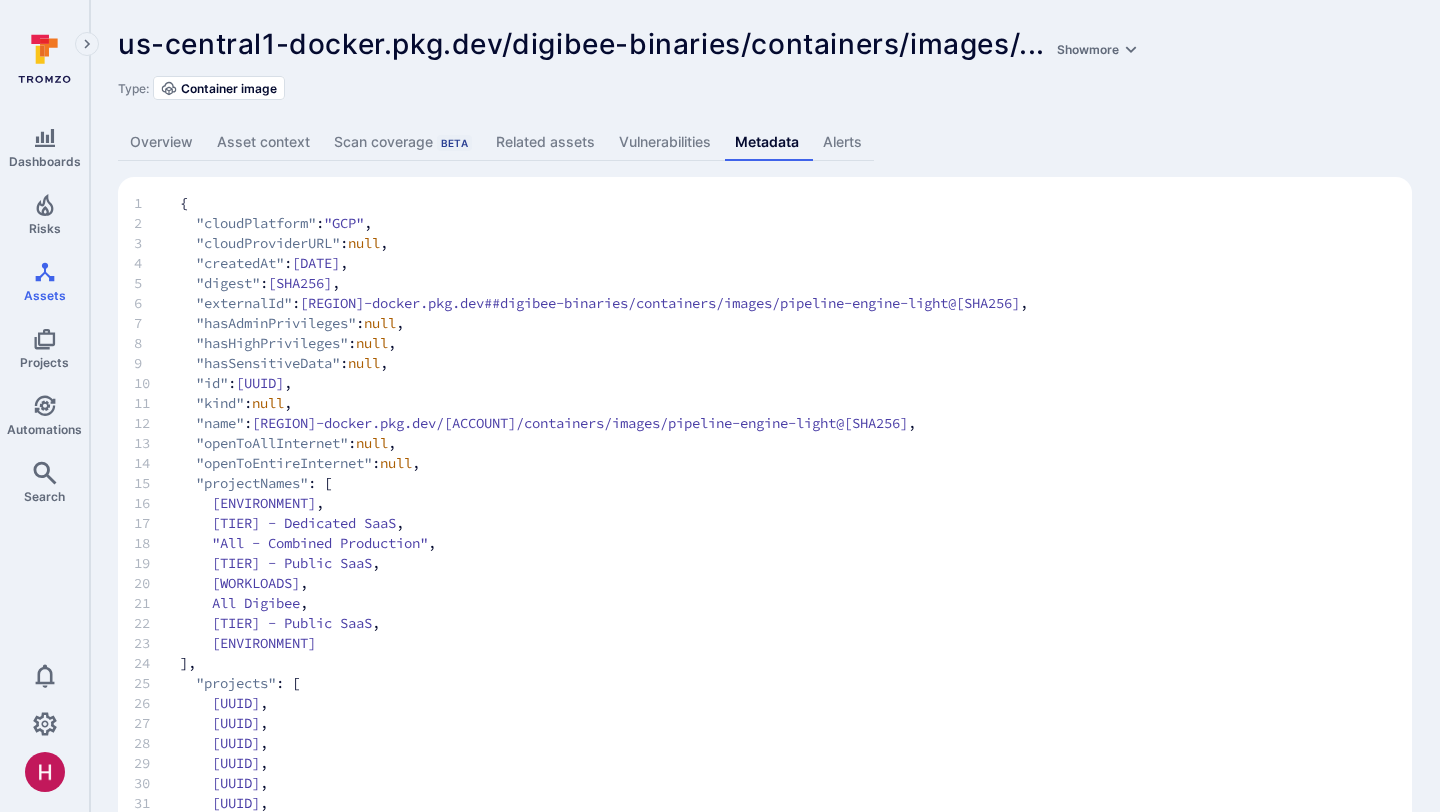 click on "Overview" at bounding box center (161, 142) 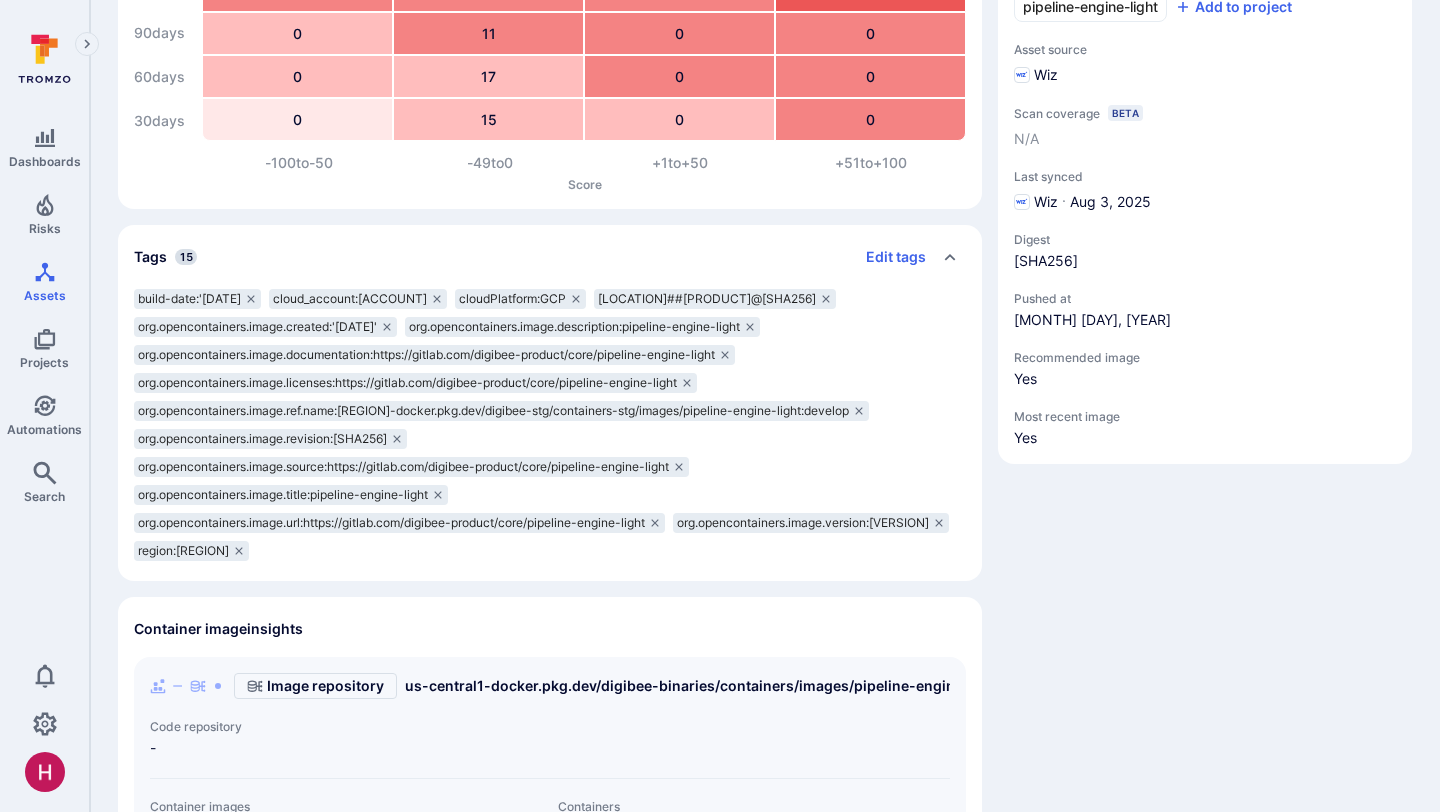 scroll, scrollTop: 271, scrollLeft: 0, axis: vertical 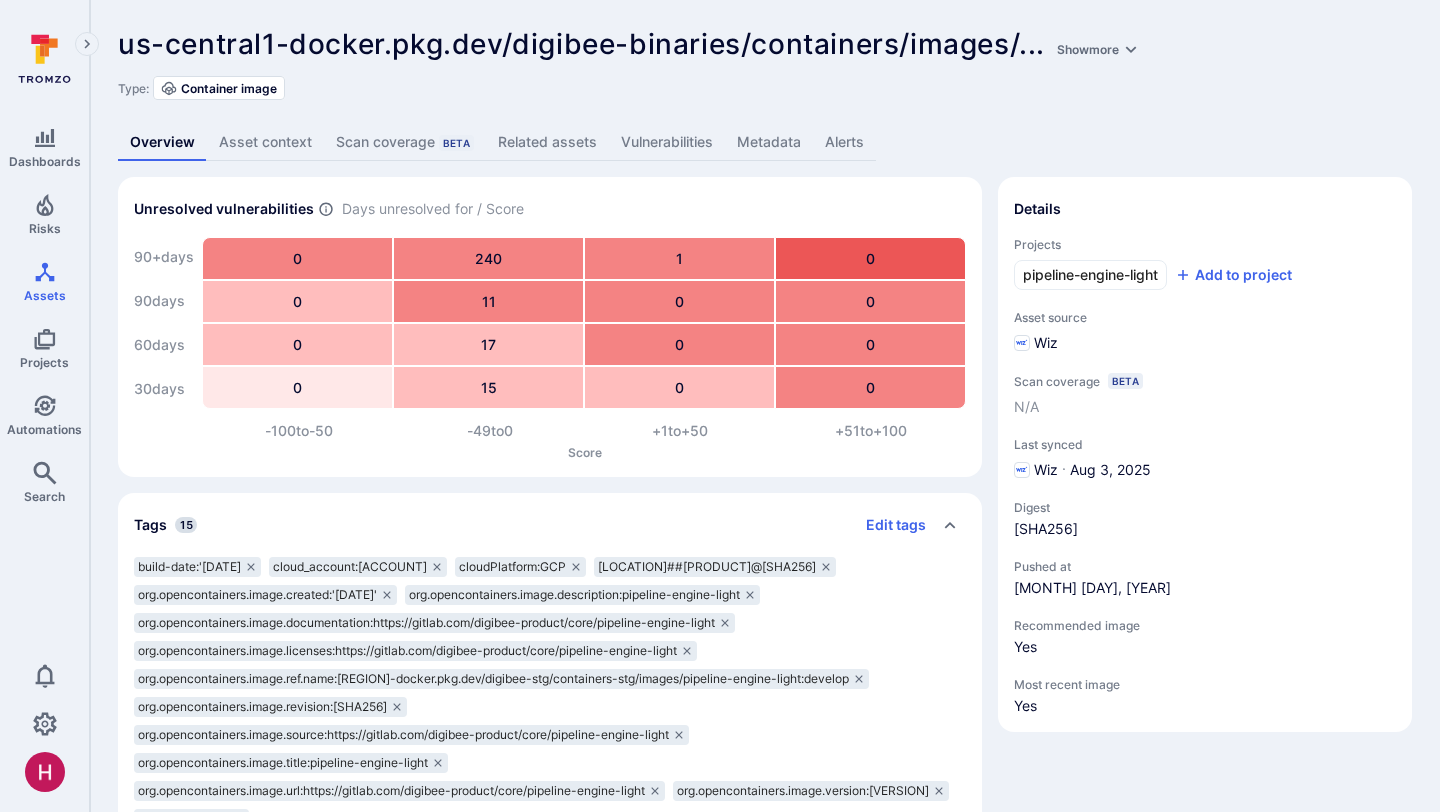 click on "Show  more" at bounding box center [1098, 44] 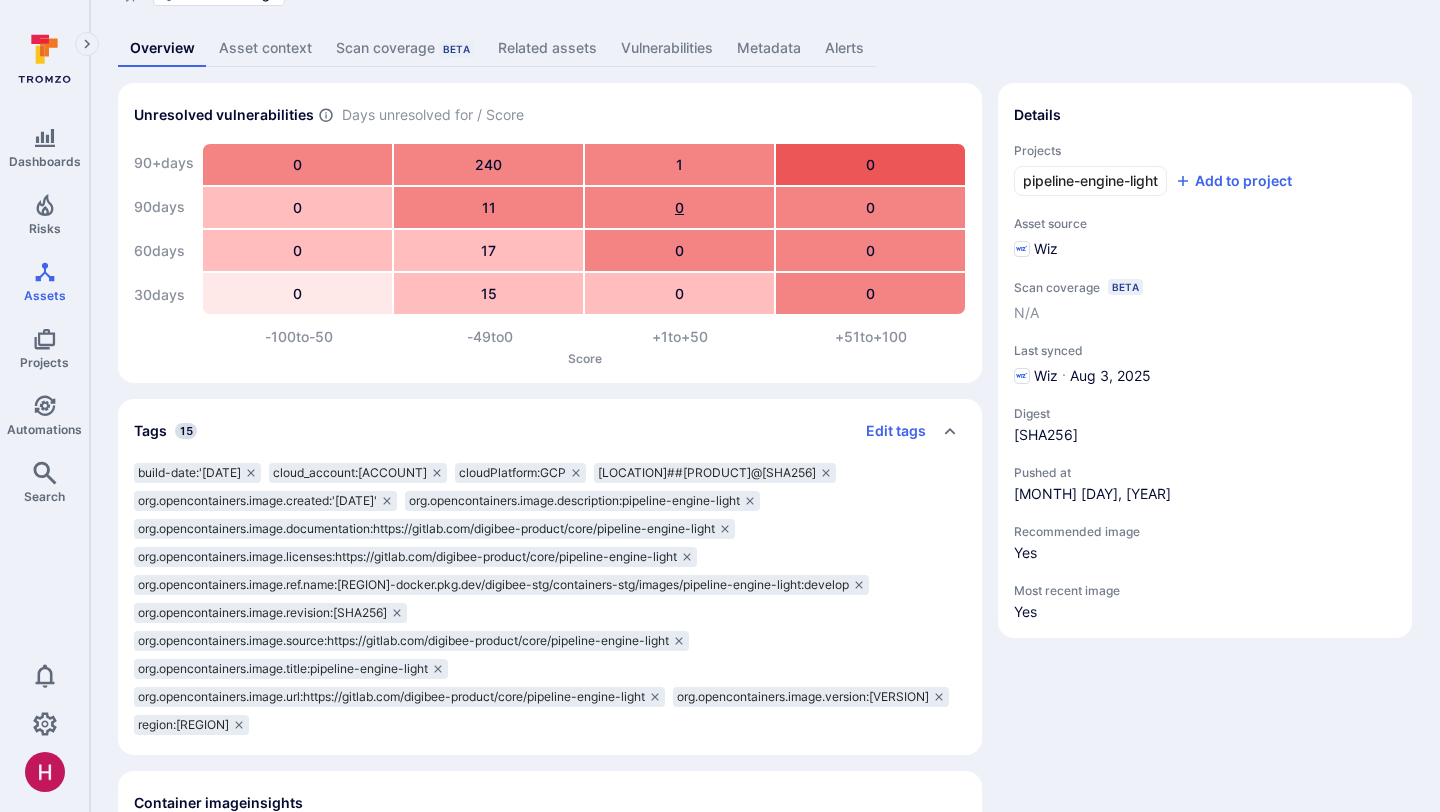 scroll, scrollTop: 301, scrollLeft: 0, axis: vertical 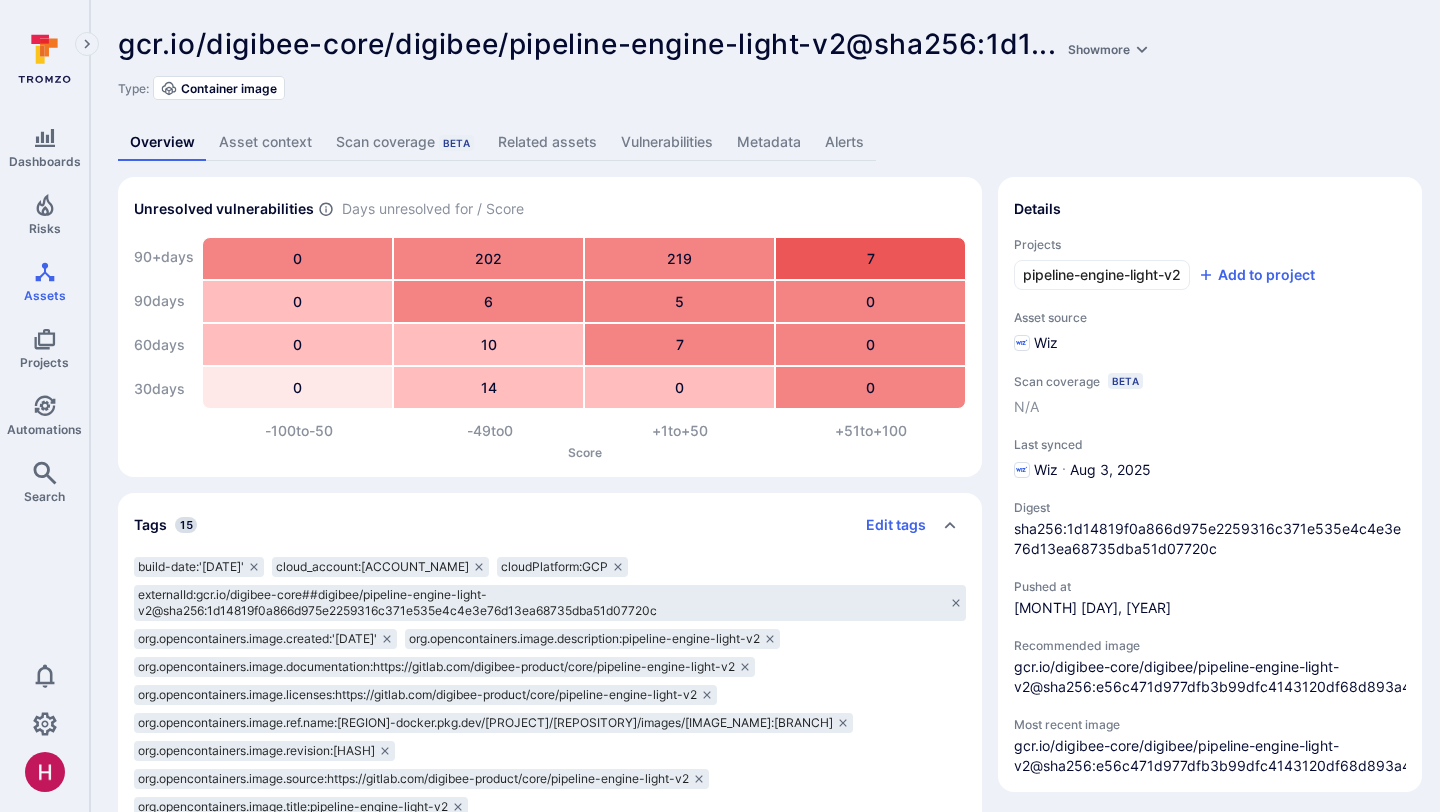 click on "Metadata" at bounding box center [769, 142] 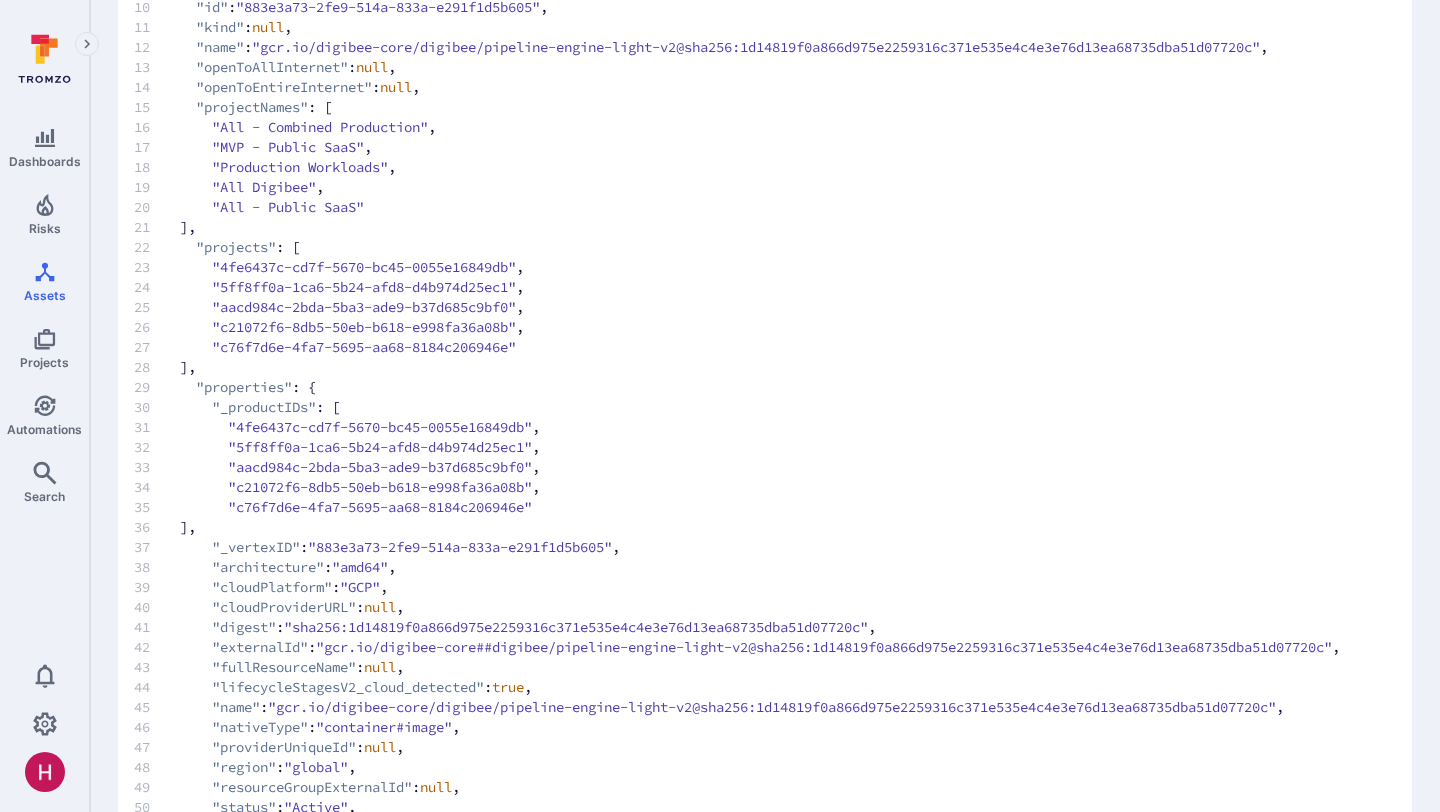 scroll, scrollTop: 0, scrollLeft: 0, axis: both 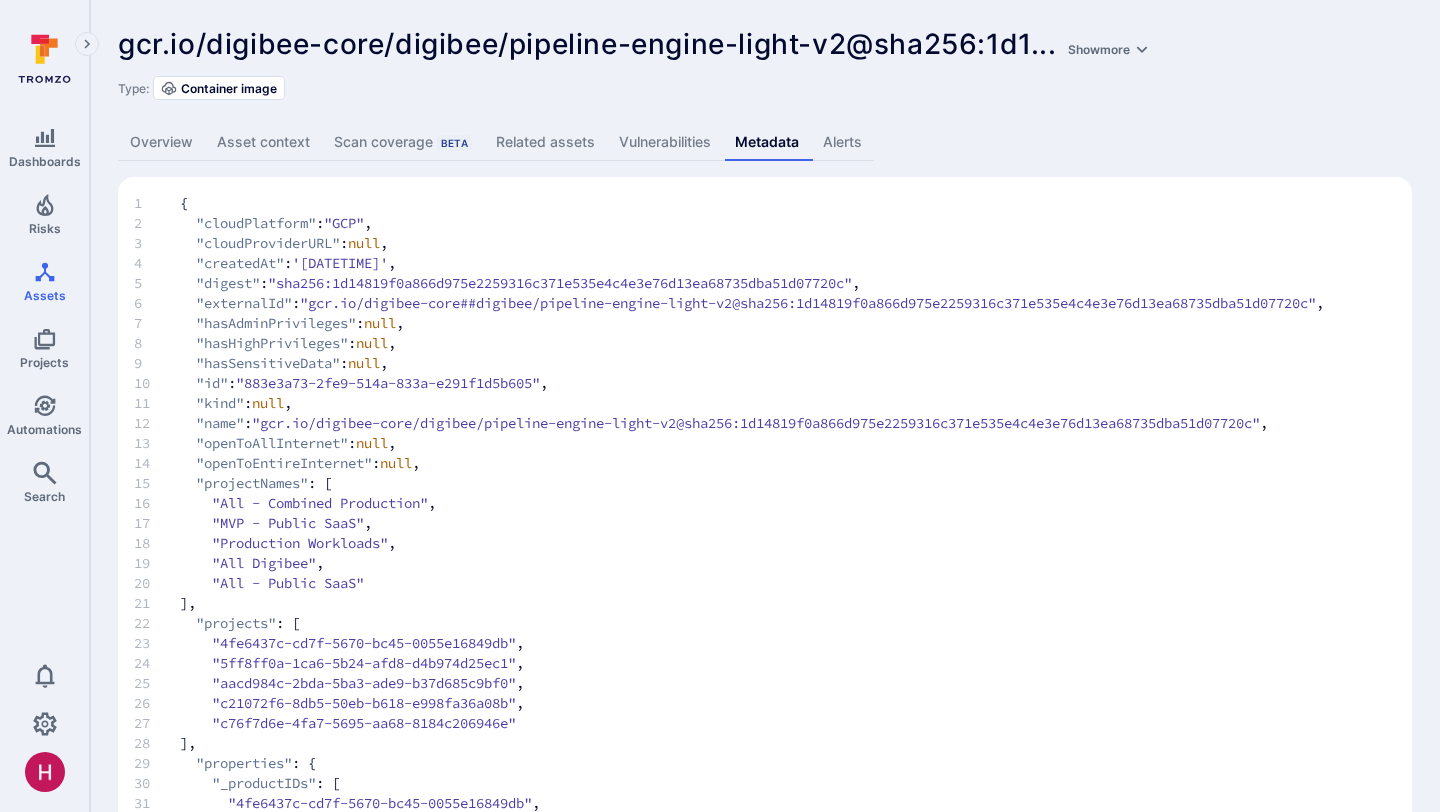 click on "Overview" at bounding box center [161, 142] 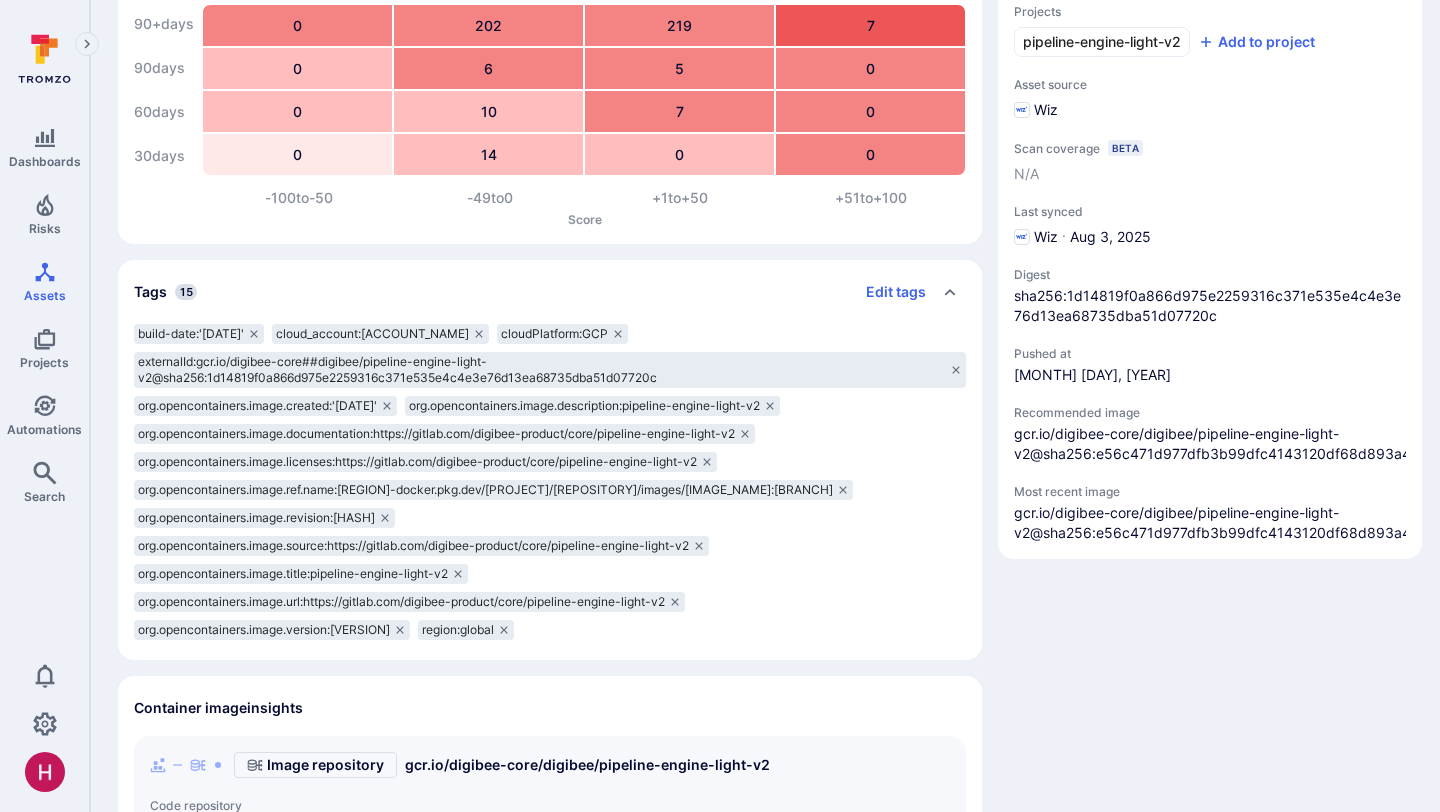 scroll, scrollTop: 244, scrollLeft: 0, axis: vertical 